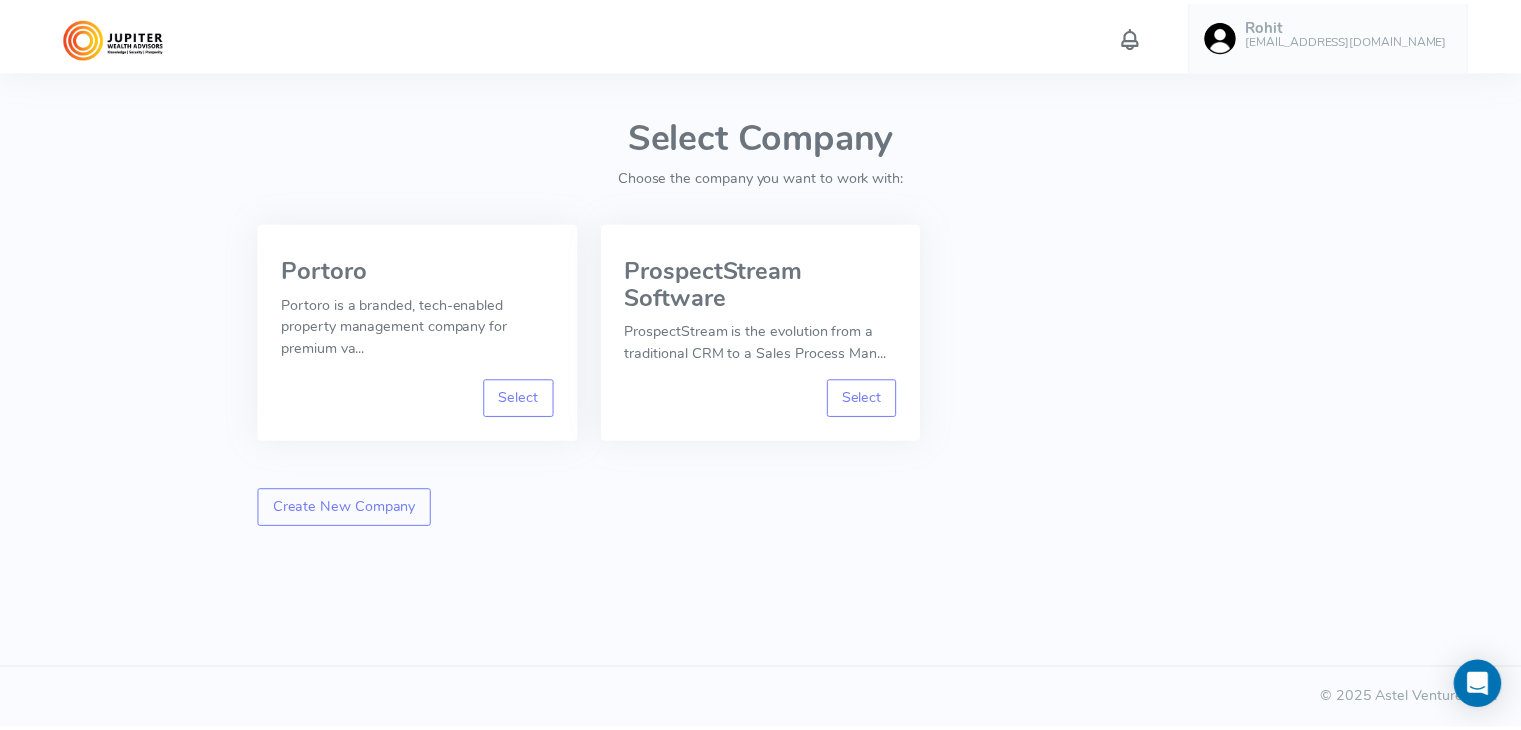 scroll, scrollTop: 0, scrollLeft: 0, axis: both 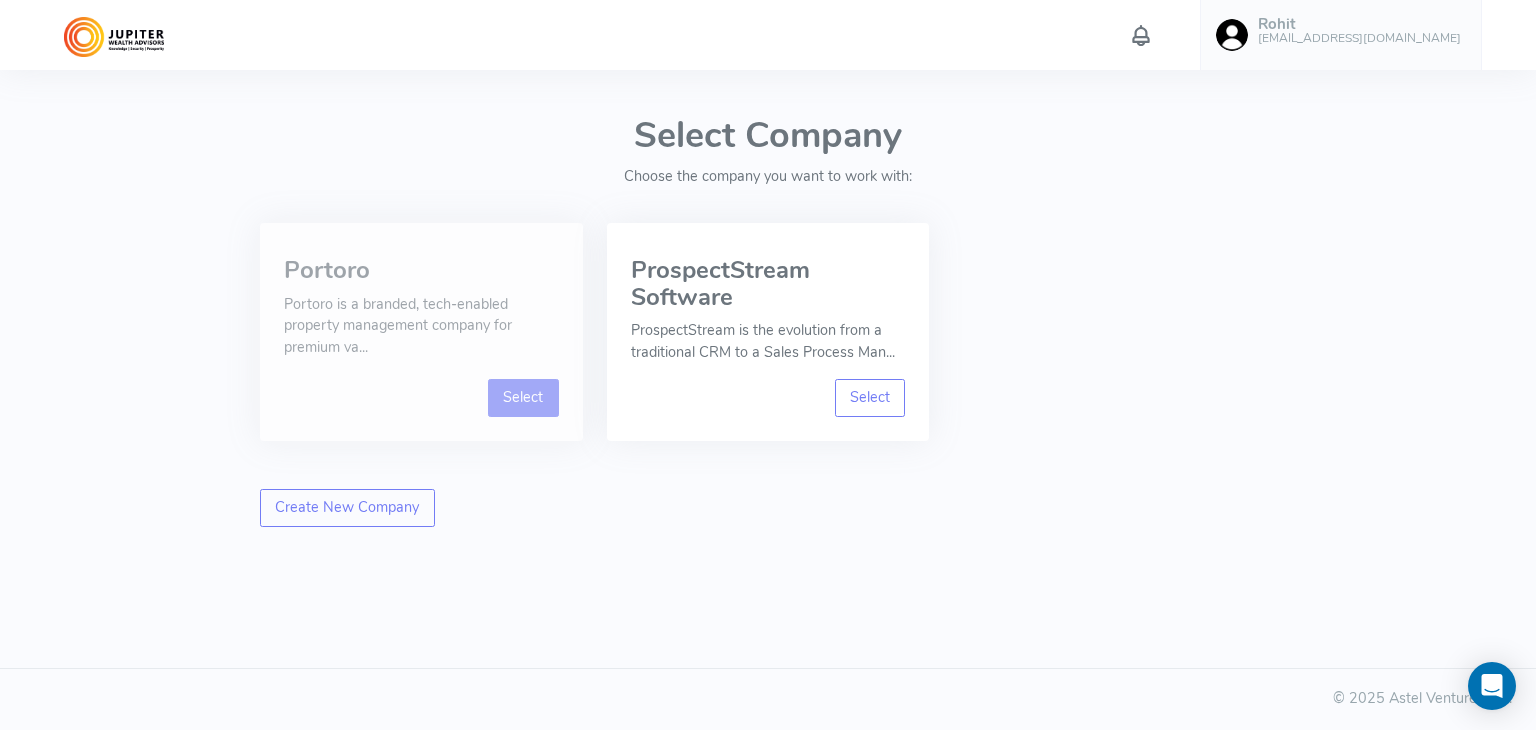 click on "Select" at bounding box center (523, 398) 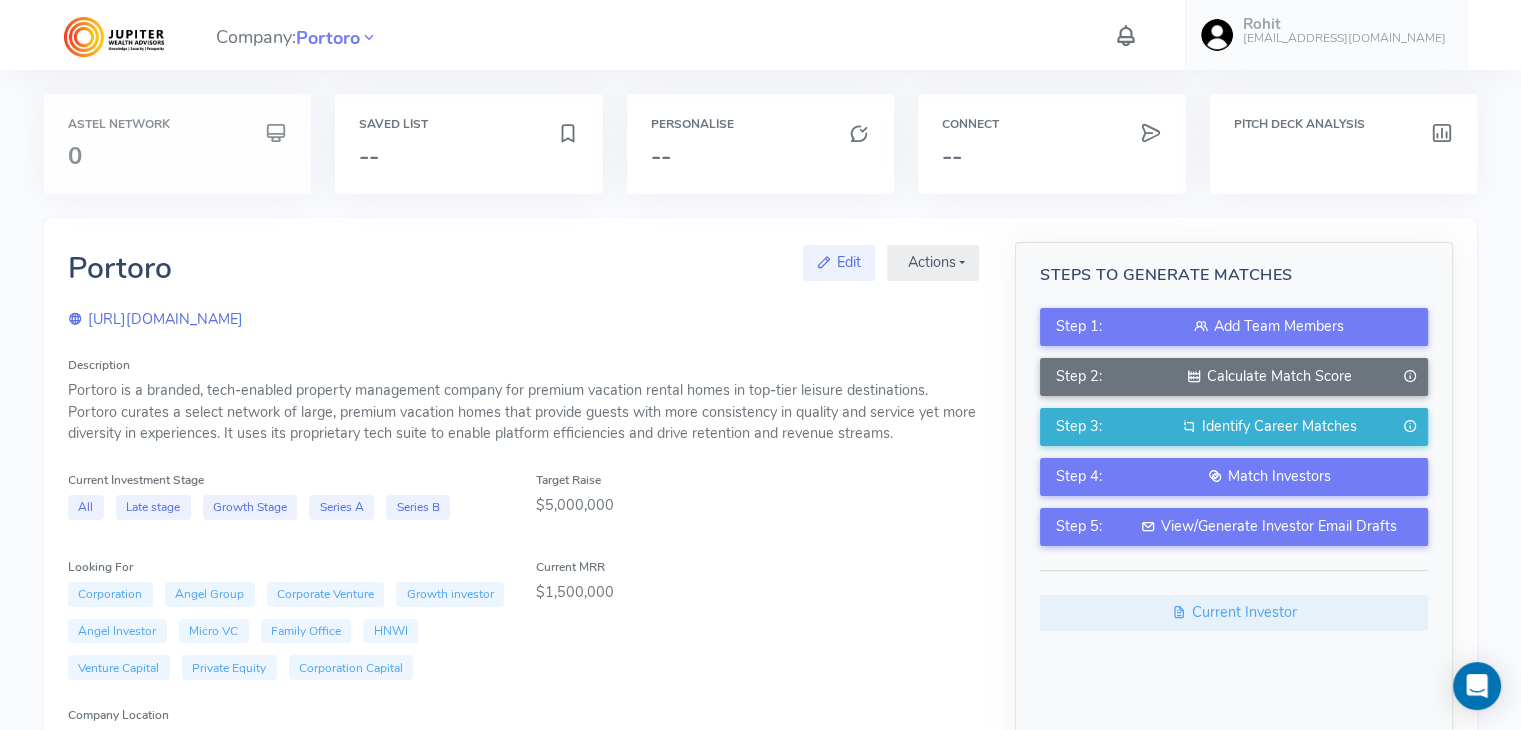 click on "0" at bounding box center [177, 156] 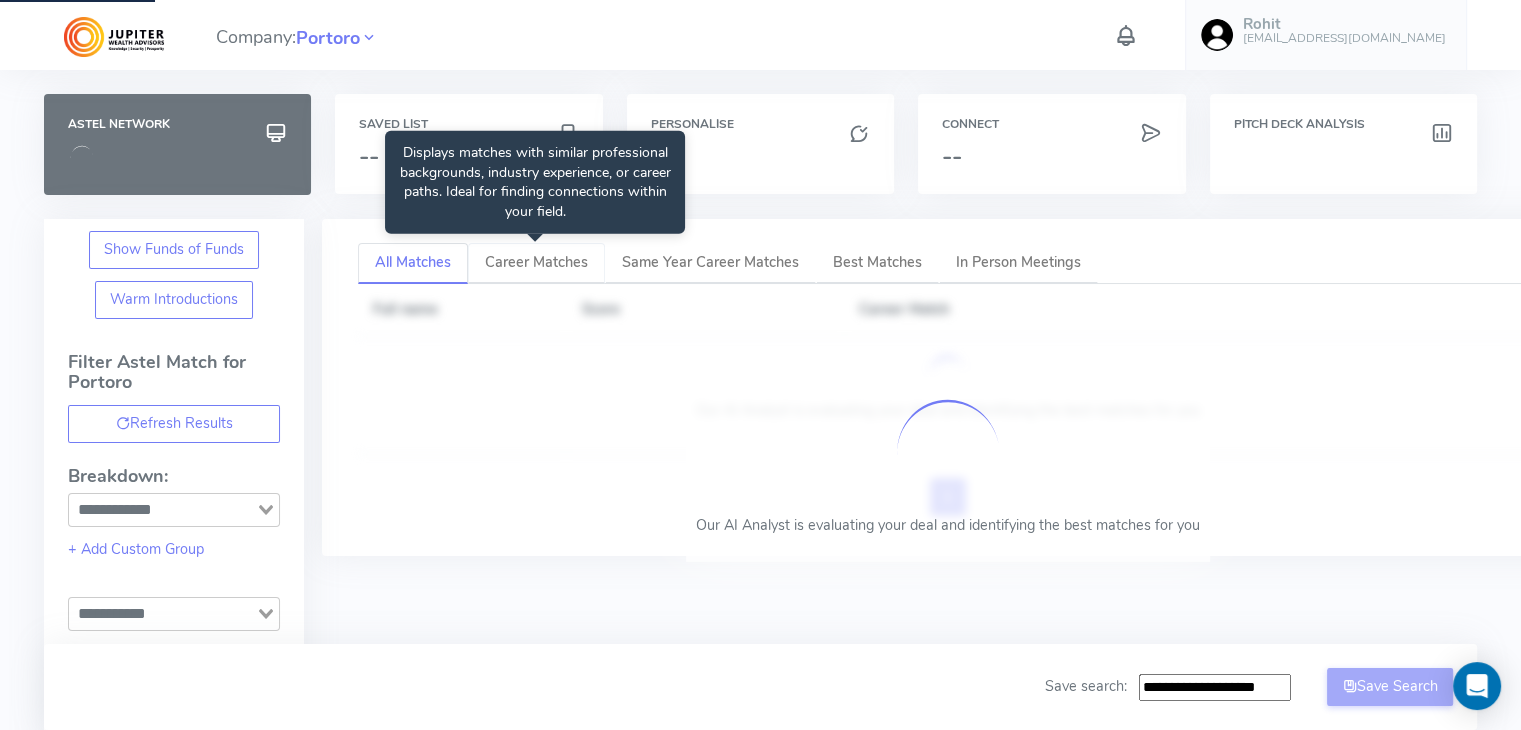 click on "Career Matches" at bounding box center [536, 262] 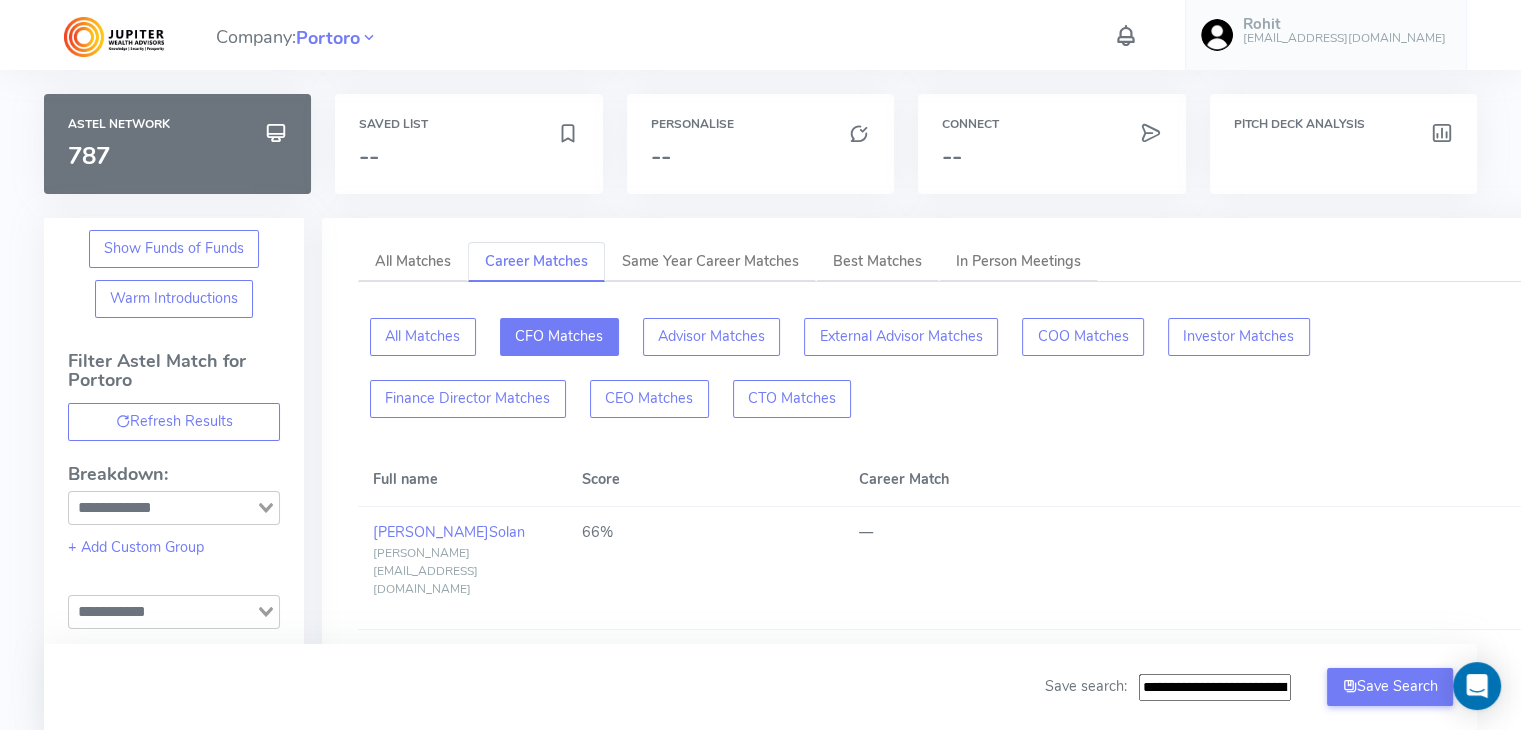 click on "CFO Matches" 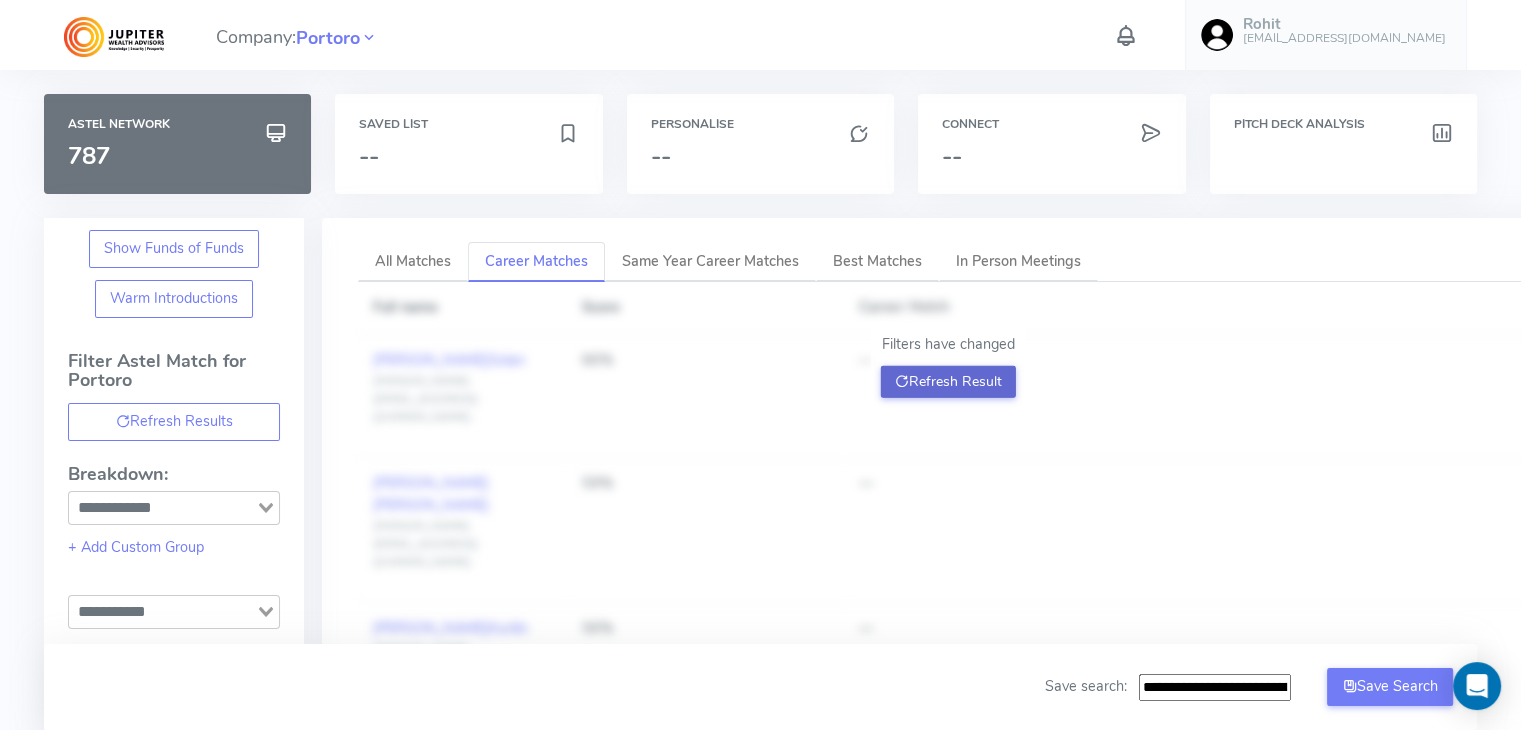 click on "Refresh Result" 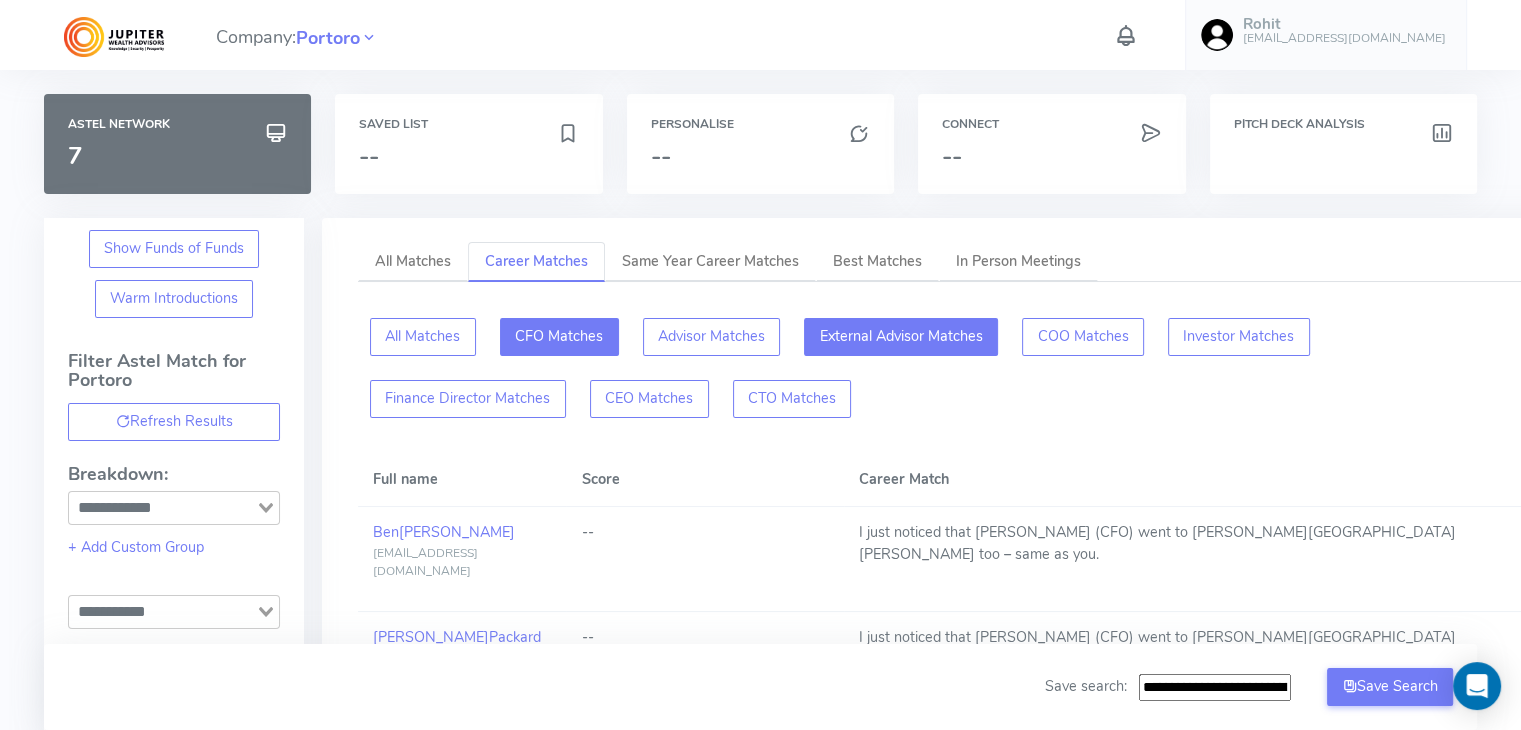 click on "External Advisor Matches" 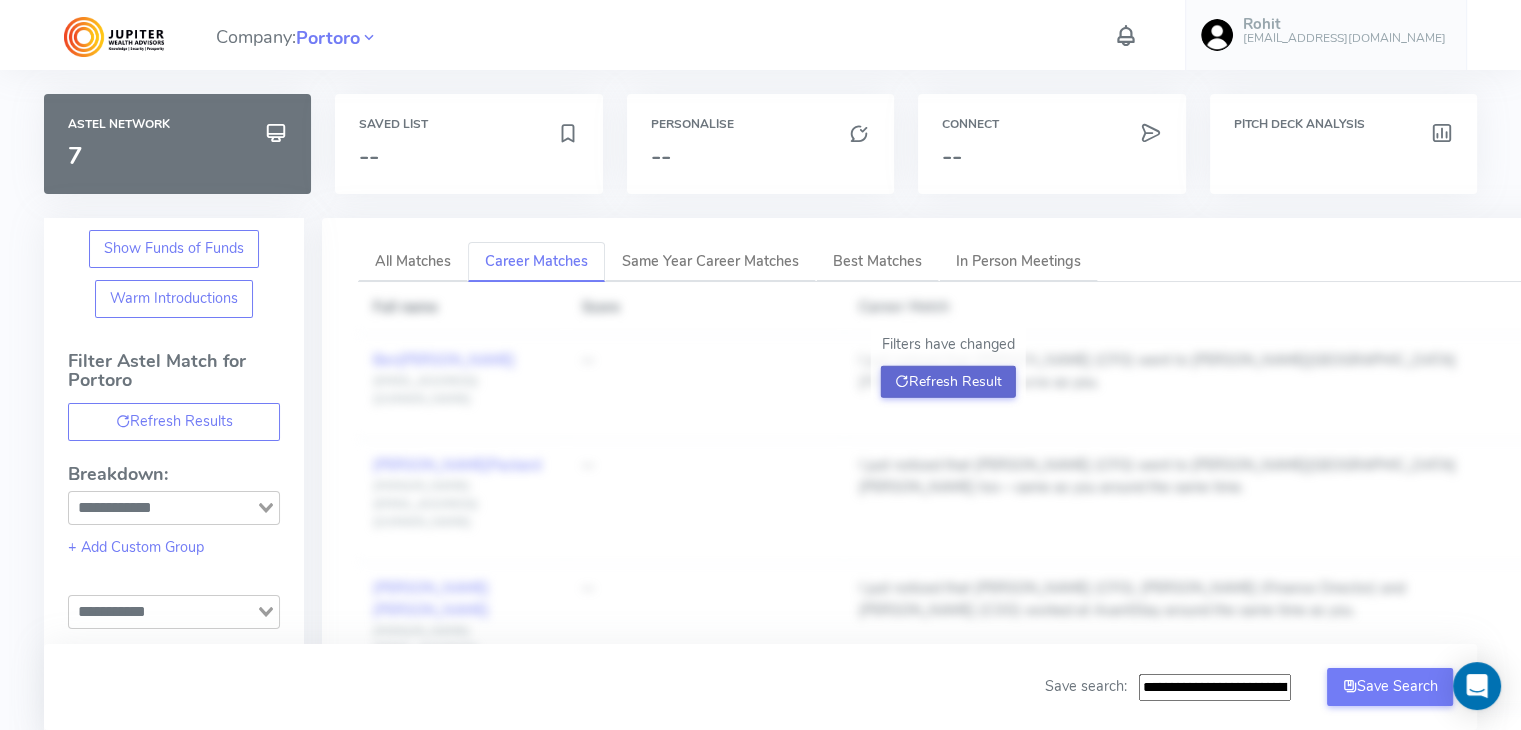 click on "Refresh Result" 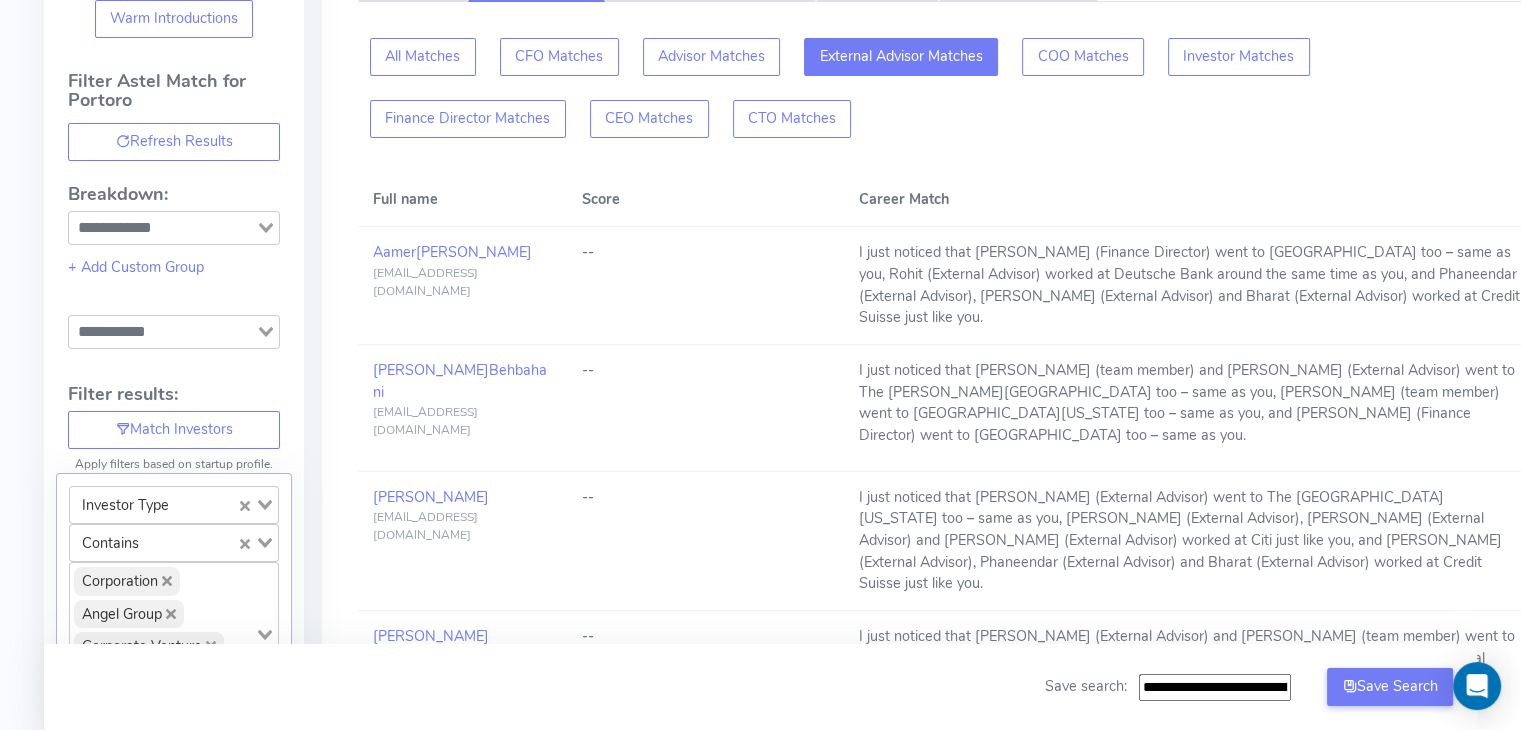 scroll, scrollTop: 0, scrollLeft: 0, axis: both 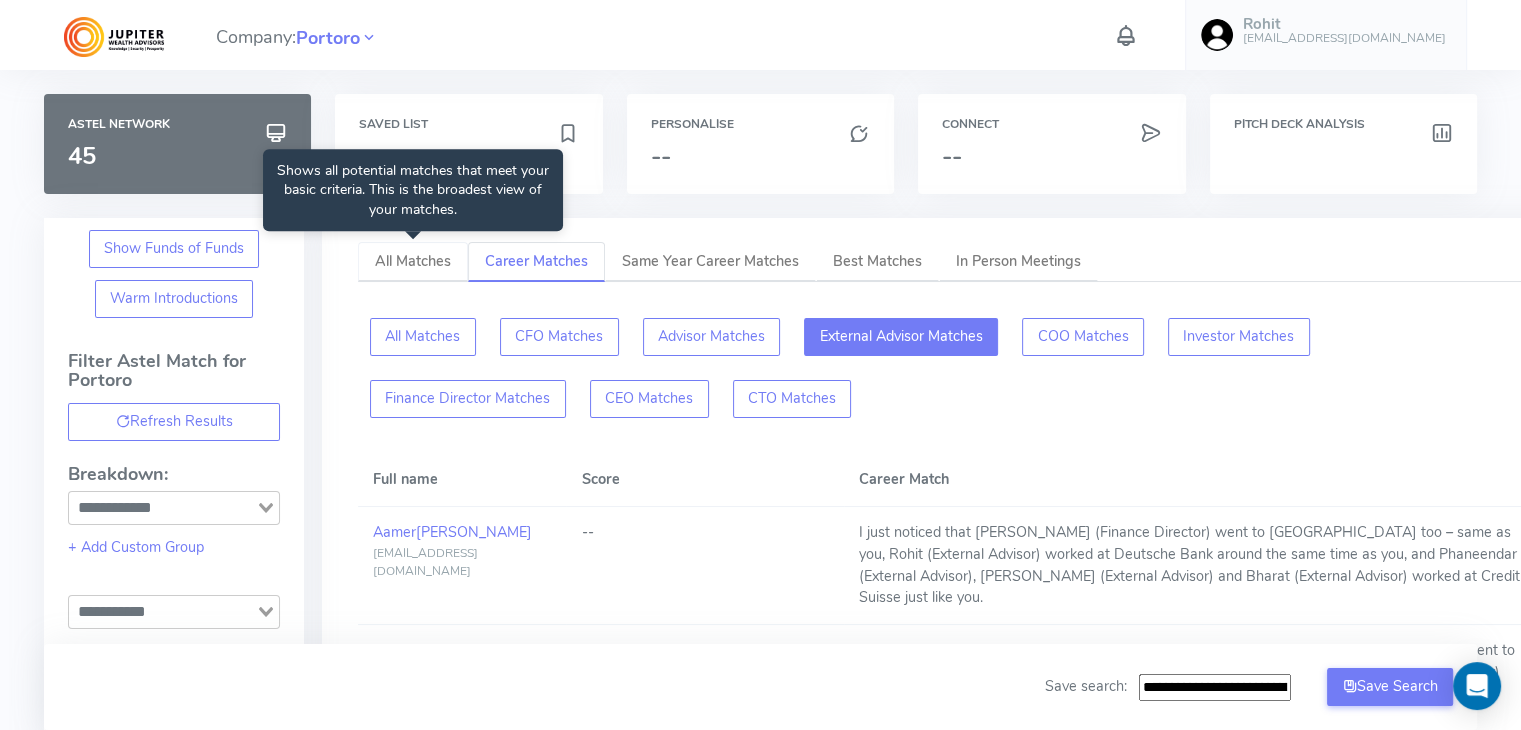 click on "All Matches" at bounding box center [413, 261] 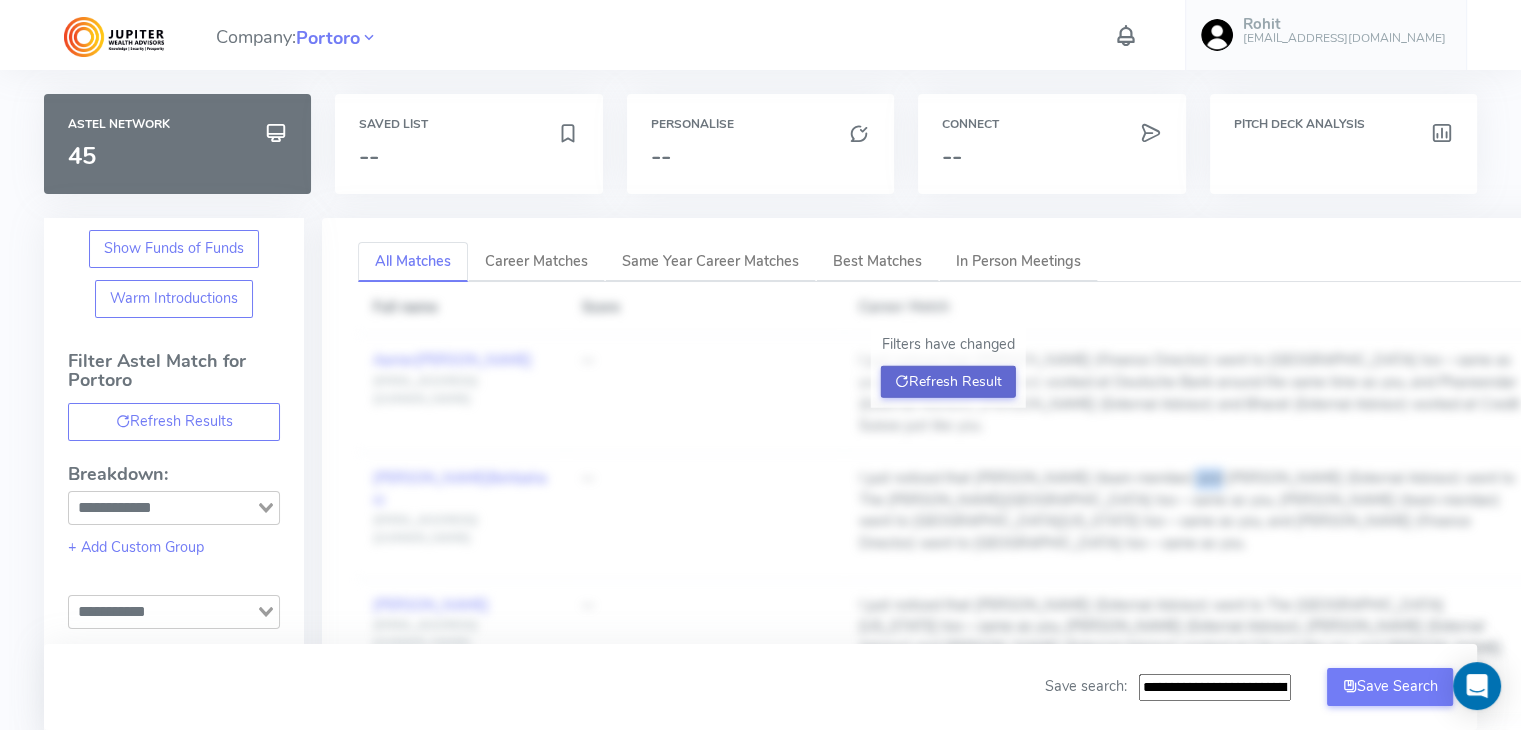 click on "Refresh Result" 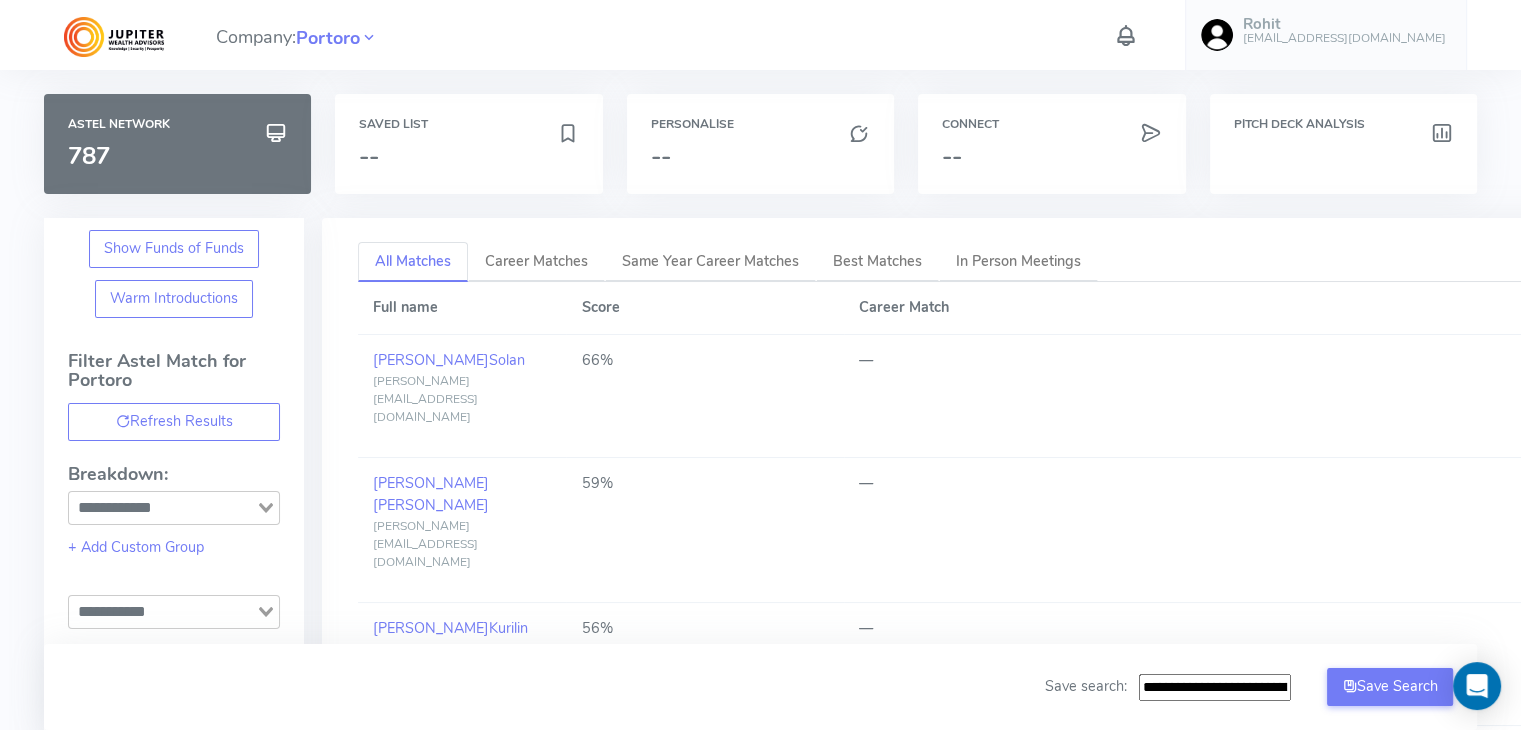 click at bounding box center [1126, 35] 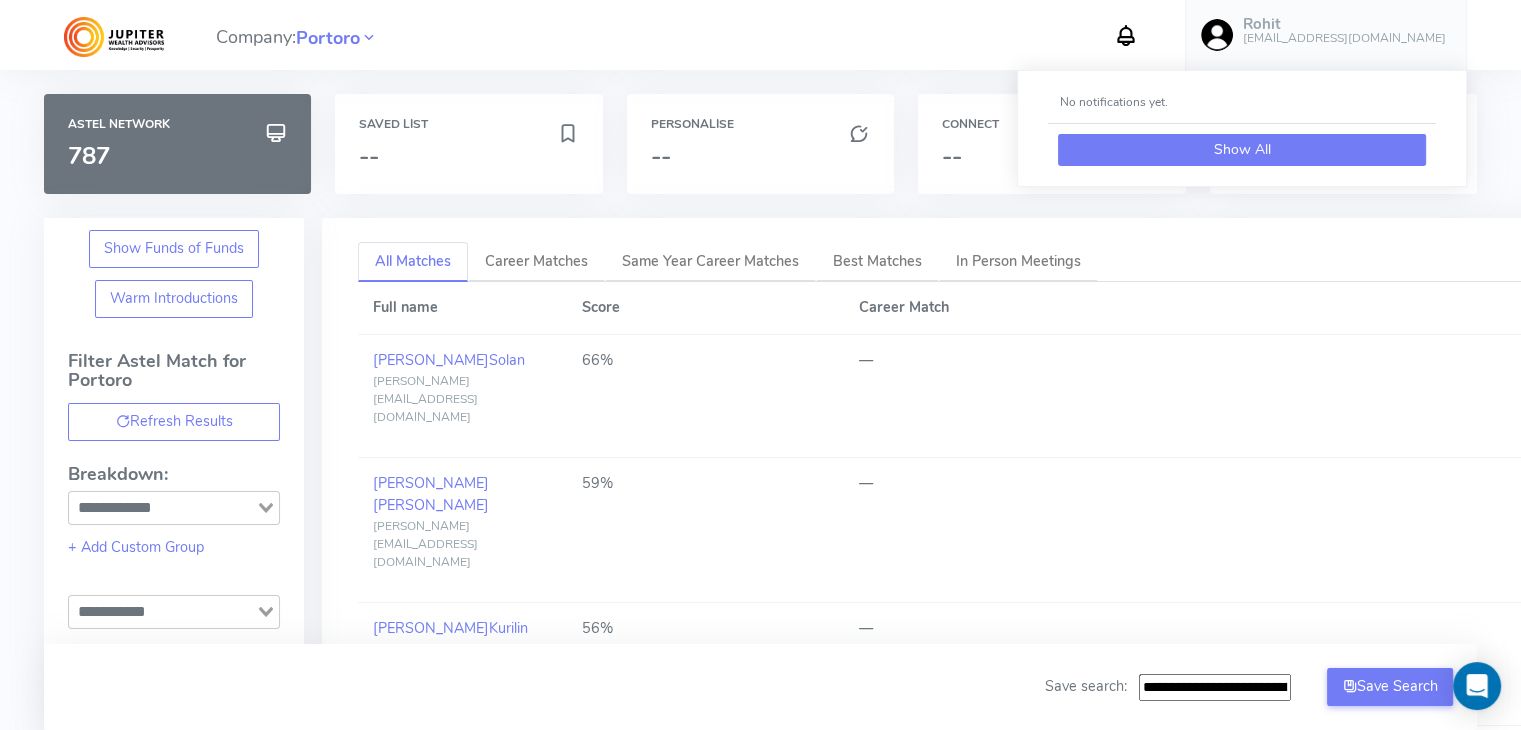 click on "Show All" at bounding box center (1242, 150) 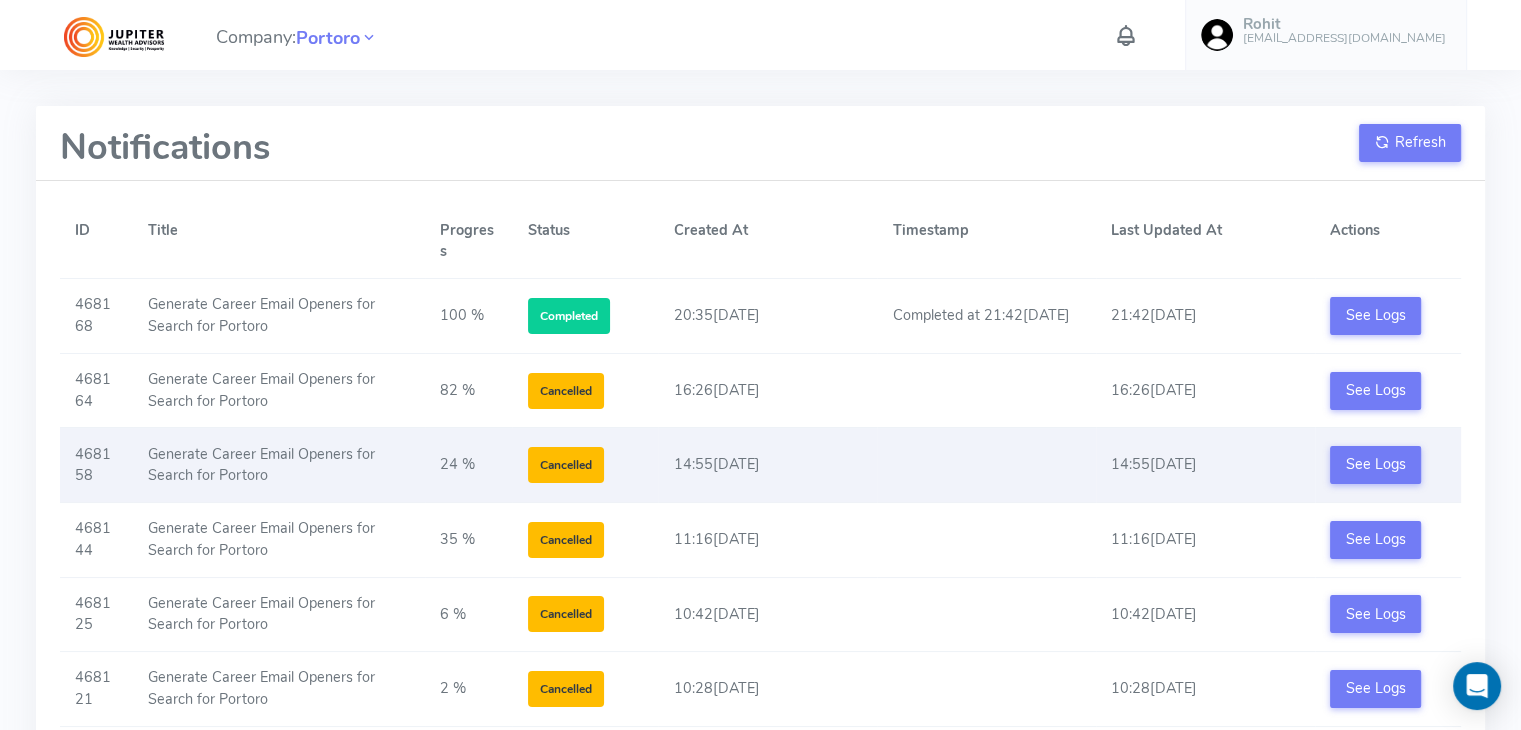 click on "Cancelled" at bounding box center [585, 465] 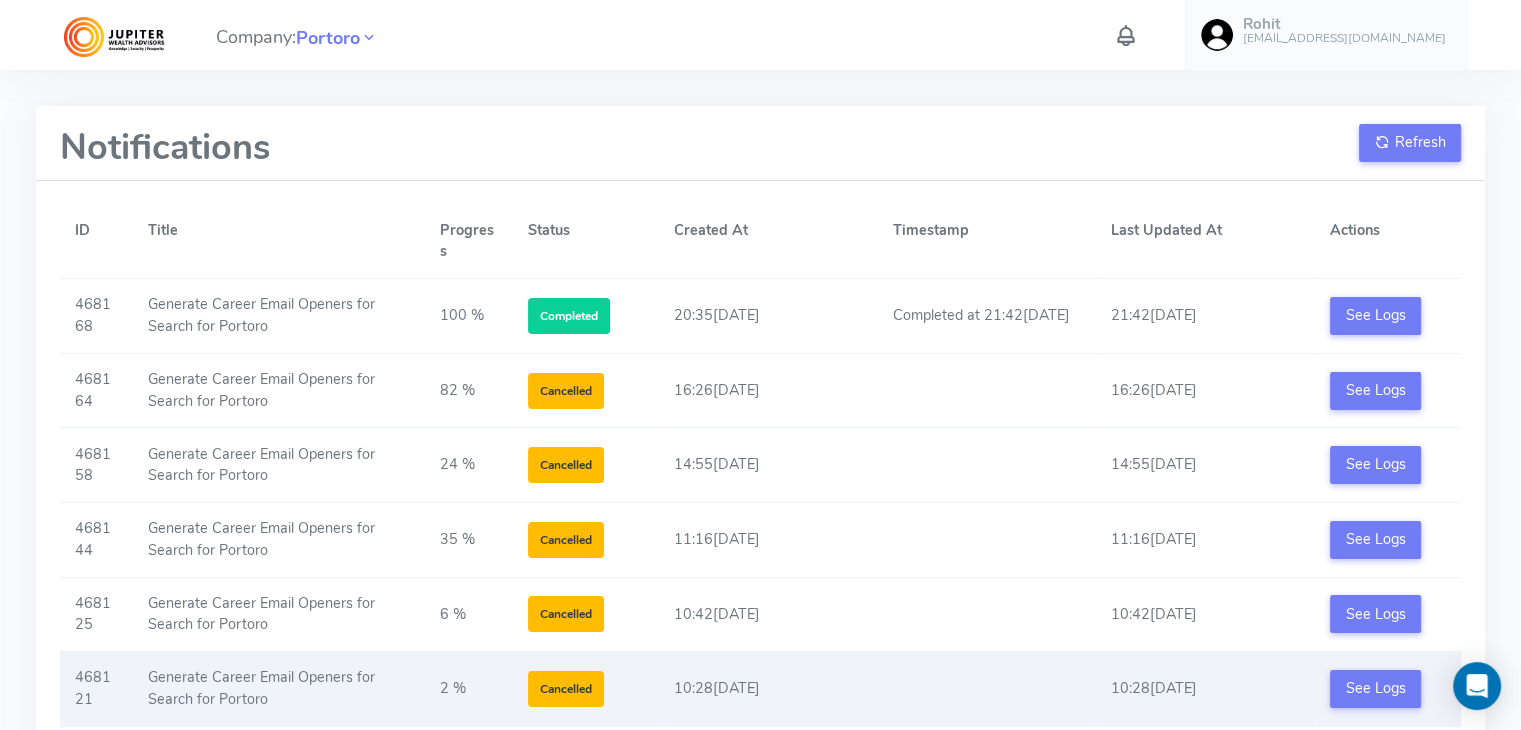 scroll, scrollTop: 803, scrollLeft: 0, axis: vertical 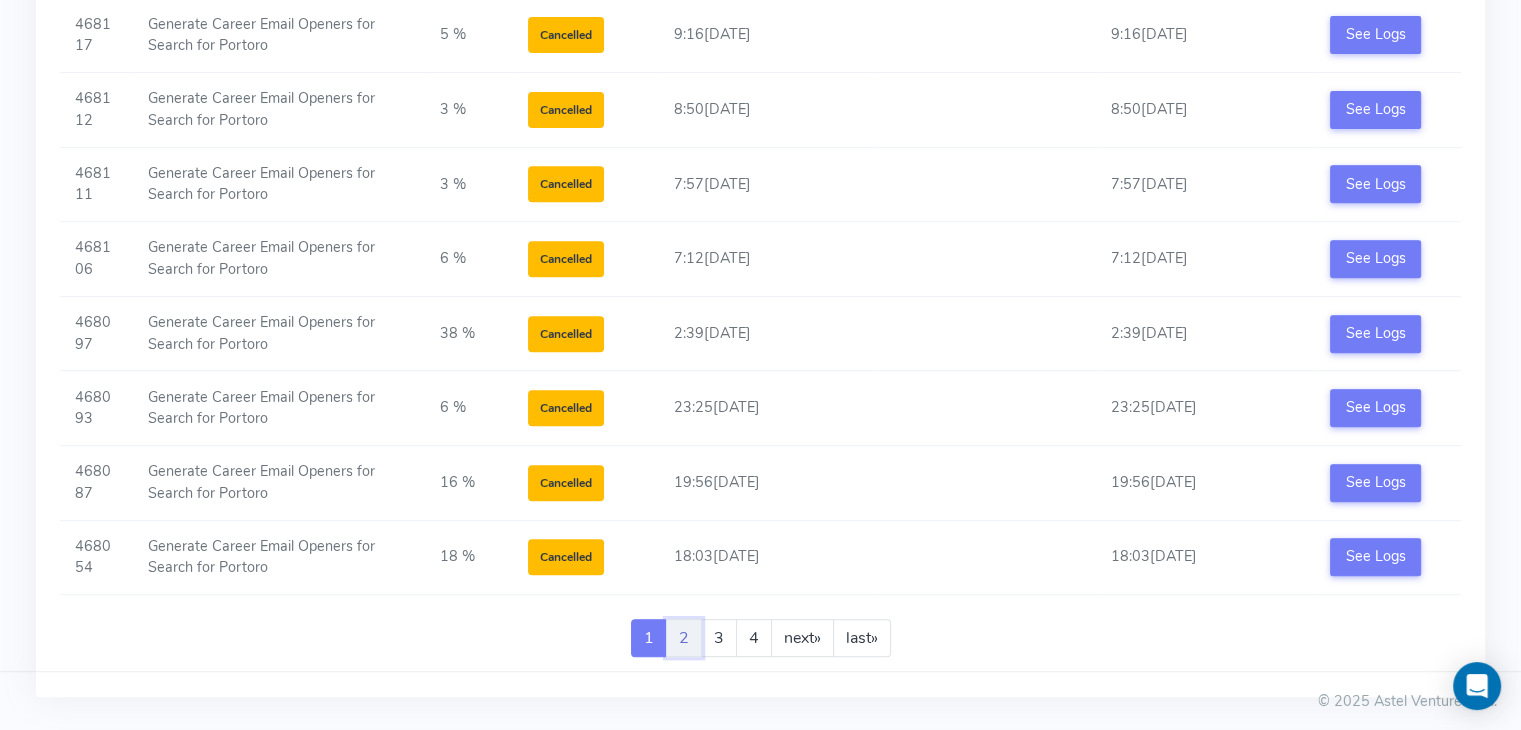 click on "2" at bounding box center (684, 638) 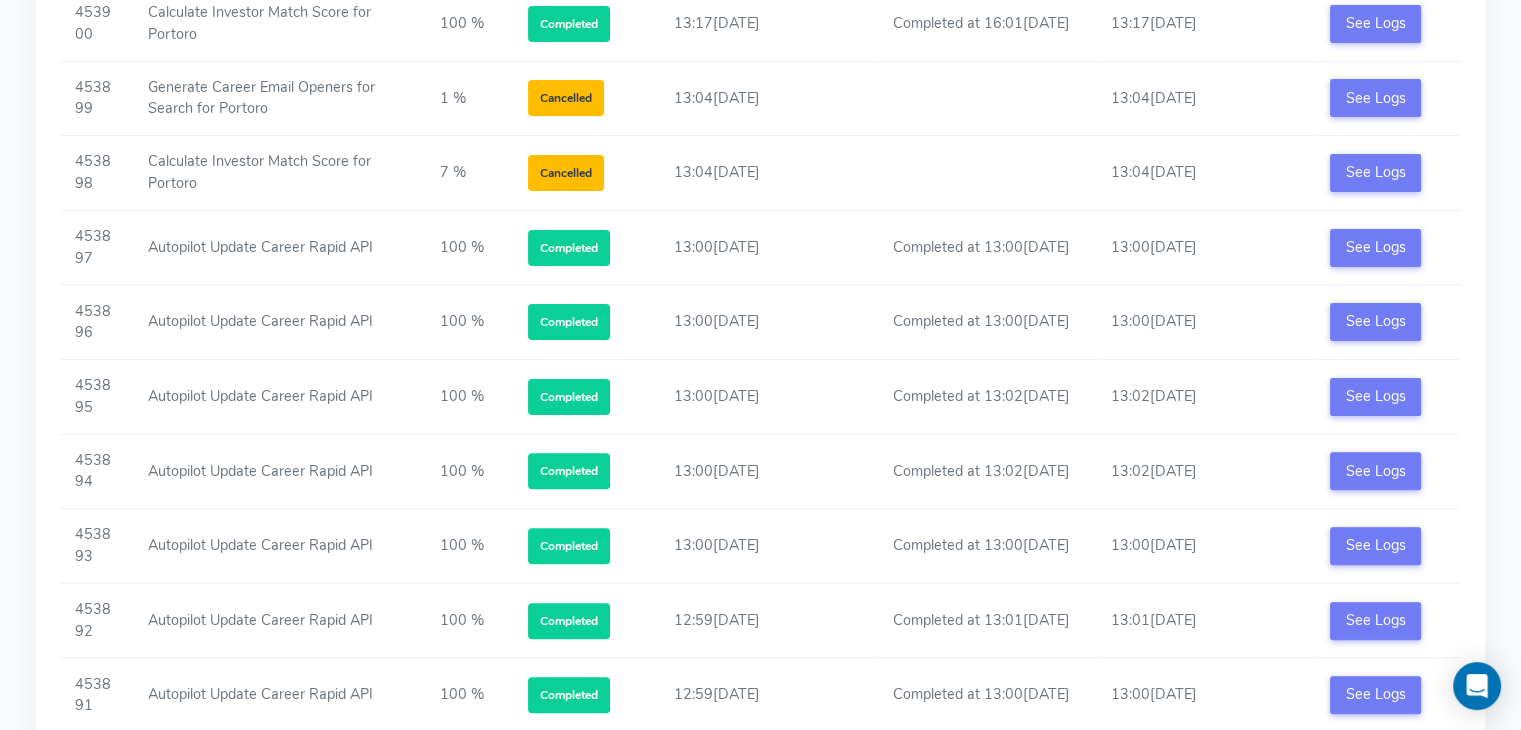 scroll, scrollTop: 803, scrollLeft: 0, axis: vertical 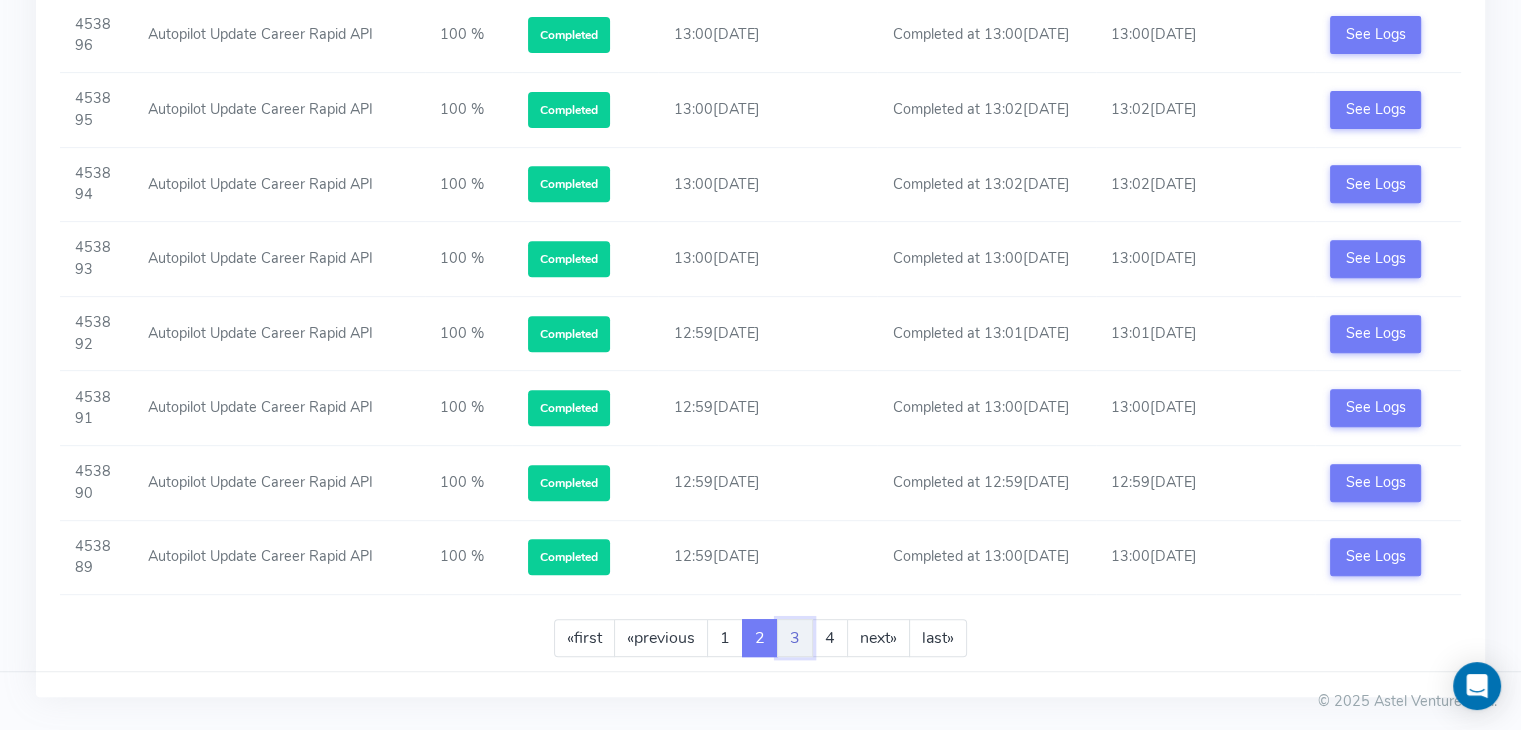 click on "3" at bounding box center [795, 638] 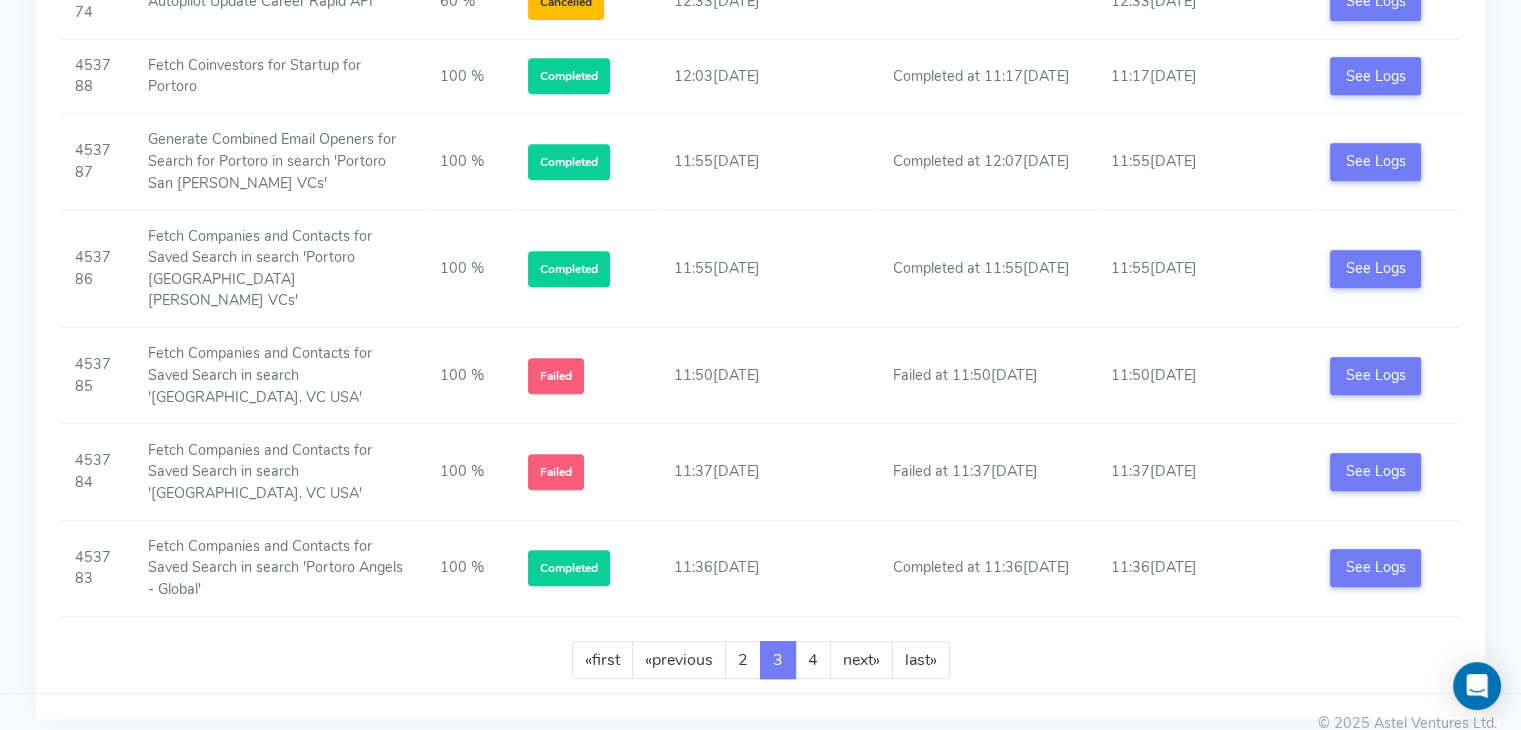 scroll, scrollTop: 0, scrollLeft: 0, axis: both 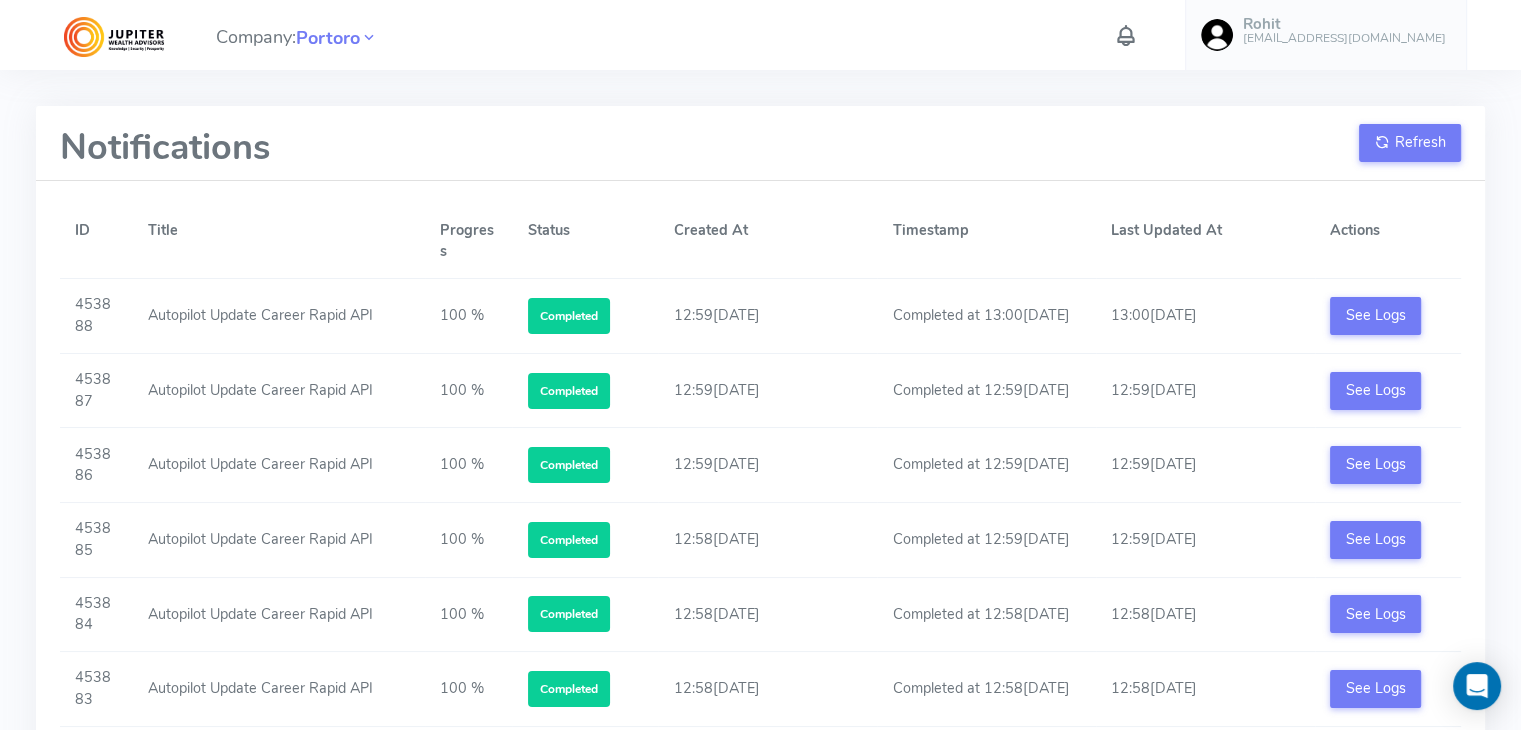 click at bounding box center (1126, 35) 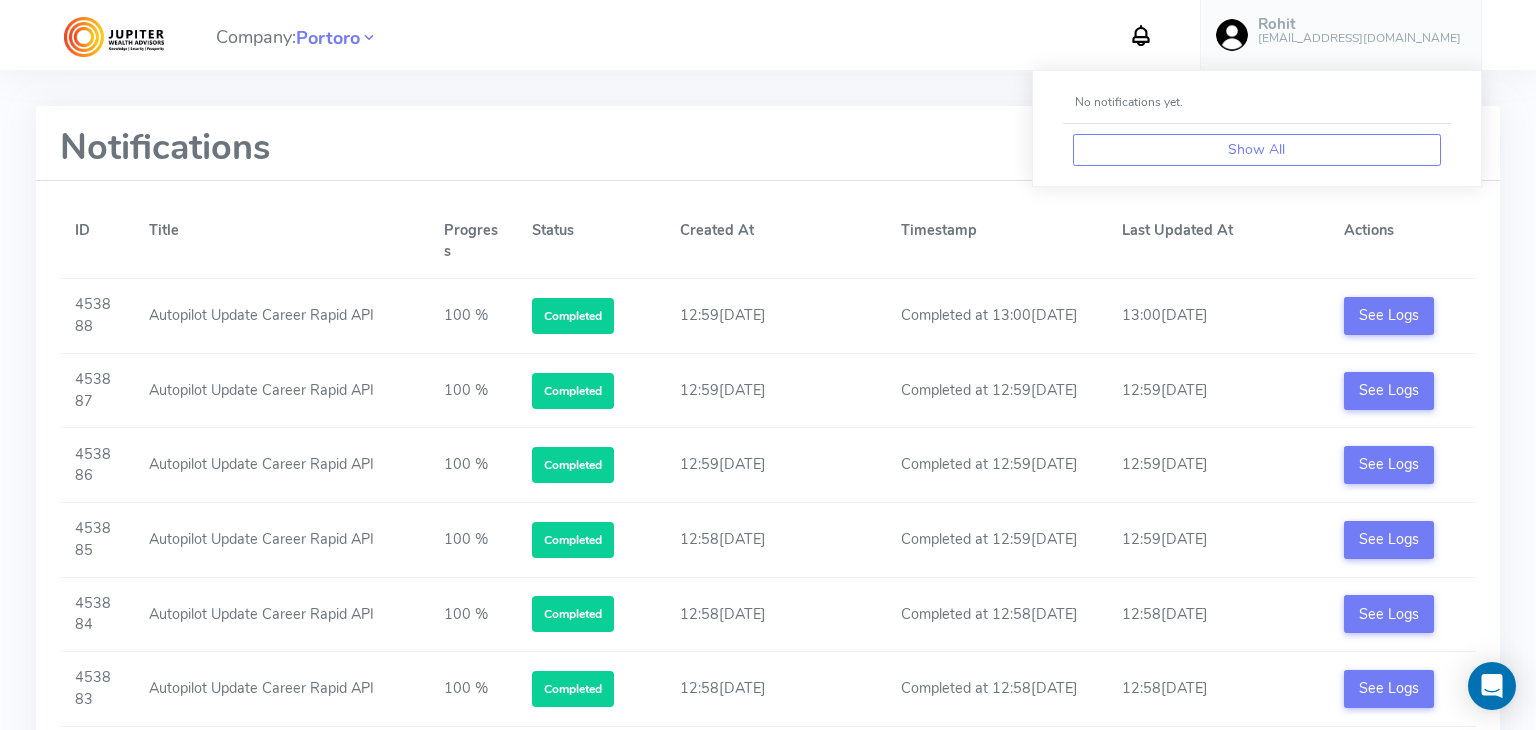 click on "Show All" at bounding box center [1257, 149] 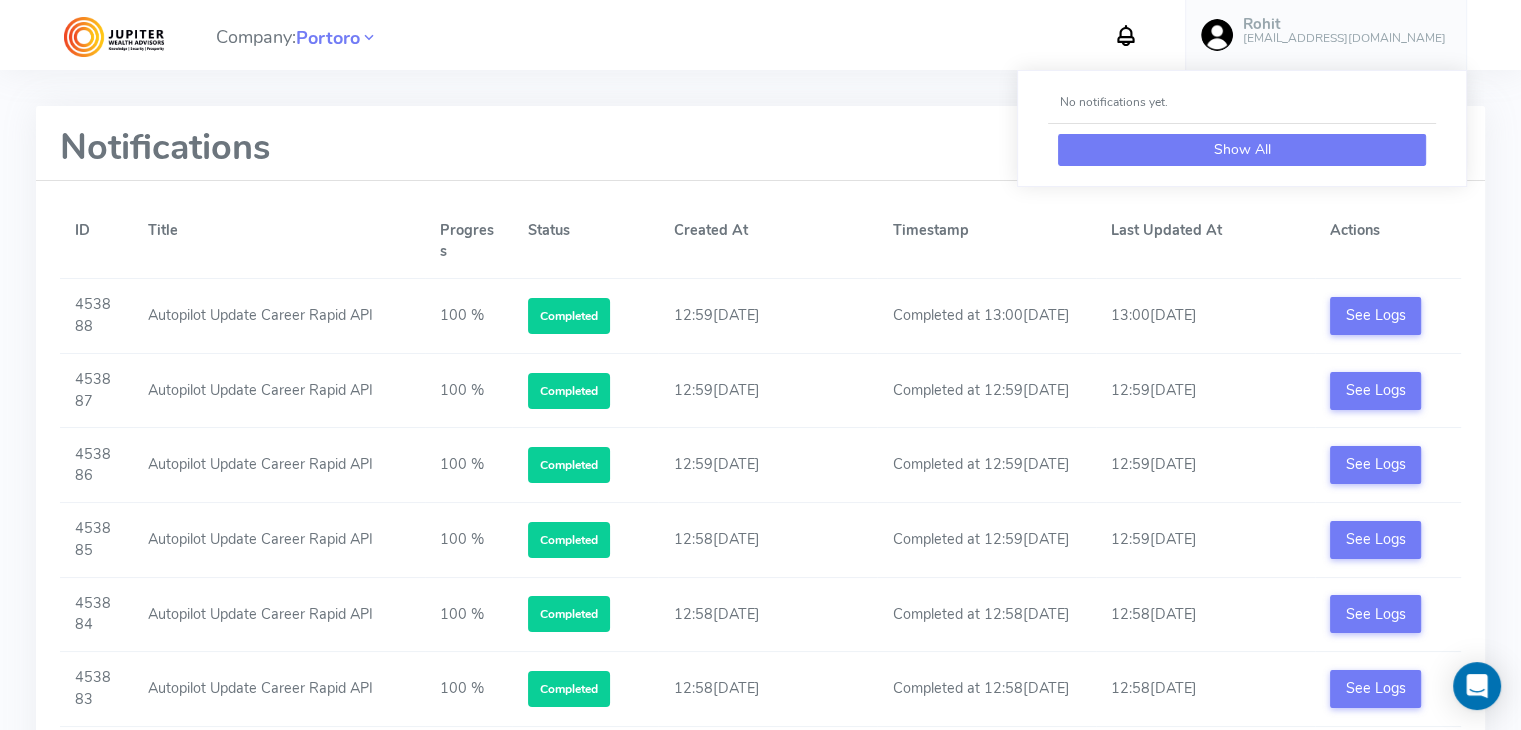click on "Show All" at bounding box center [1242, 150] 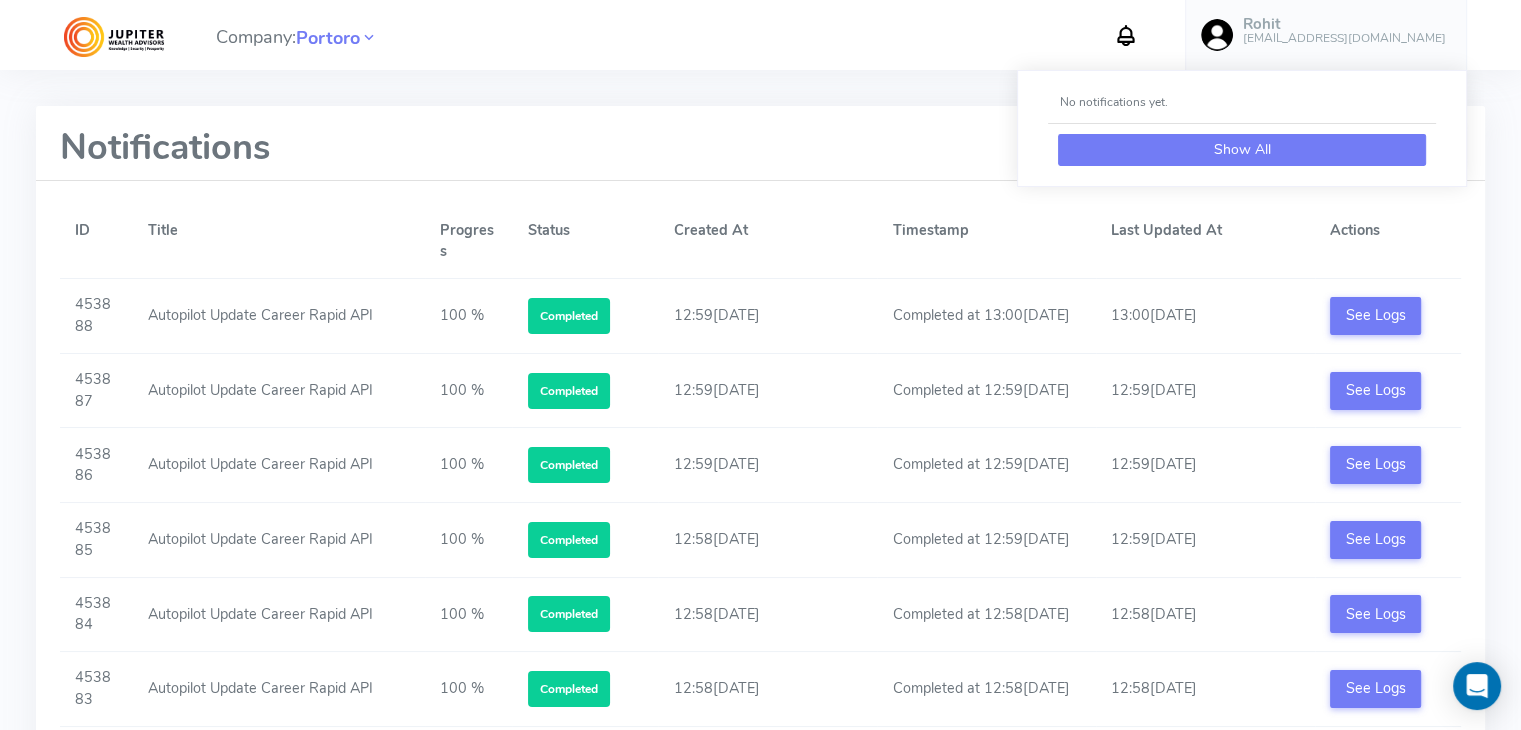 click on "Show All" at bounding box center (1242, 150) 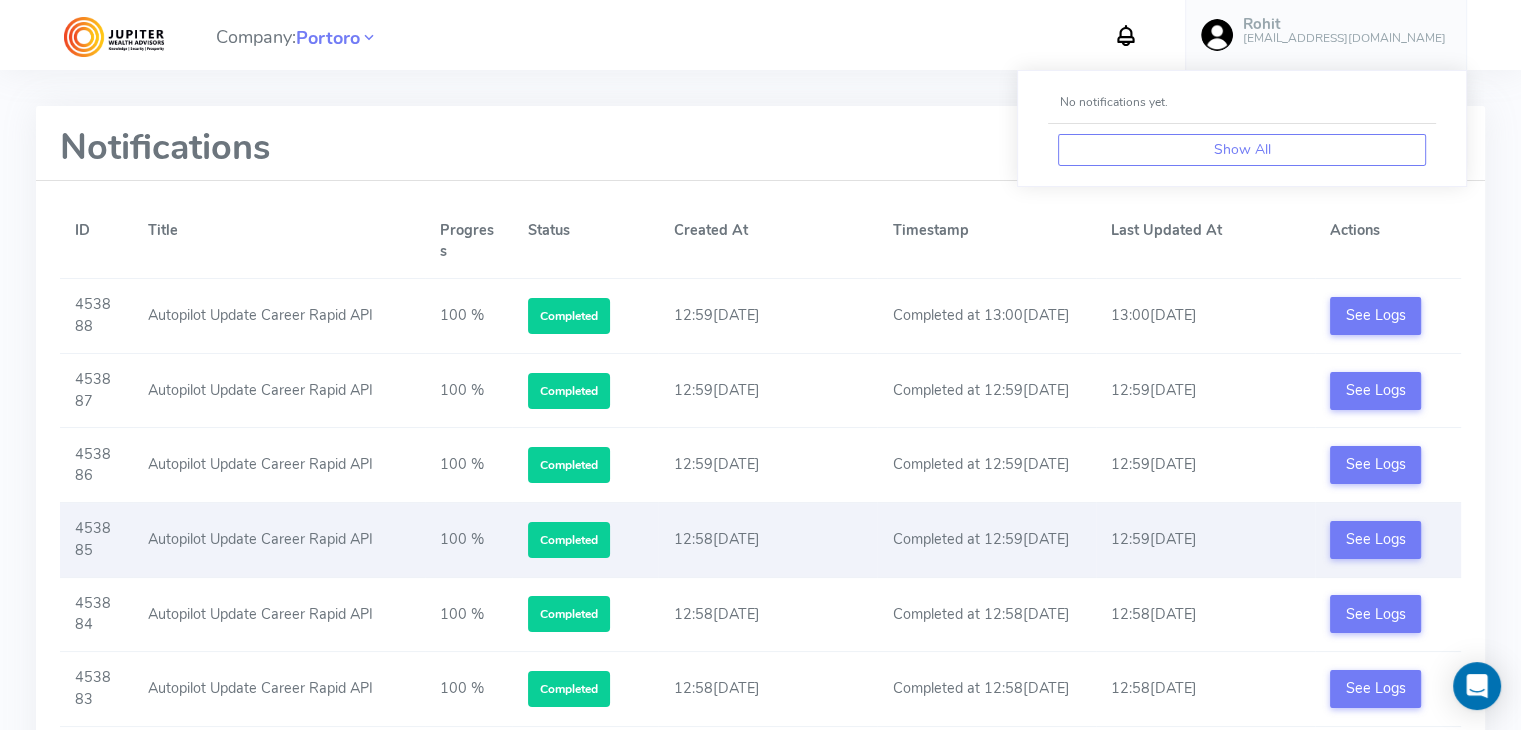 scroll, scrollTop: 911, scrollLeft: 0, axis: vertical 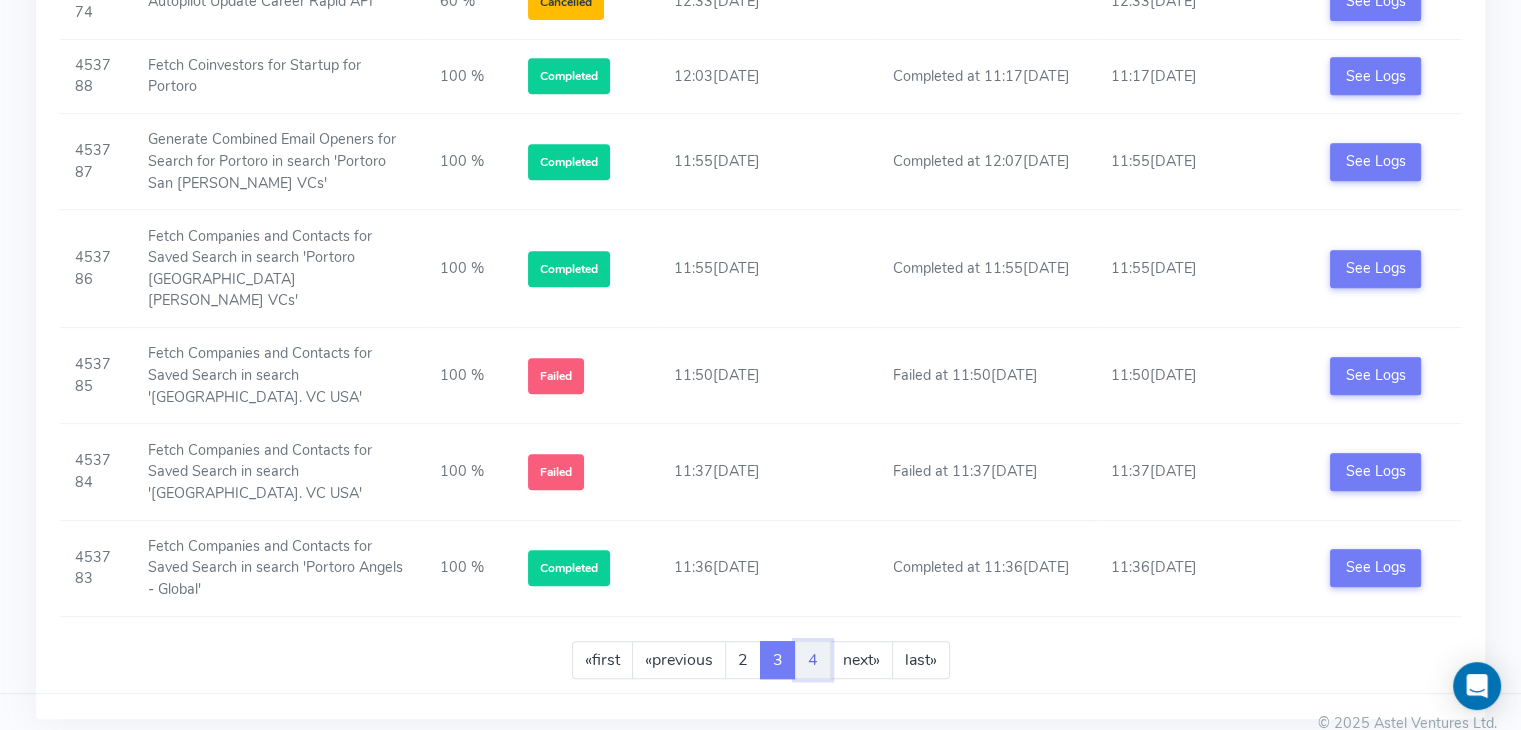 click on "4" at bounding box center (813, 660) 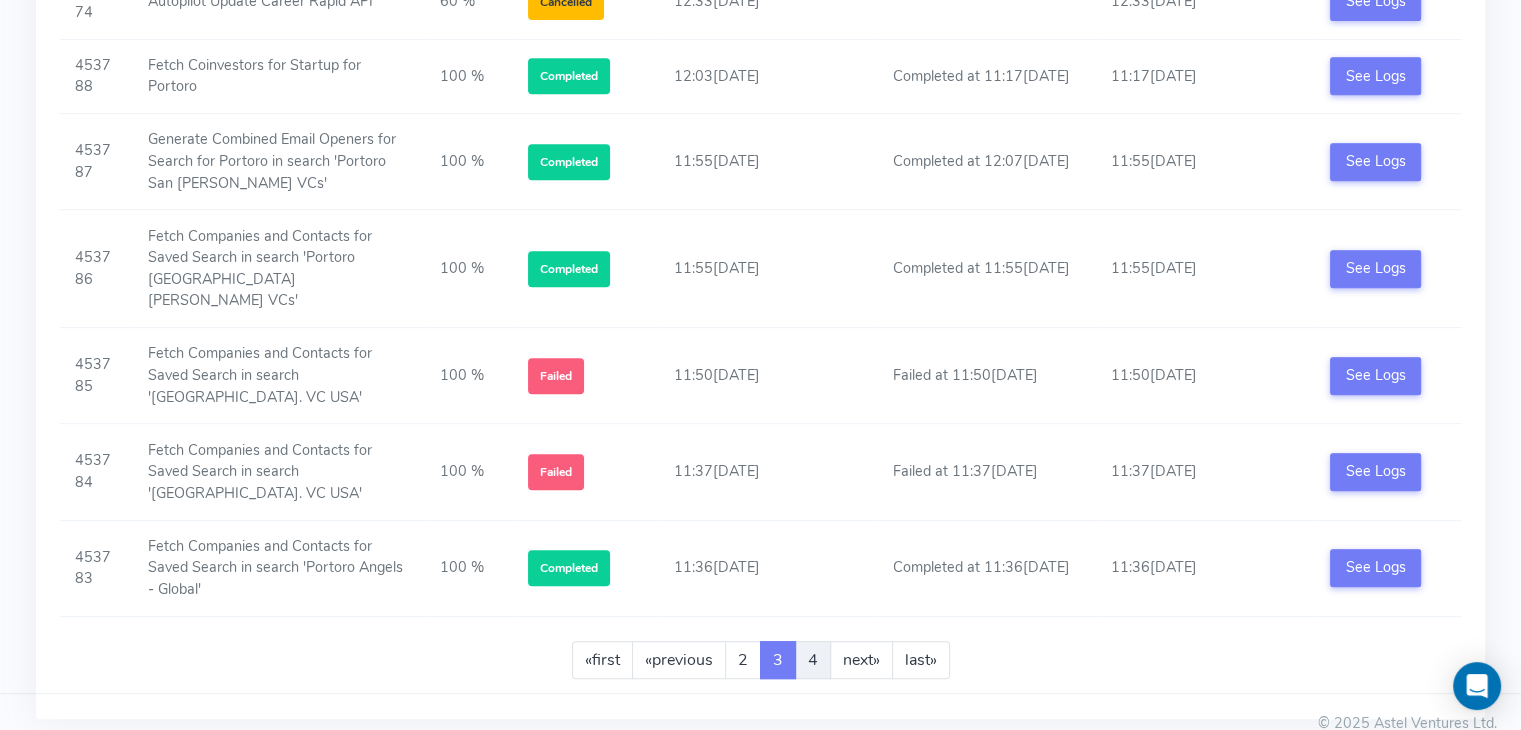 scroll, scrollTop: 0, scrollLeft: 0, axis: both 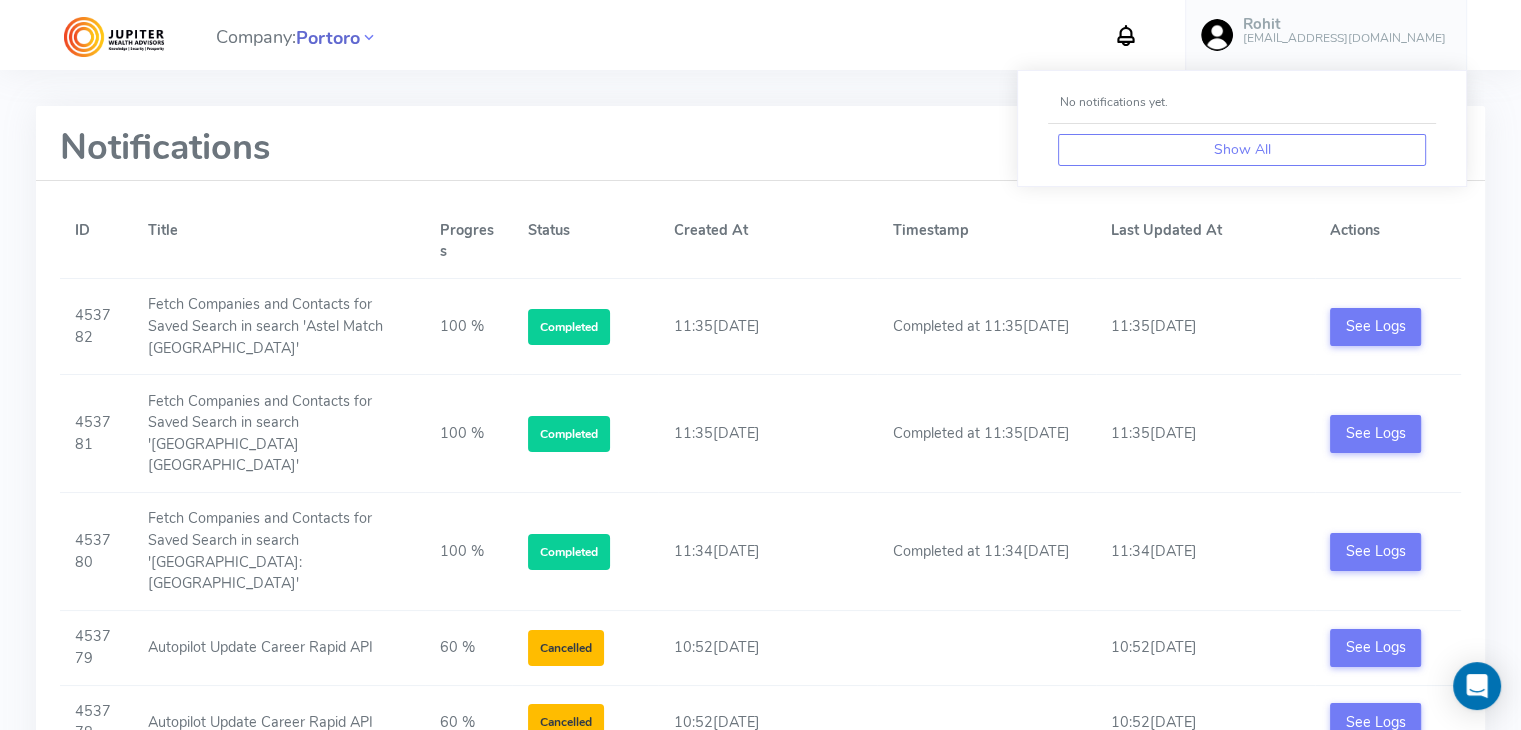 click on "Portoro" at bounding box center (328, 38) 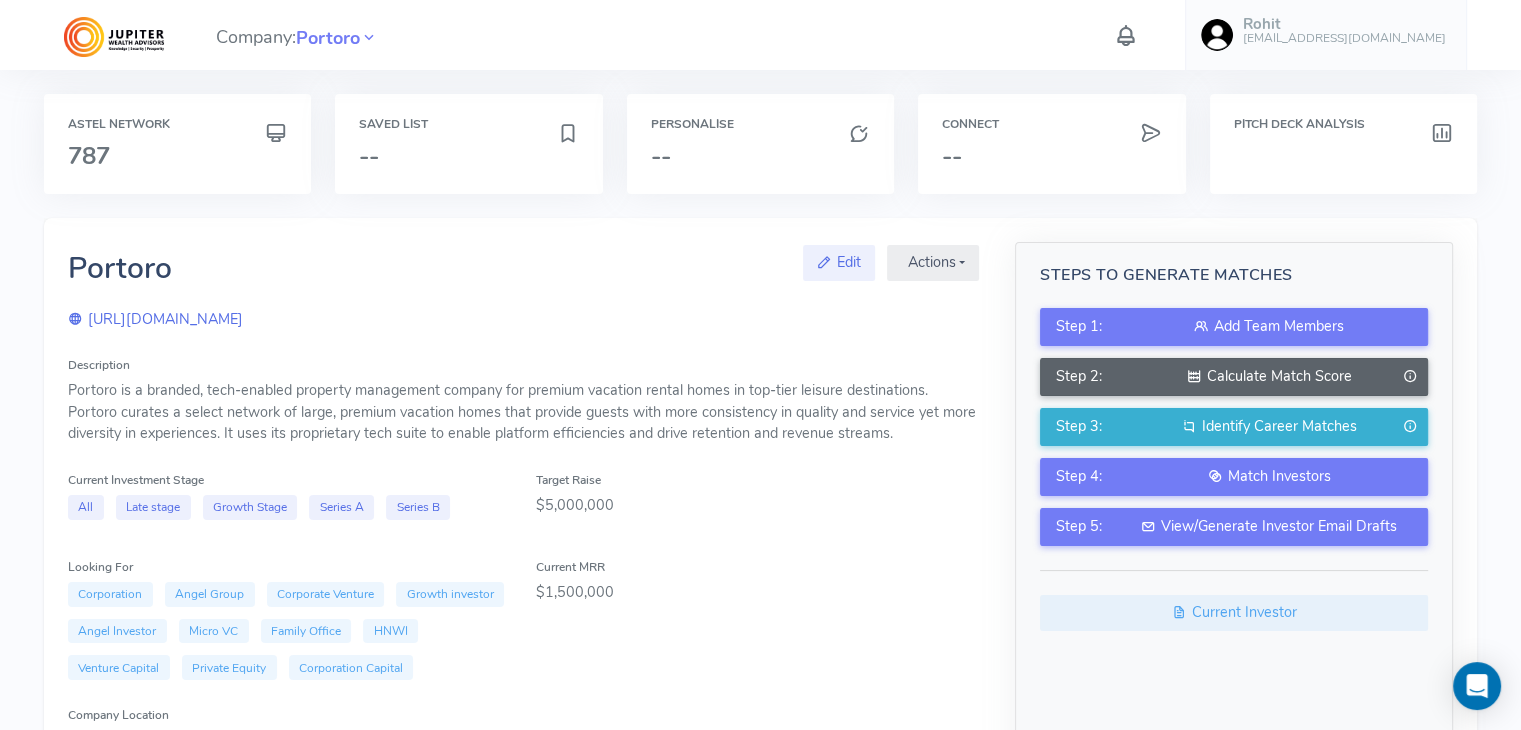 click on "Calculate Match Score" at bounding box center (1269, 377) 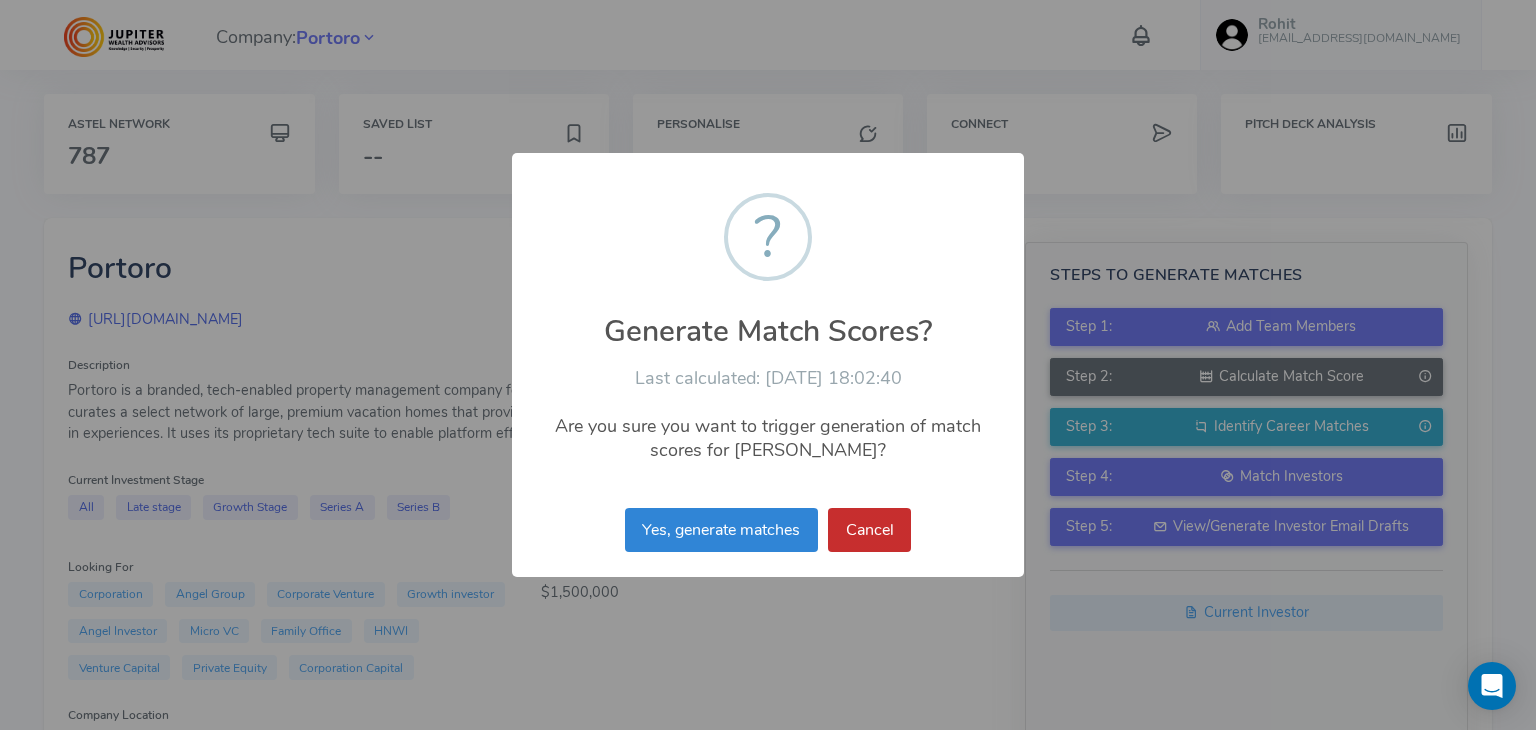 click on "Cancel" at bounding box center [869, 530] 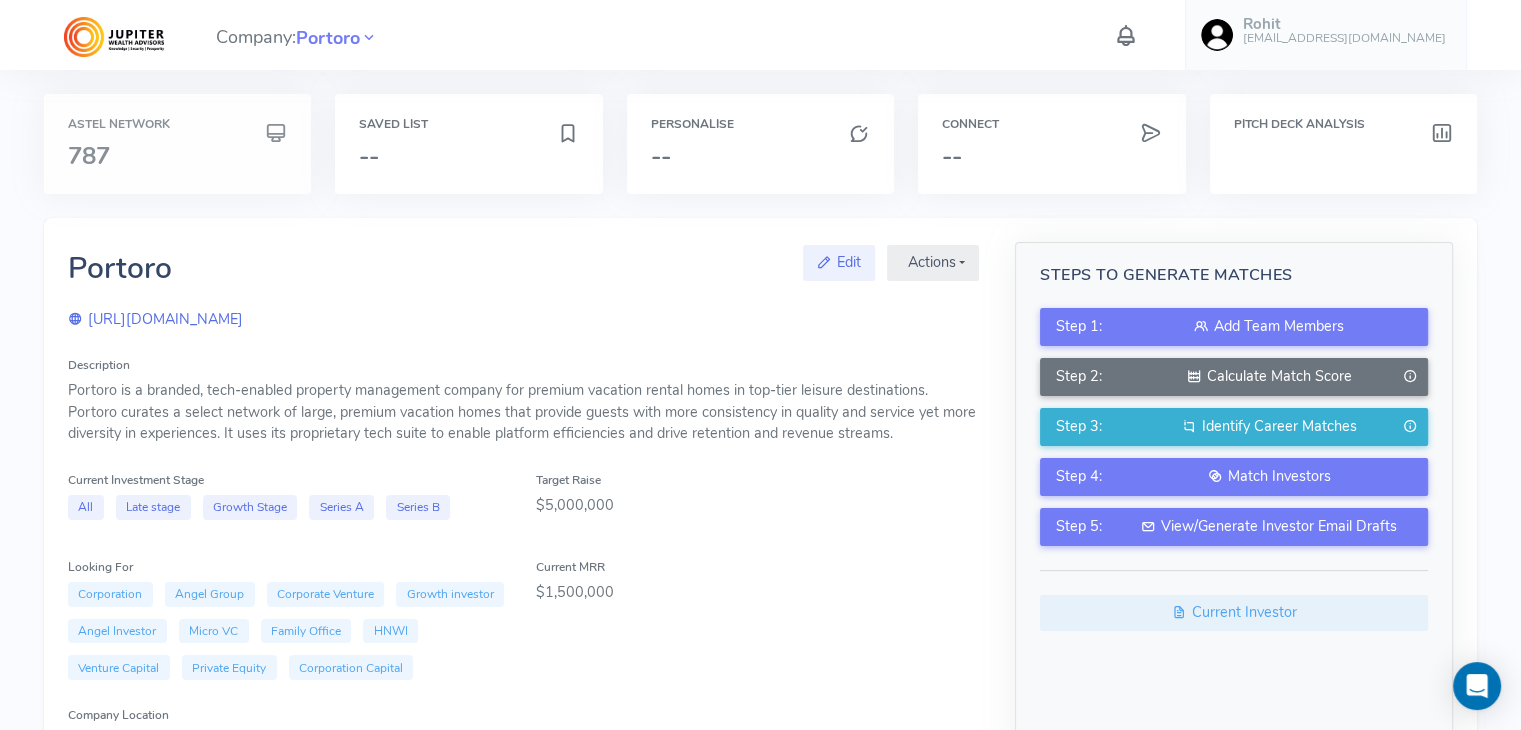click on "Astel Network" at bounding box center (177, 124) 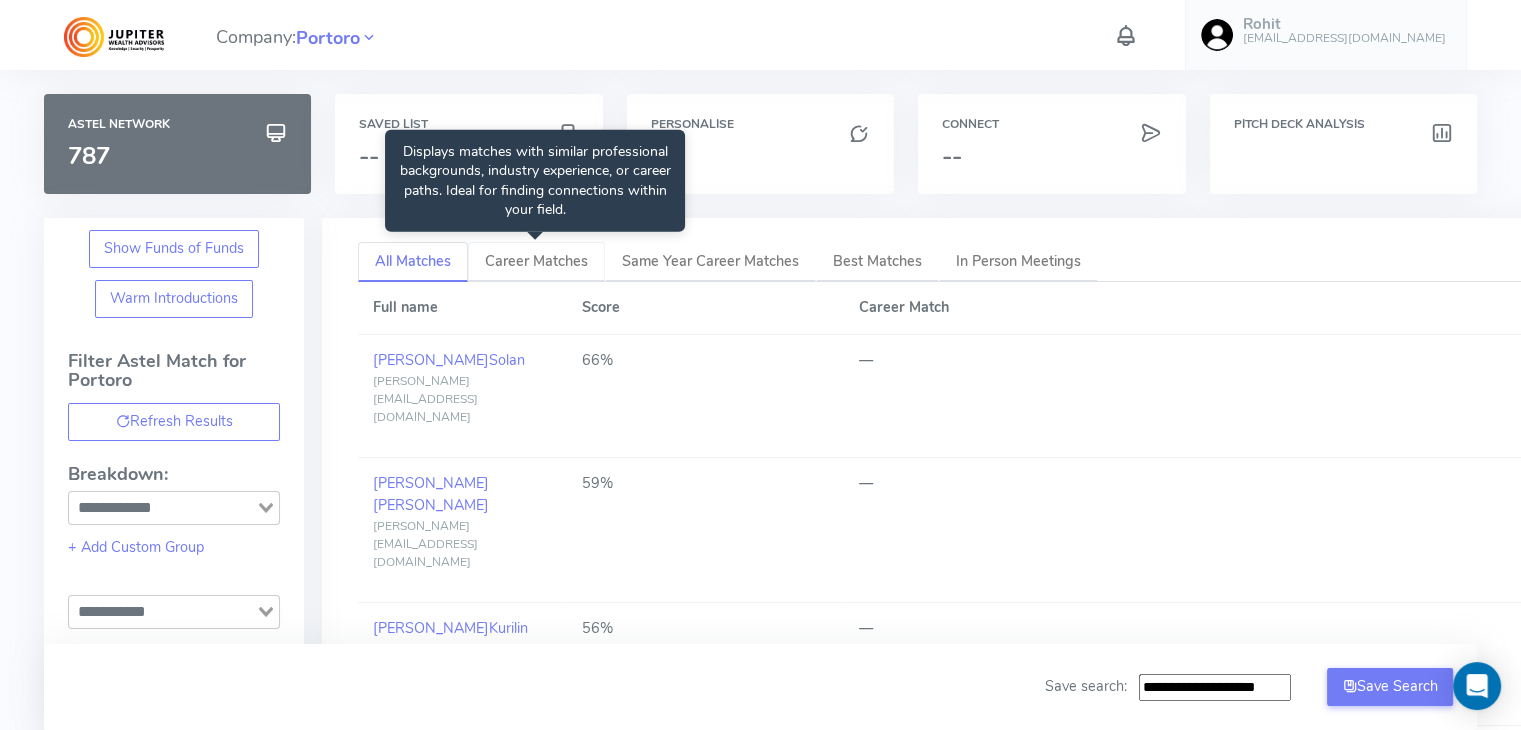 click on "Career Matches" at bounding box center [536, 261] 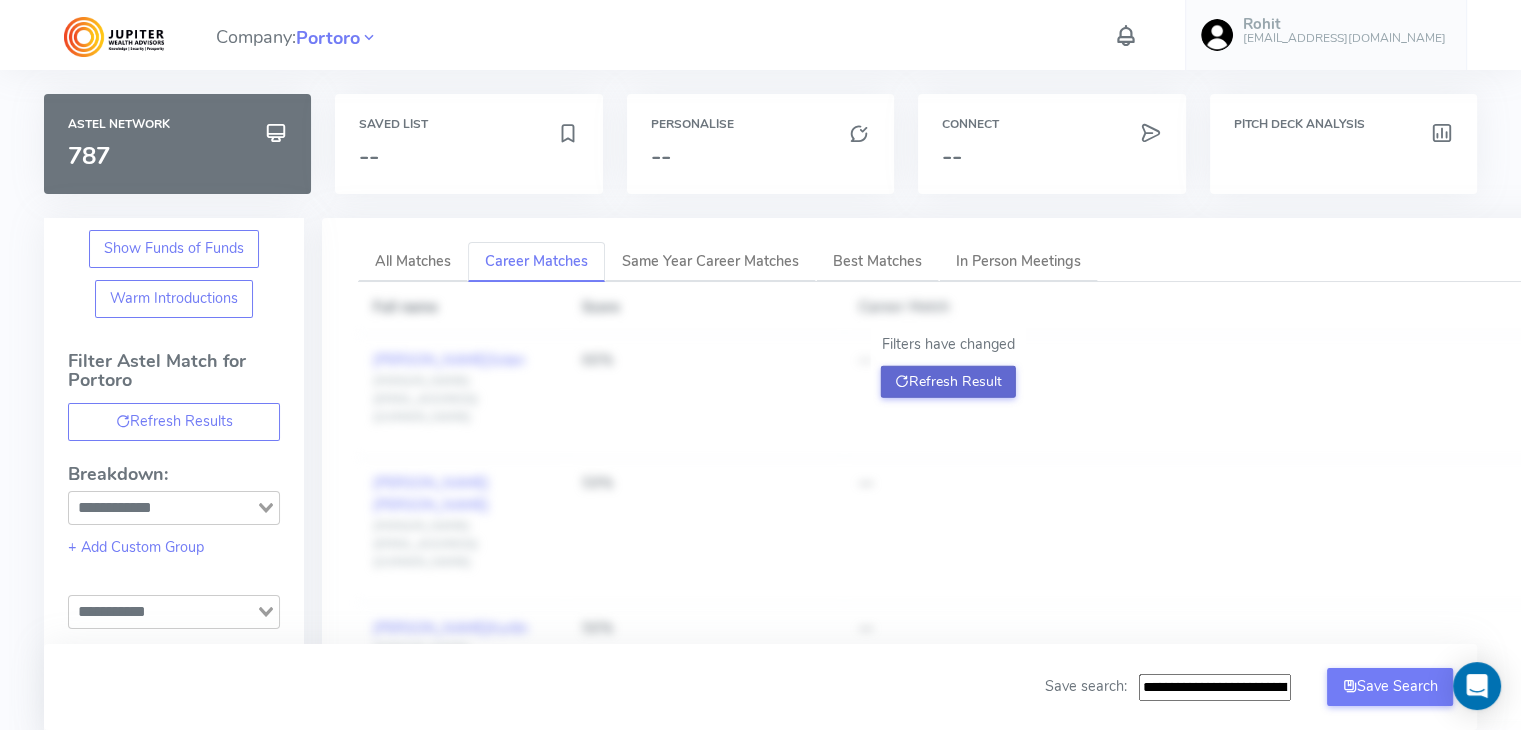 click on "Refresh Result" 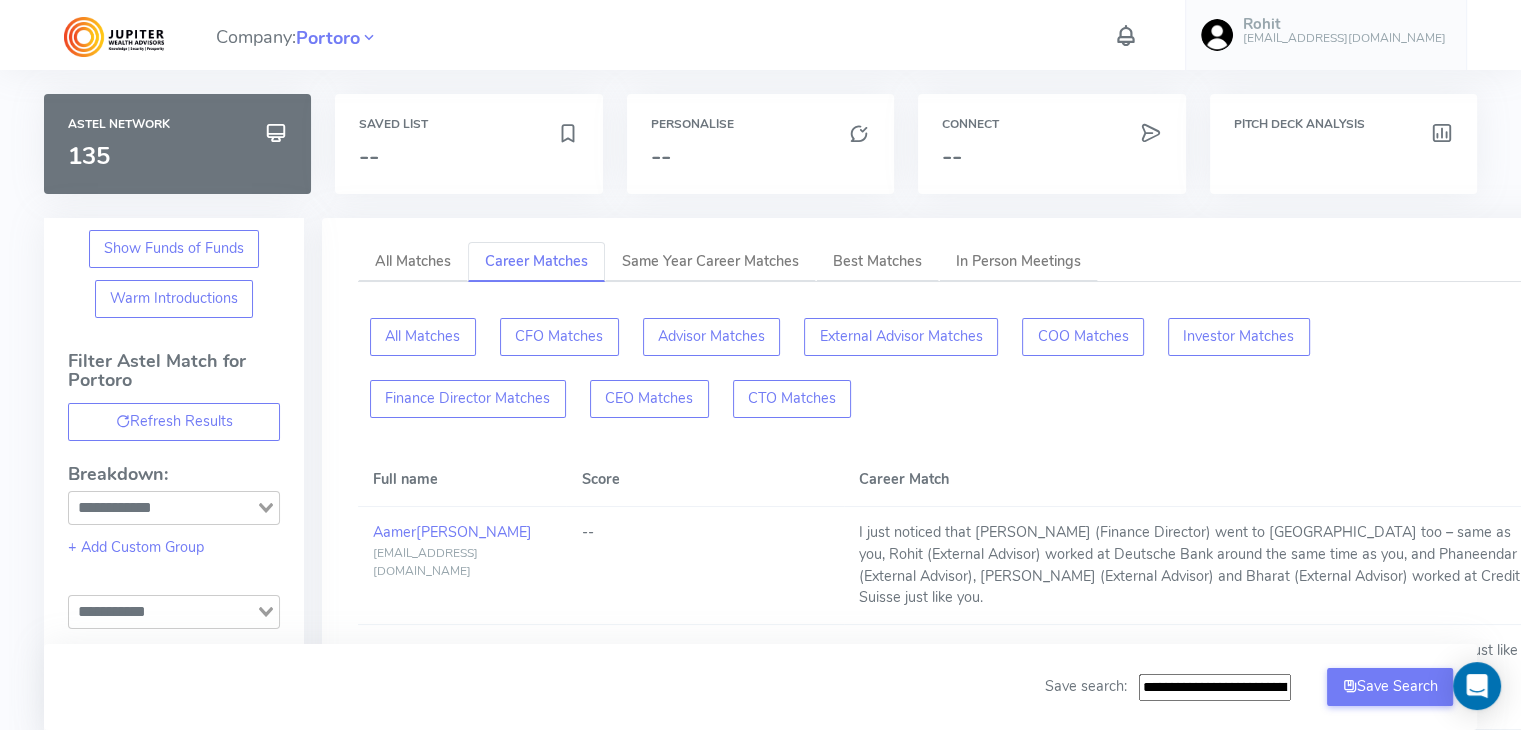 scroll, scrollTop: 0, scrollLeft: 0, axis: both 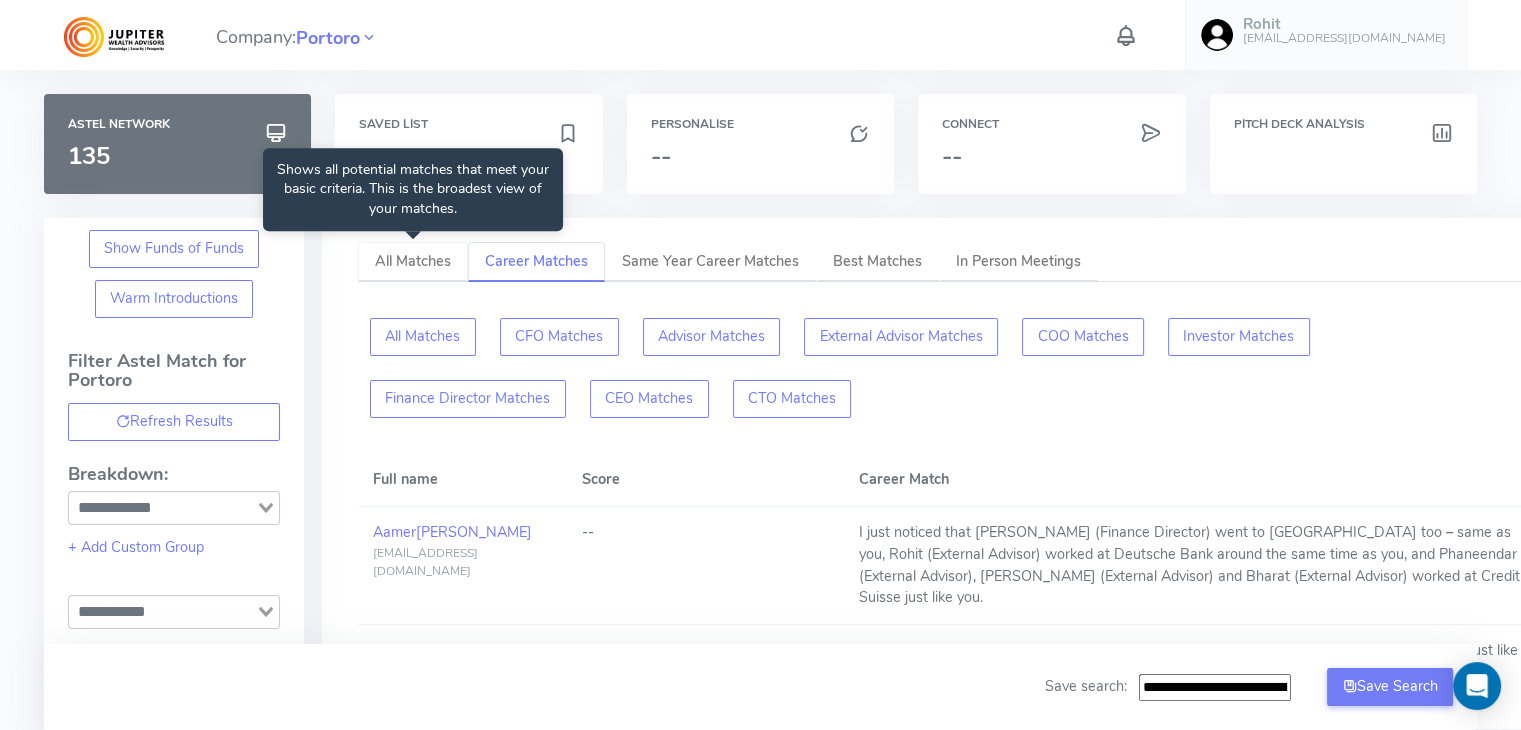 click on "All Matches" at bounding box center [413, 261] 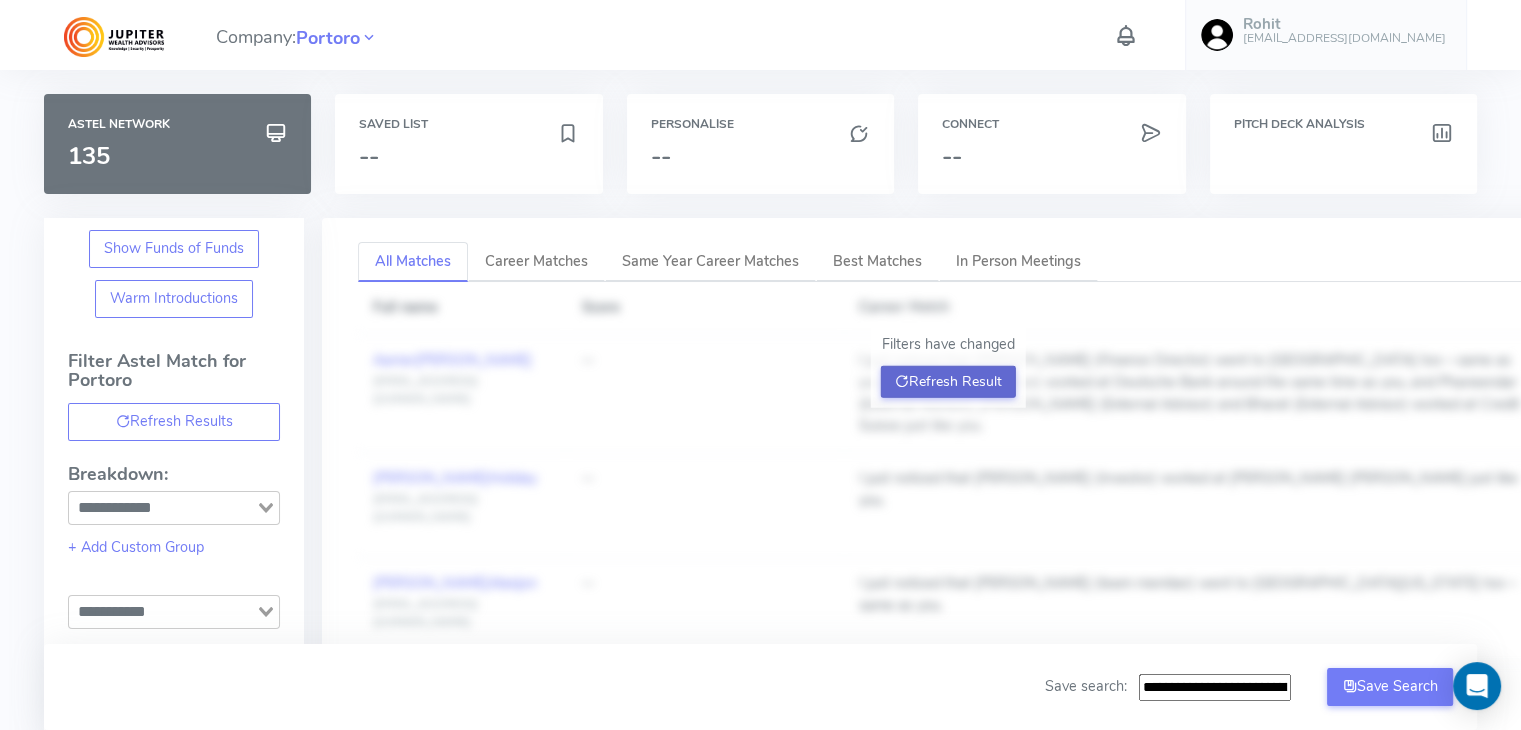 click on "Refresh Result" 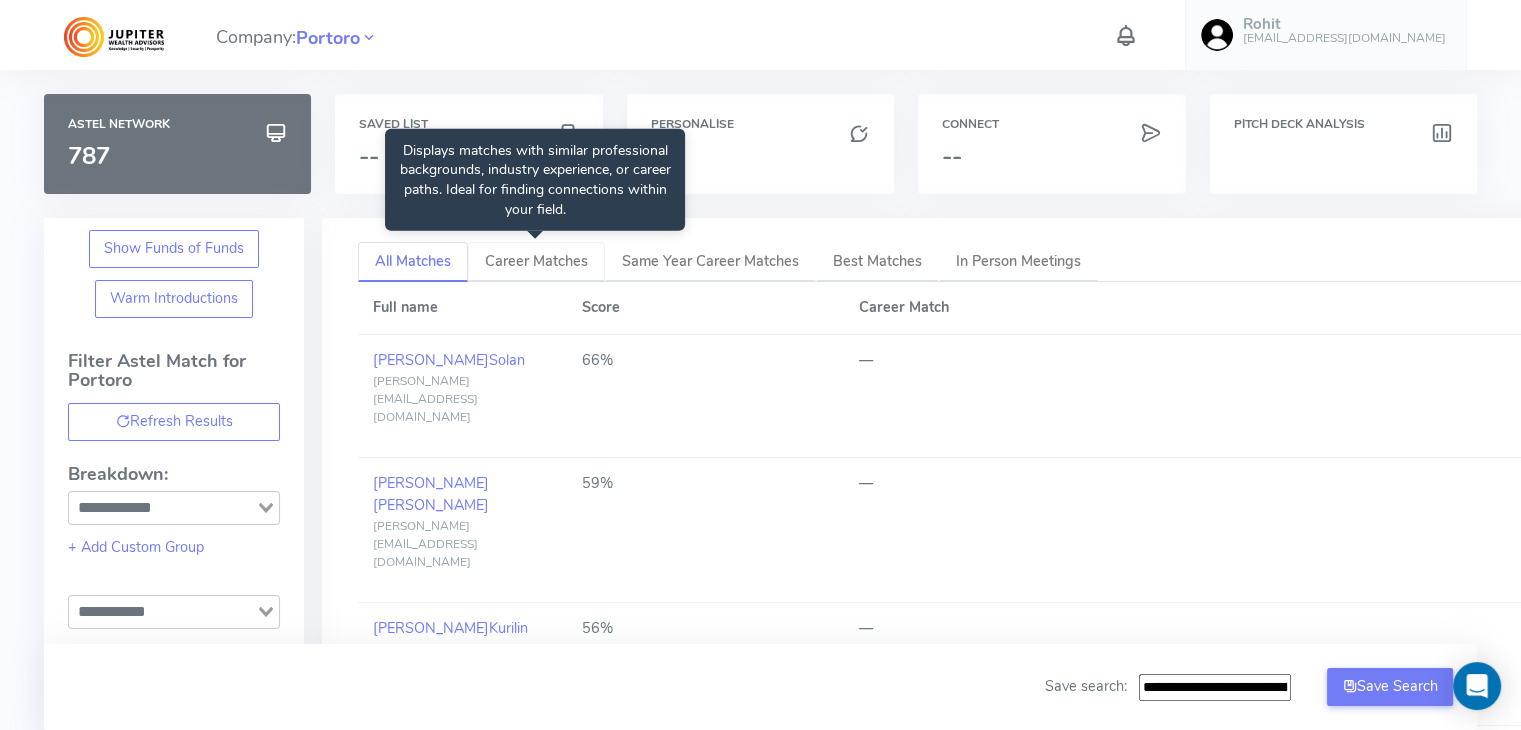 click on "Career Matches" at bounding box center (536, 261) 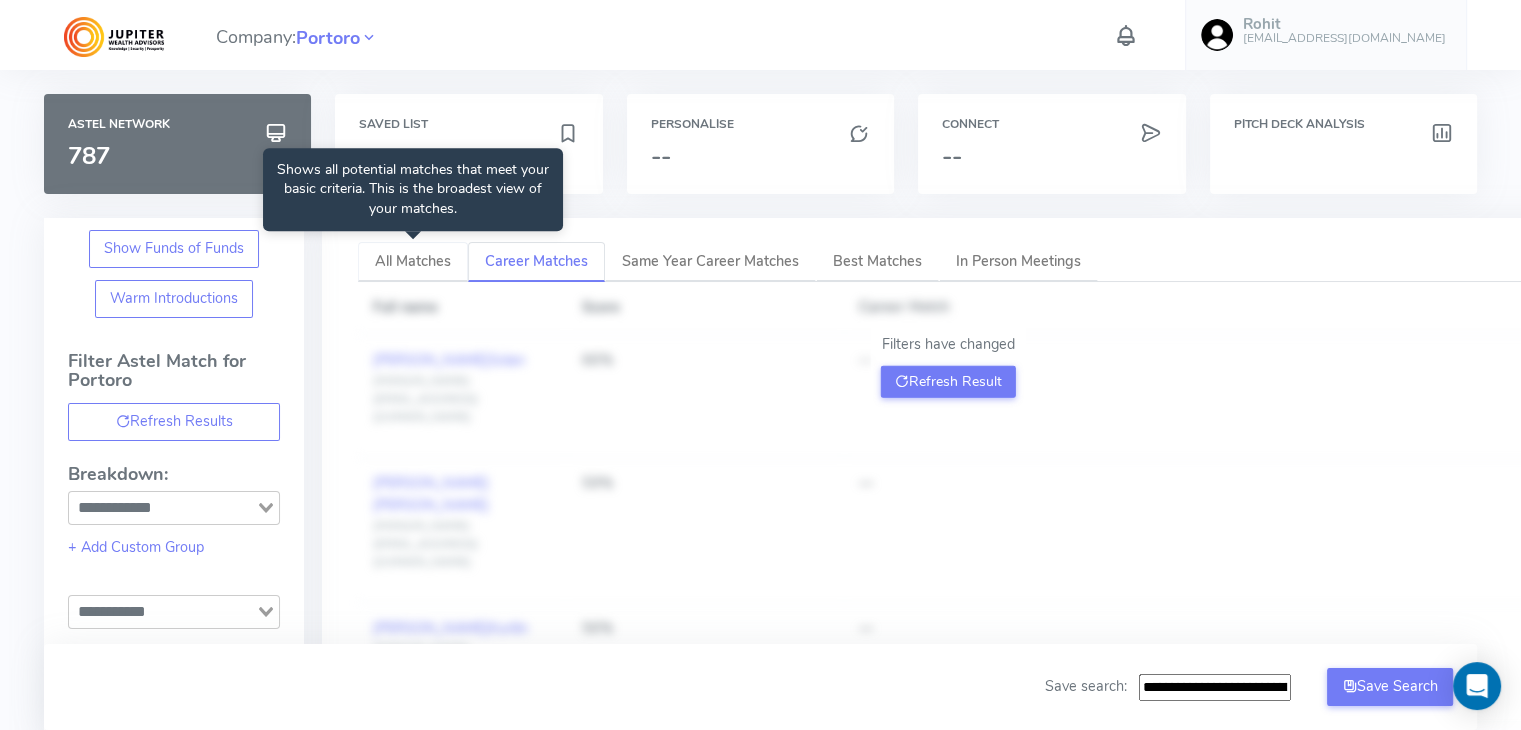 click on "All Matches" at bounding box center [413, 261] 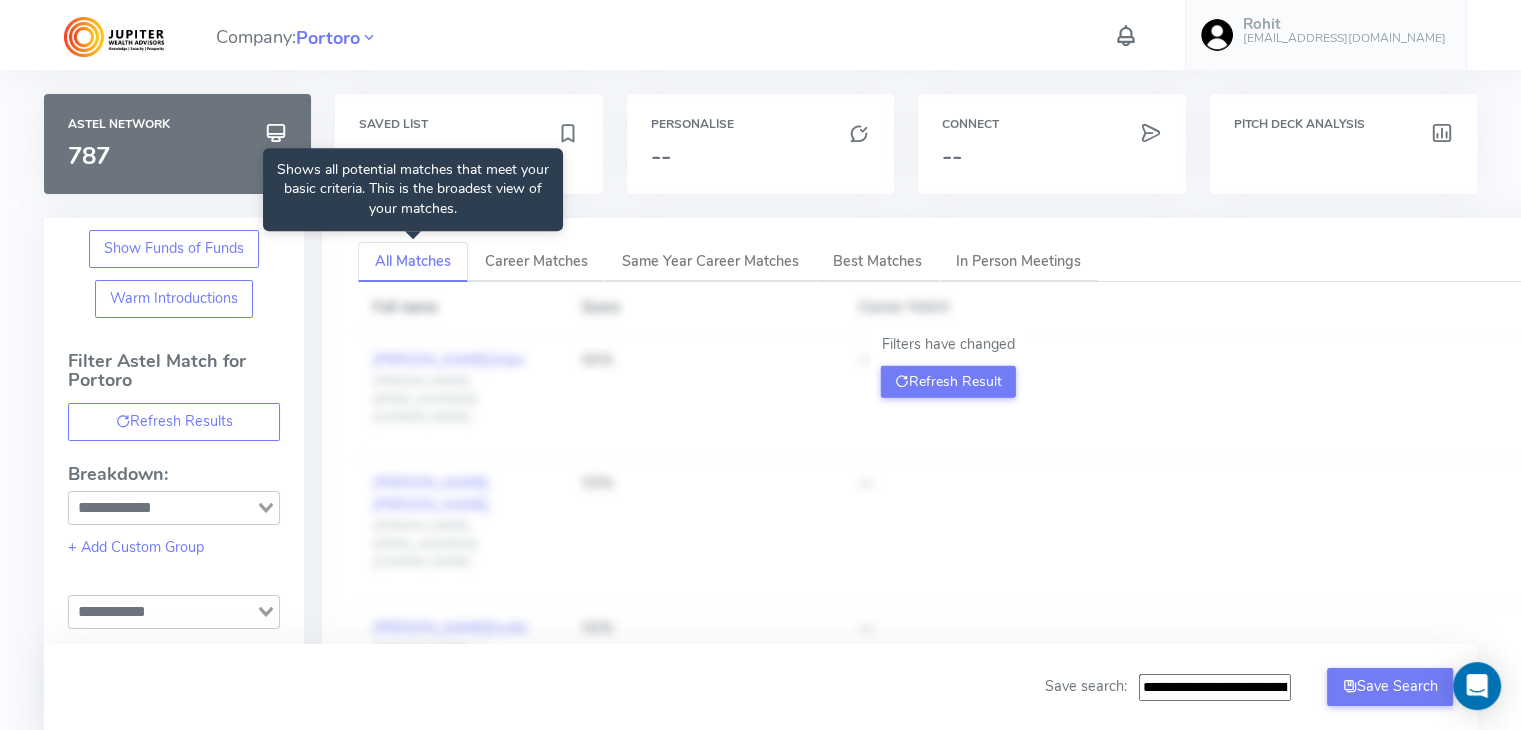 click on "All Matches" at bounding box center [413, 261] 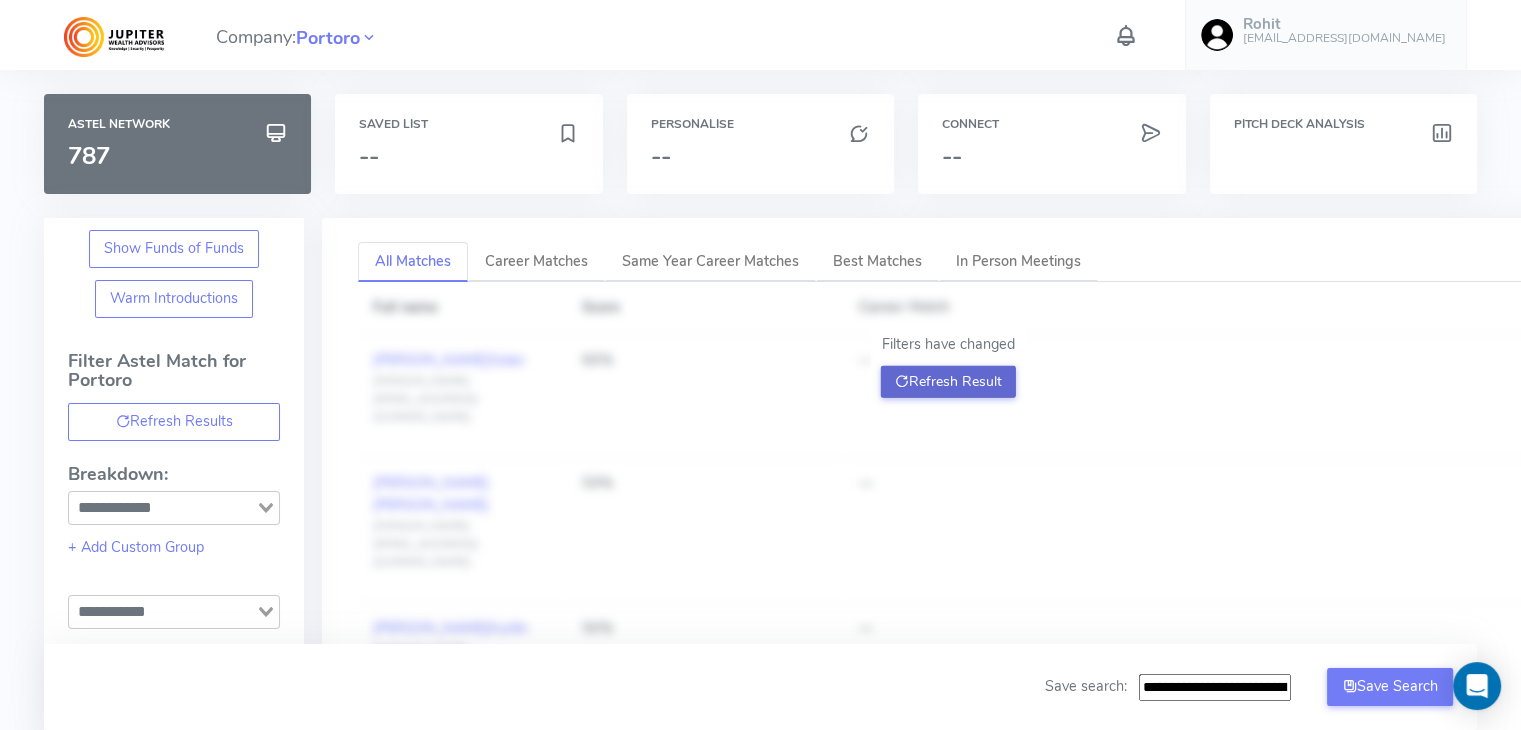 click on "Refresh Result" 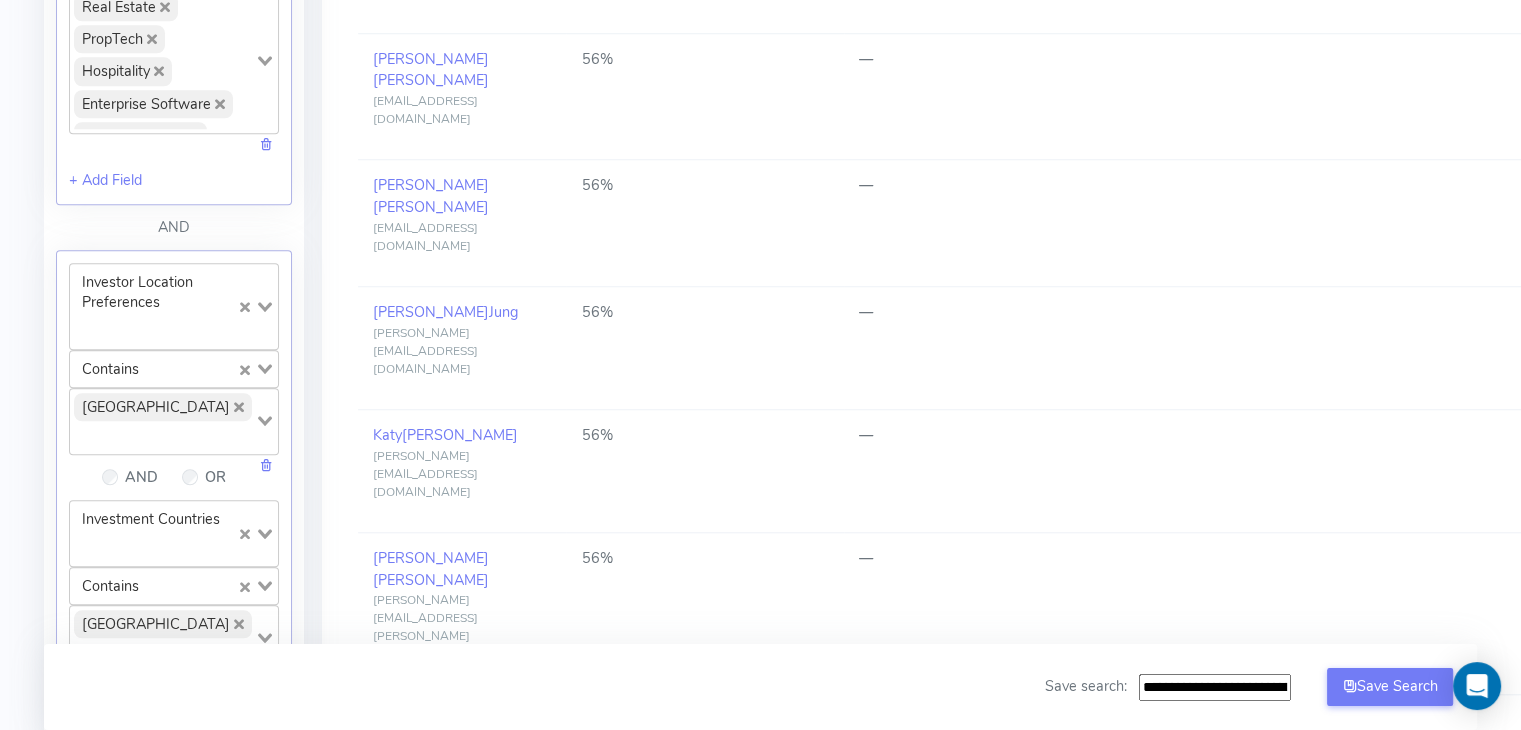 scroll, scrollTop: 1640, scrollLeft: 0, axis: vertical 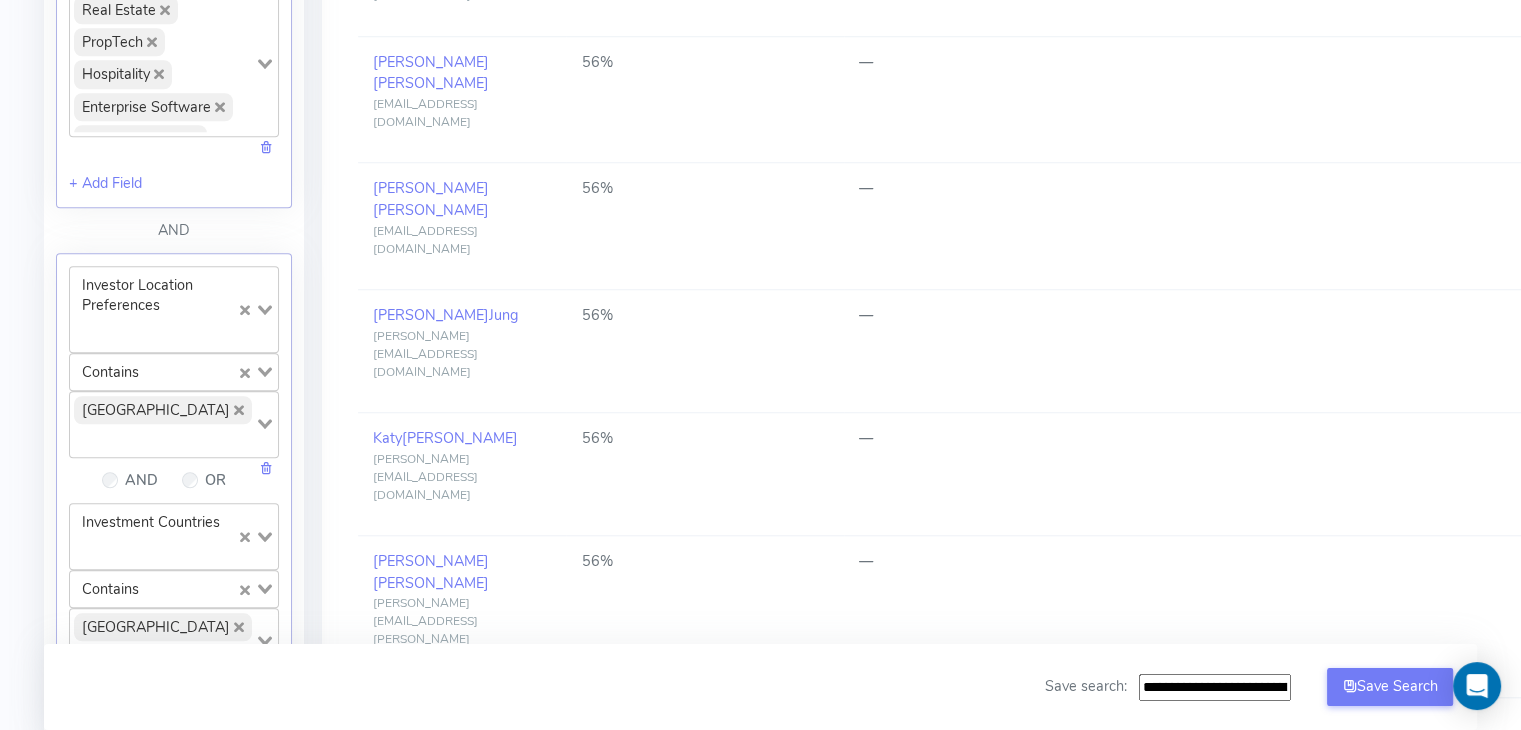 click on "2" at bounding box center (784, 1328) 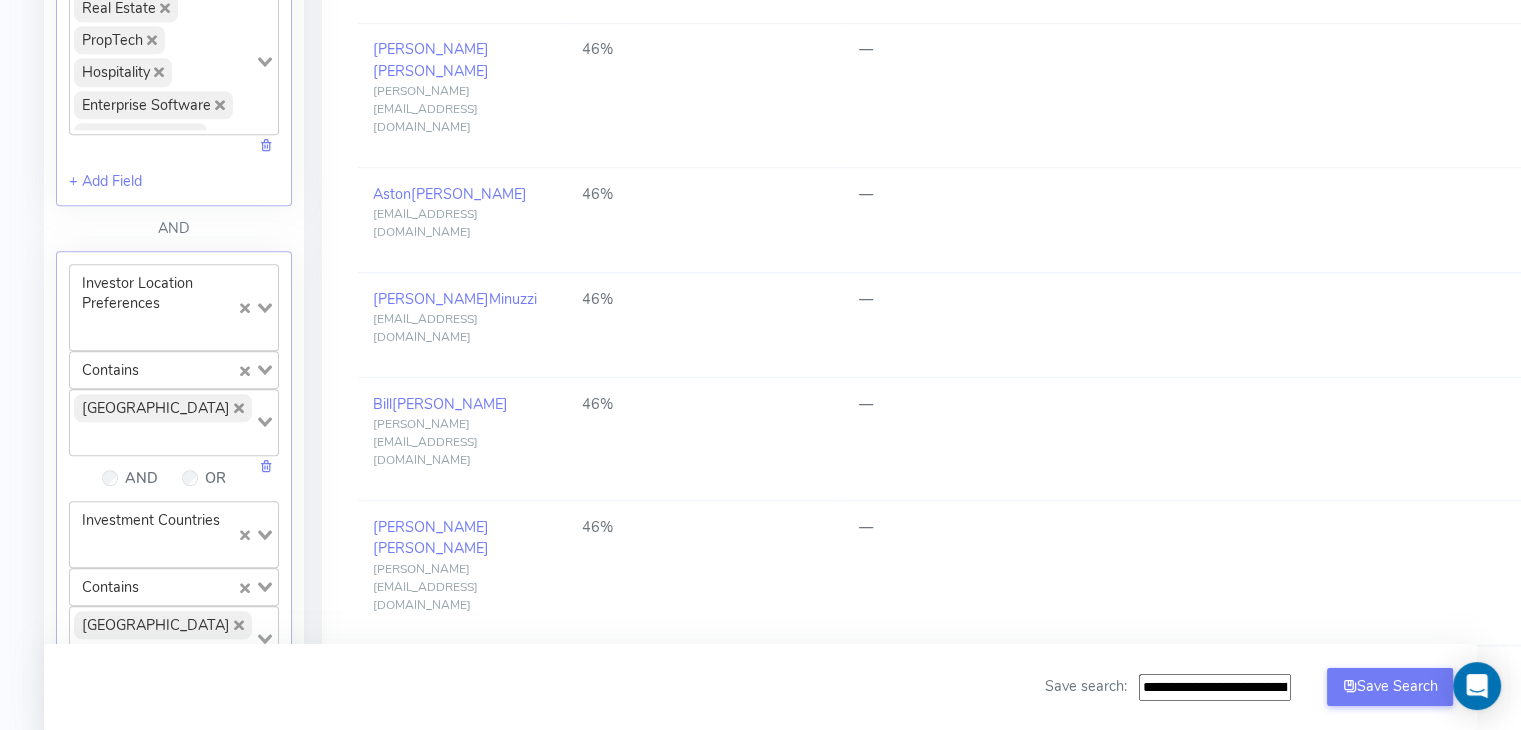 scroll, scrollTop: 1640, scrollLeft: 0, axis: vertical 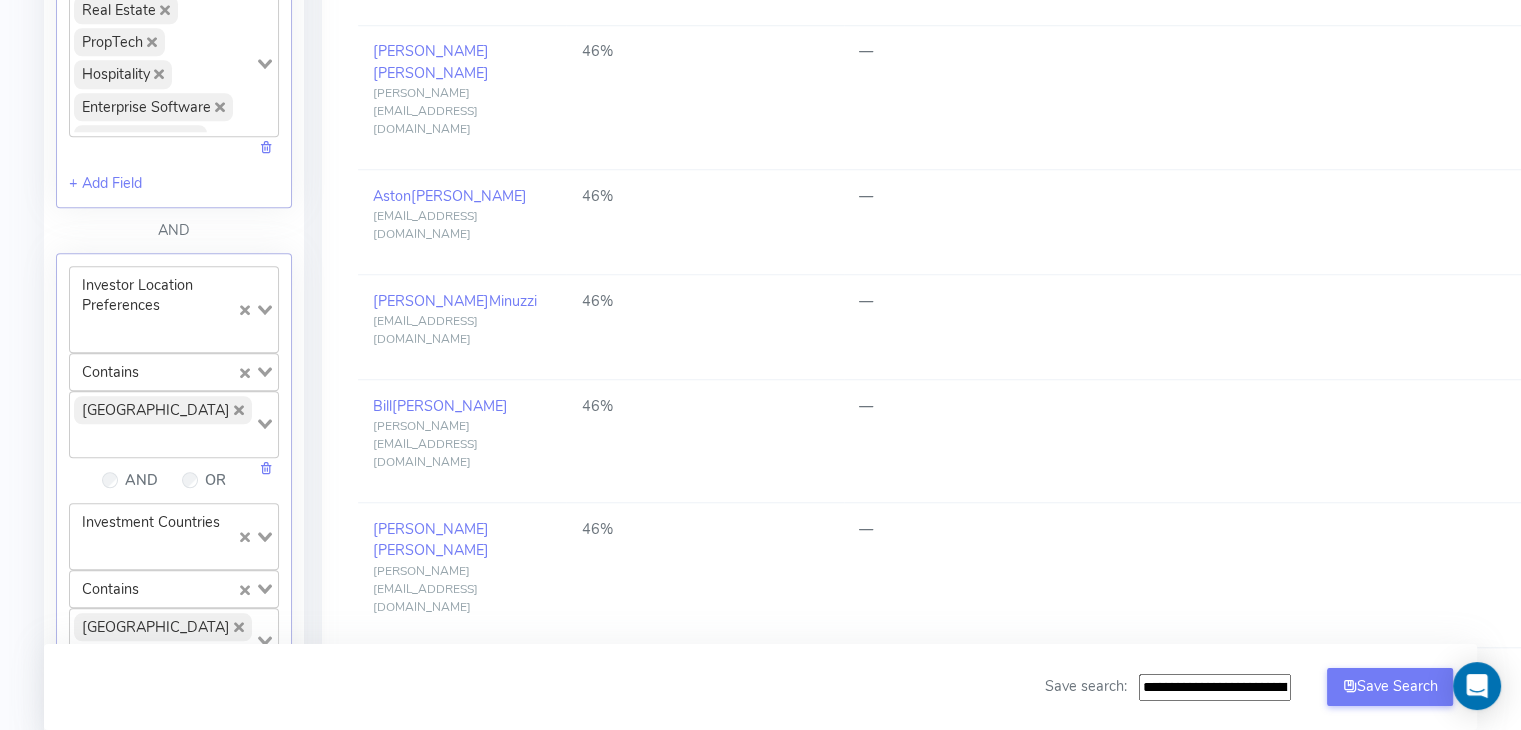 click on "3" at bounding box center (895, 1338) 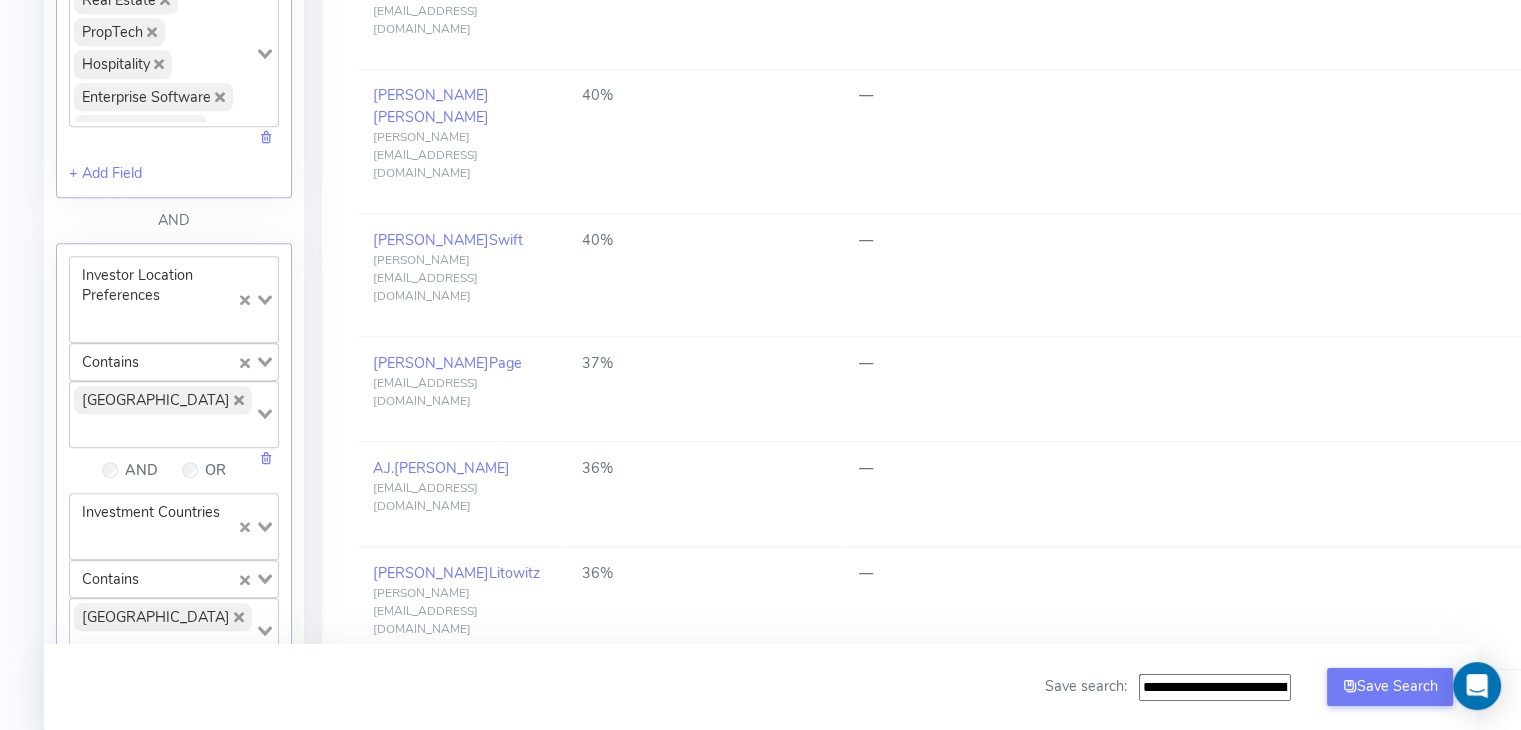 scroll, scrollTop: 1700, scrollLeft: 0, axis: vertical 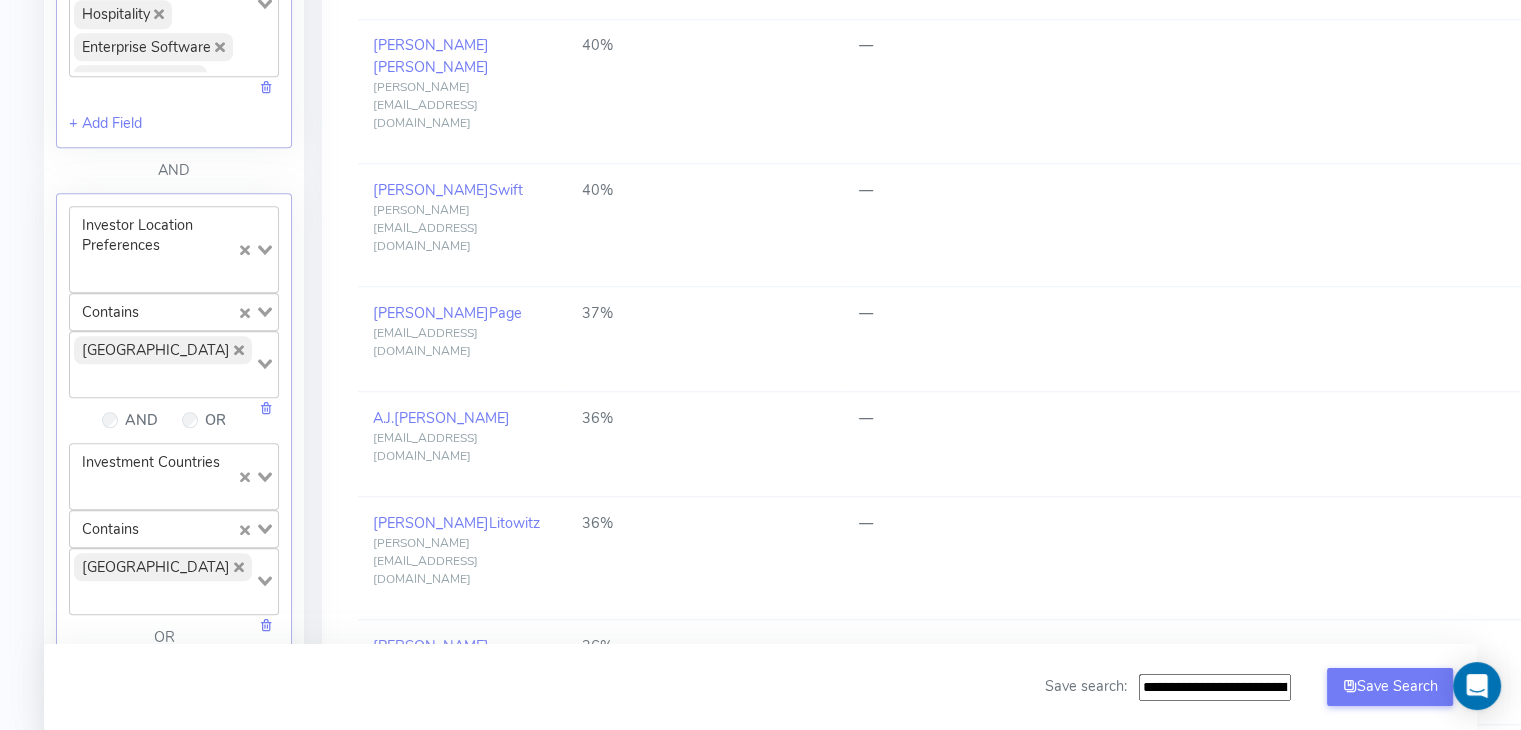 click on "4" at bounding box center [890, 1242] 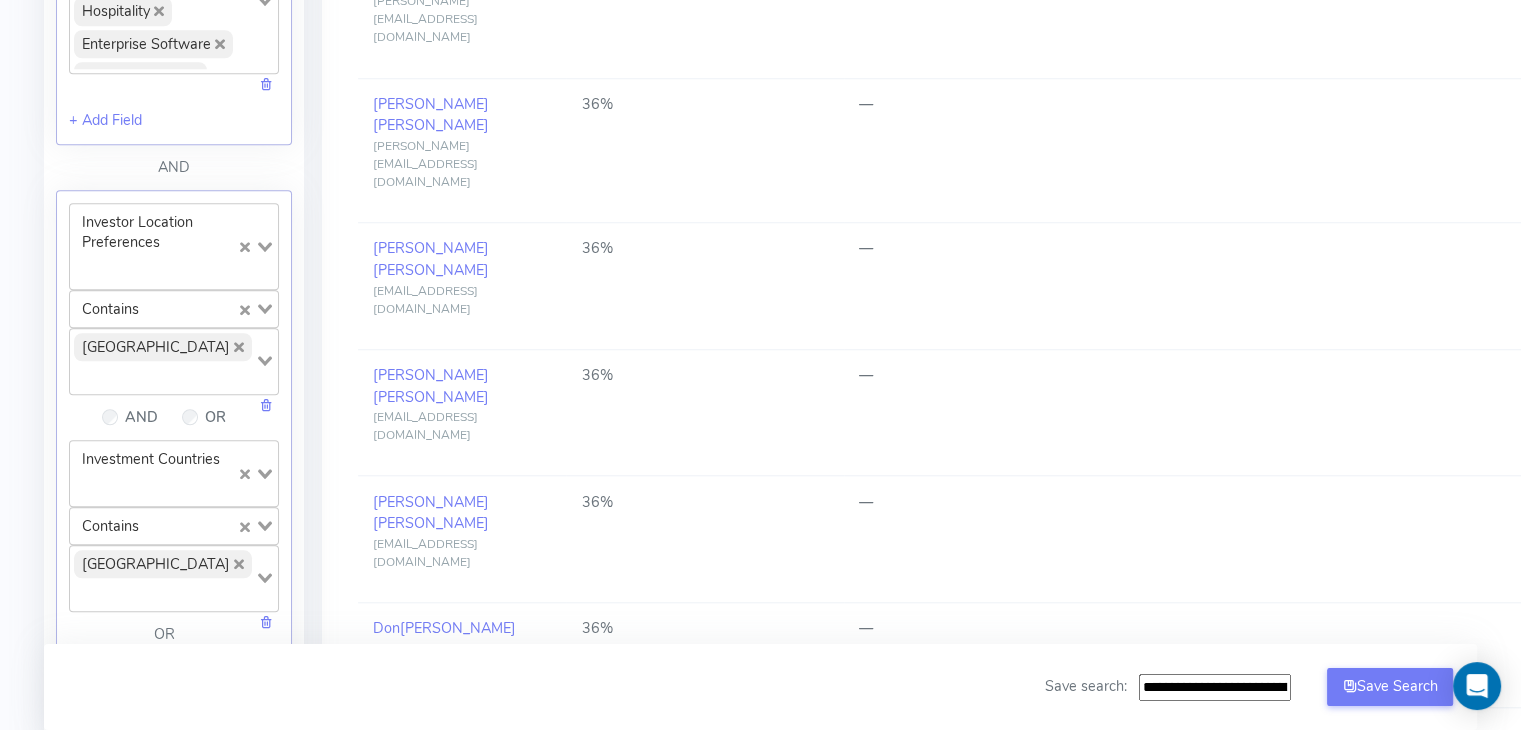 scroll, scrollTop: 1778, scrollLeft: 0, axis: vertical 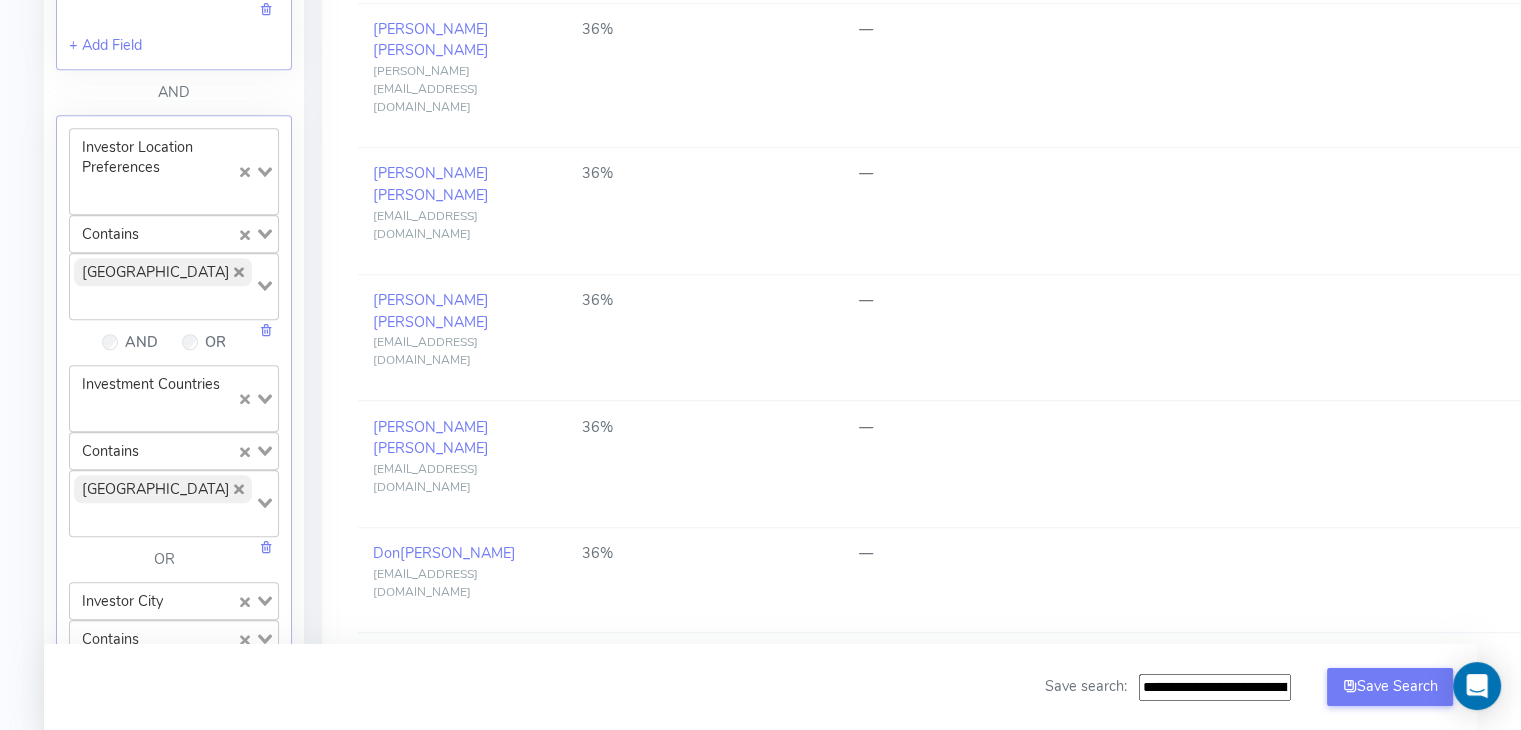 click on "5" at bounding box center [885, 1200] 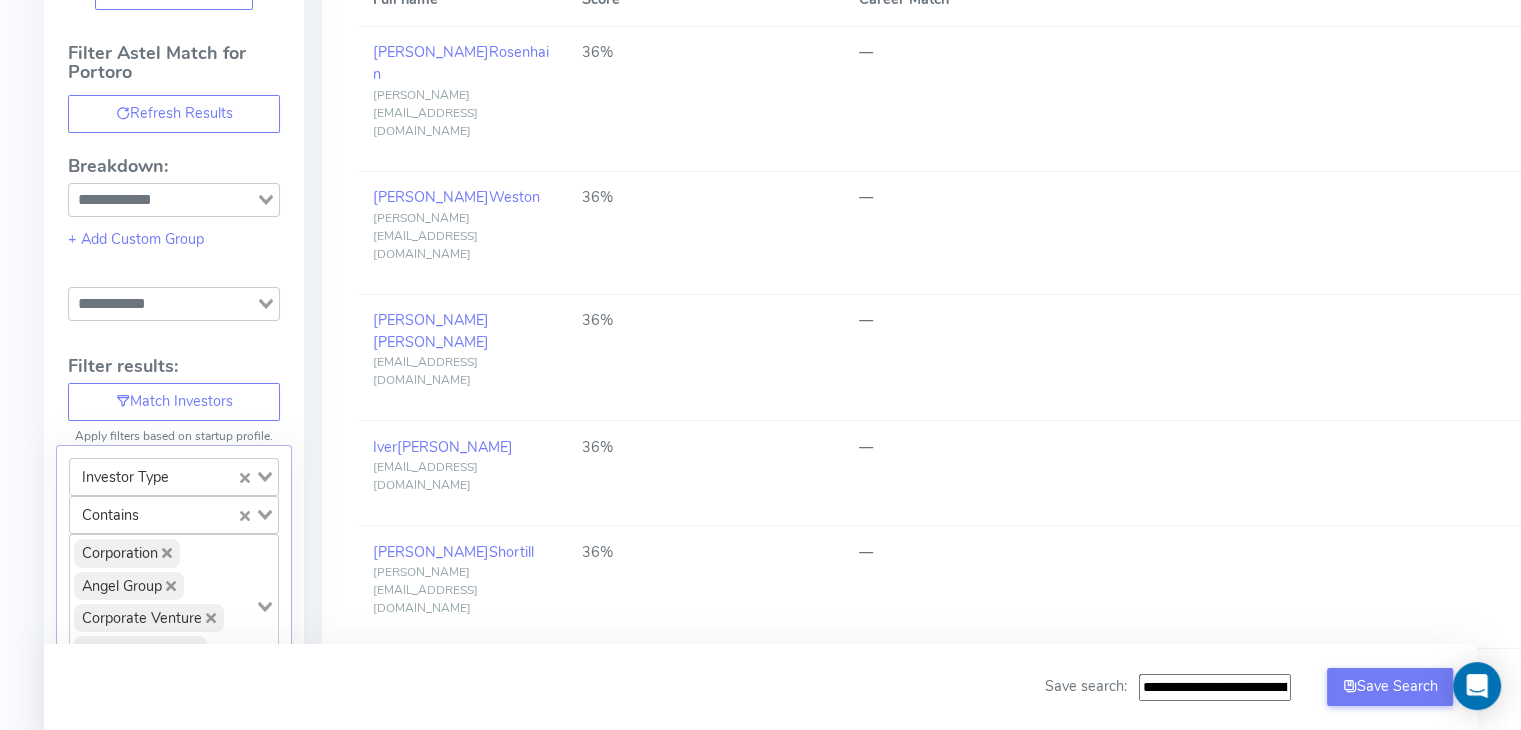 scroll, scrollTop: 0, scrollLeft: 0, axis: both 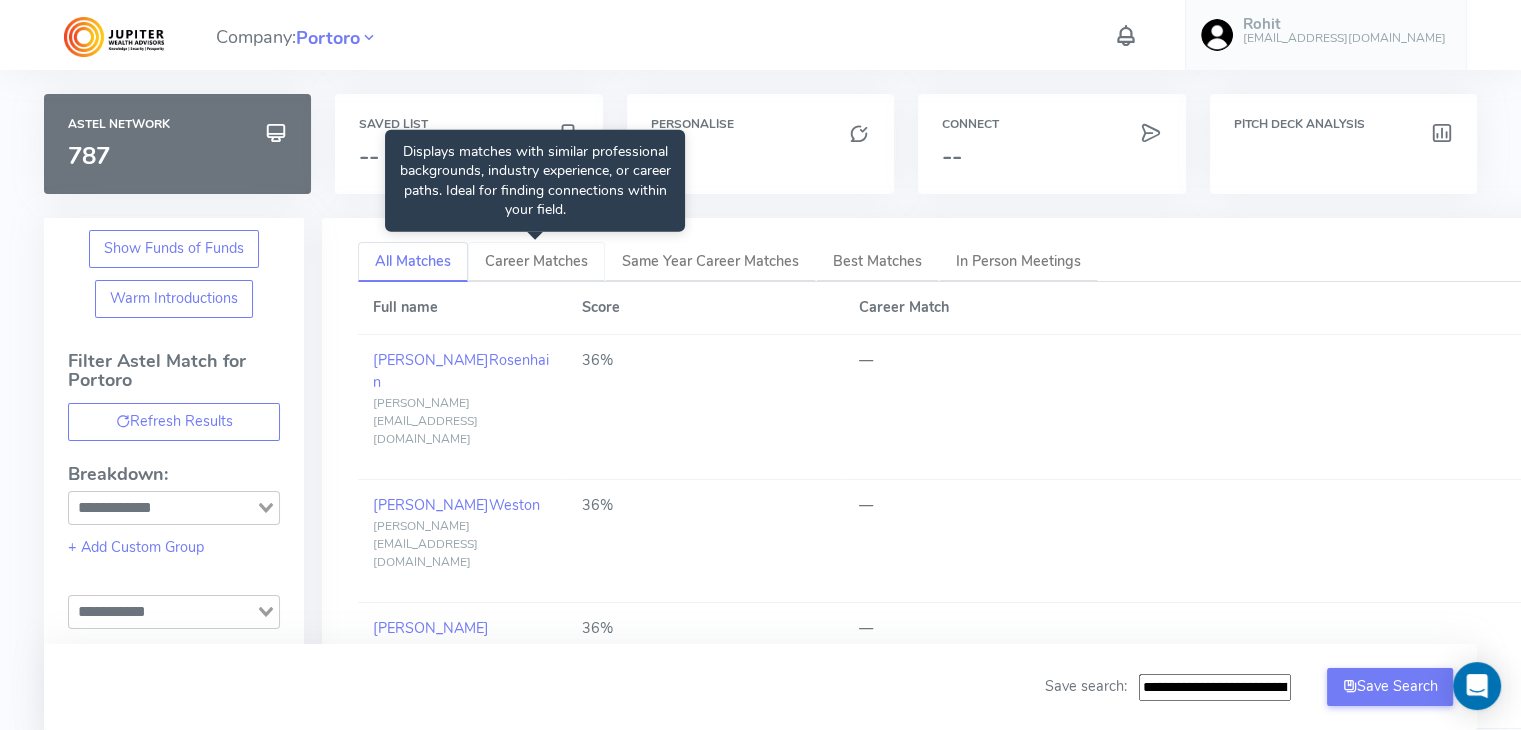click on "Career Matches" at bounding box center (536, 262) 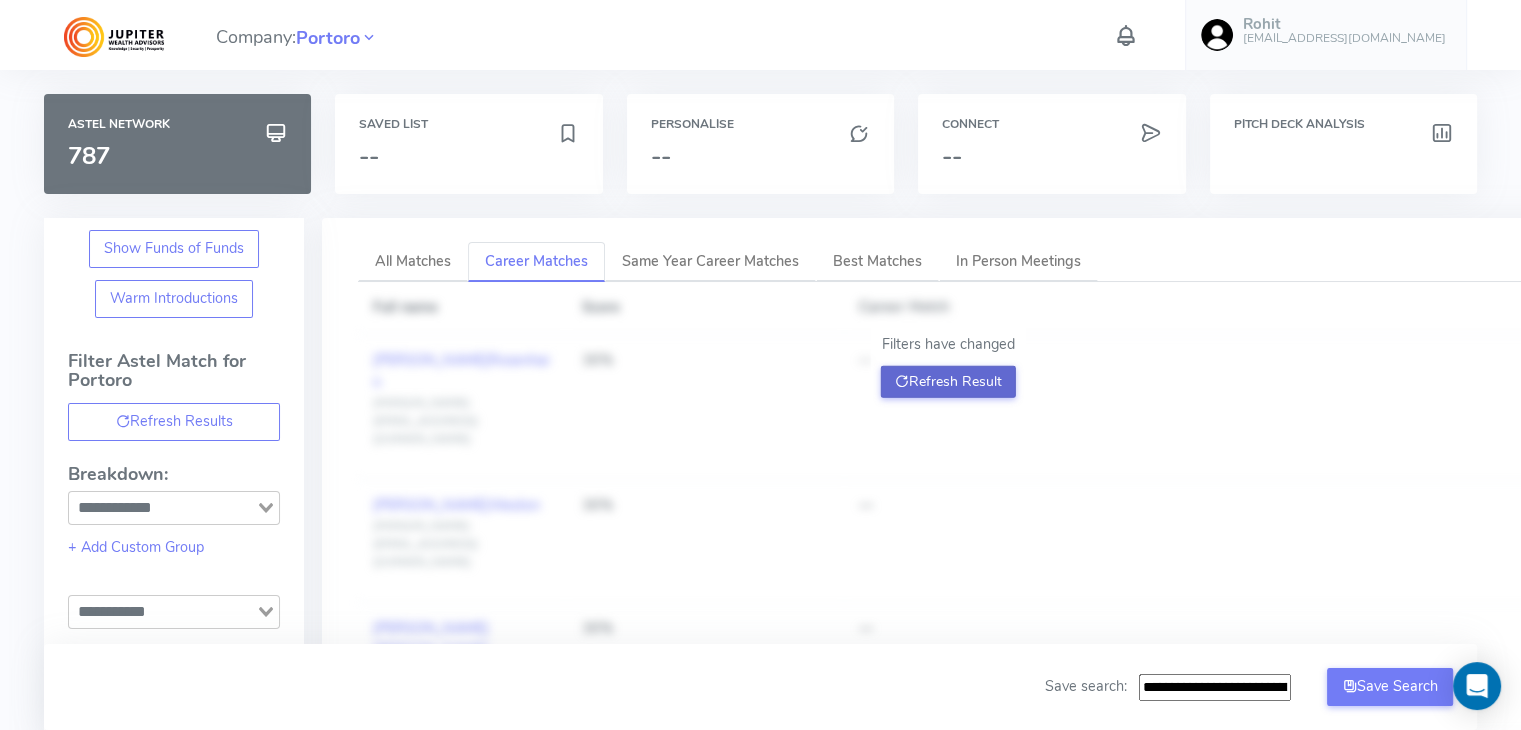 click on "Refresh Result" 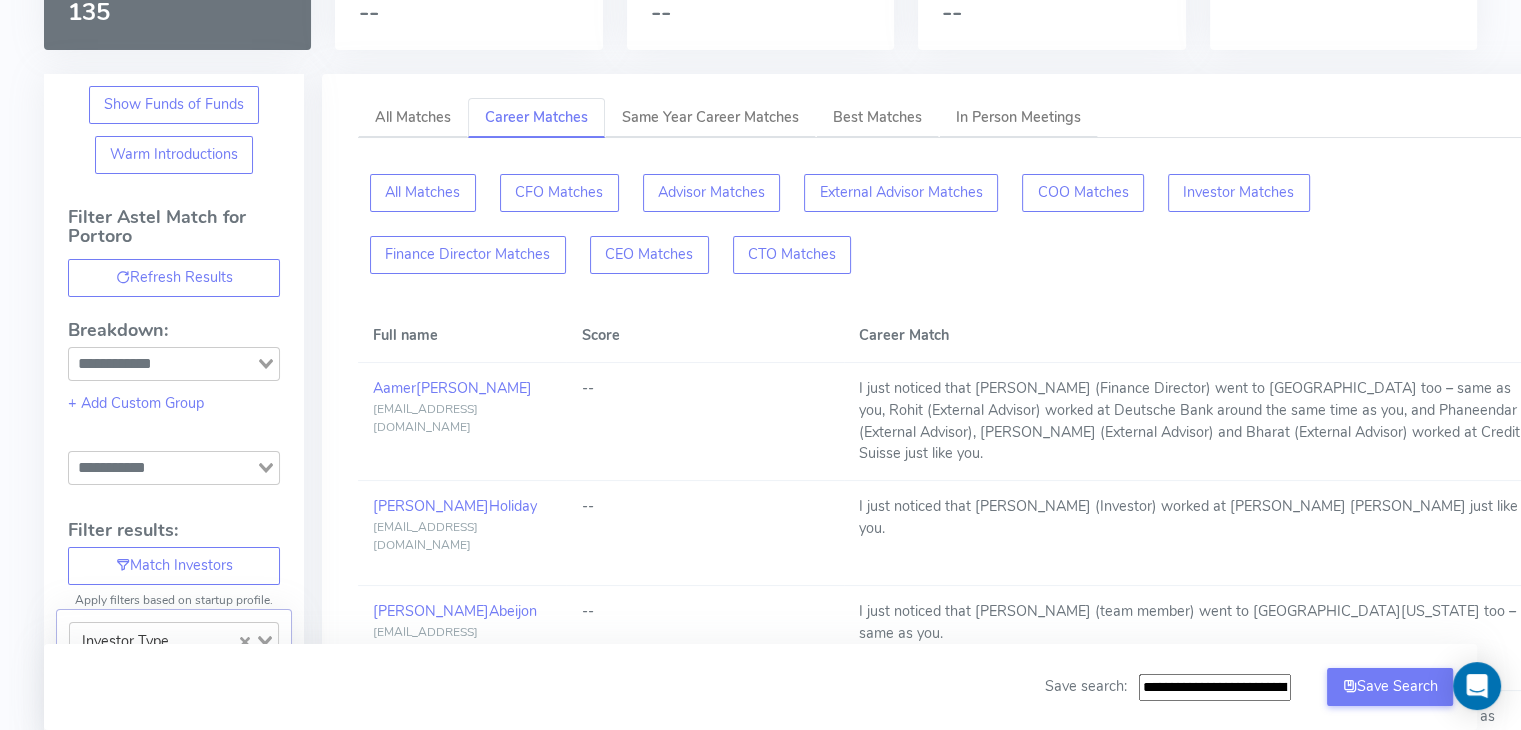 scroll, scrollTop: 0, scrollLeft: 0, axis: both 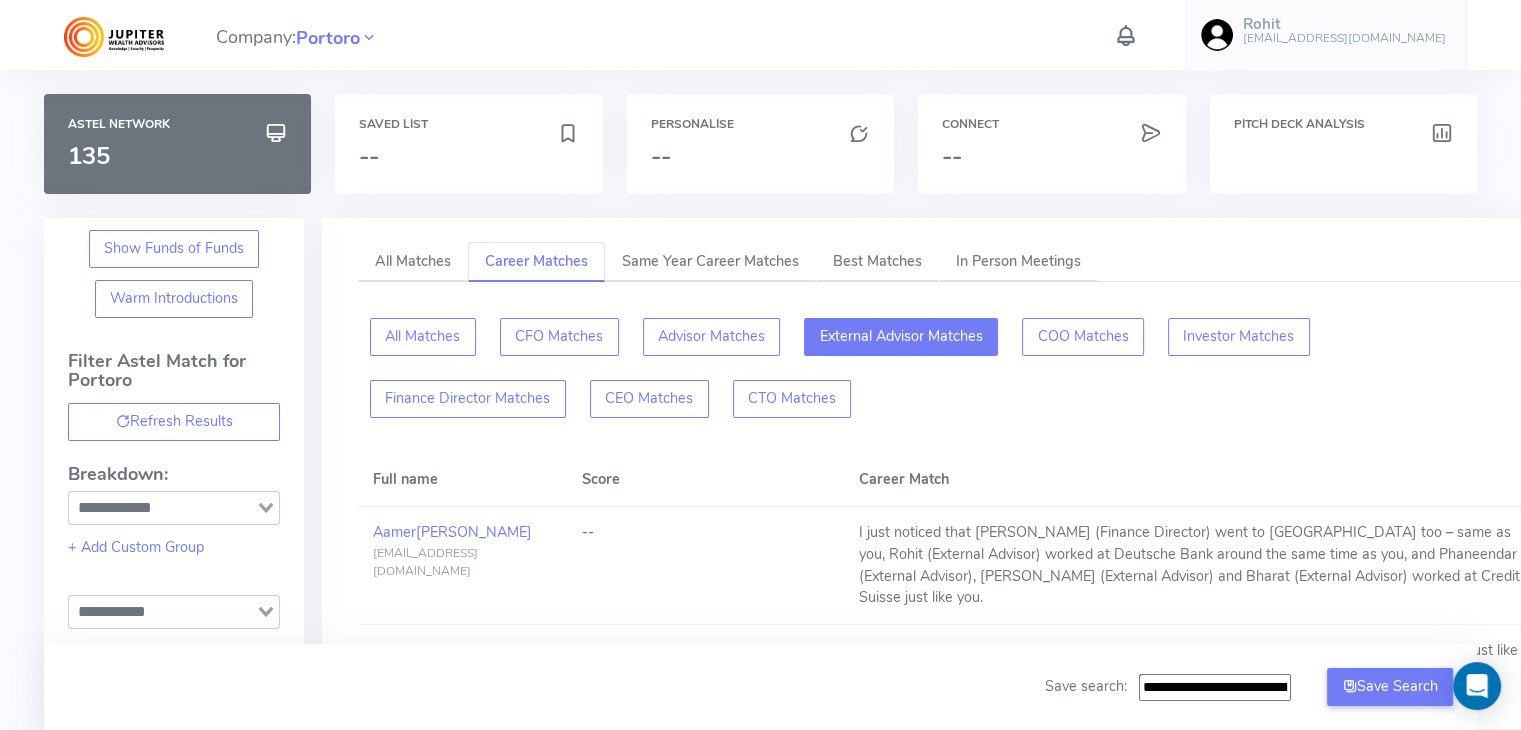 click on "External Advisor Matches" 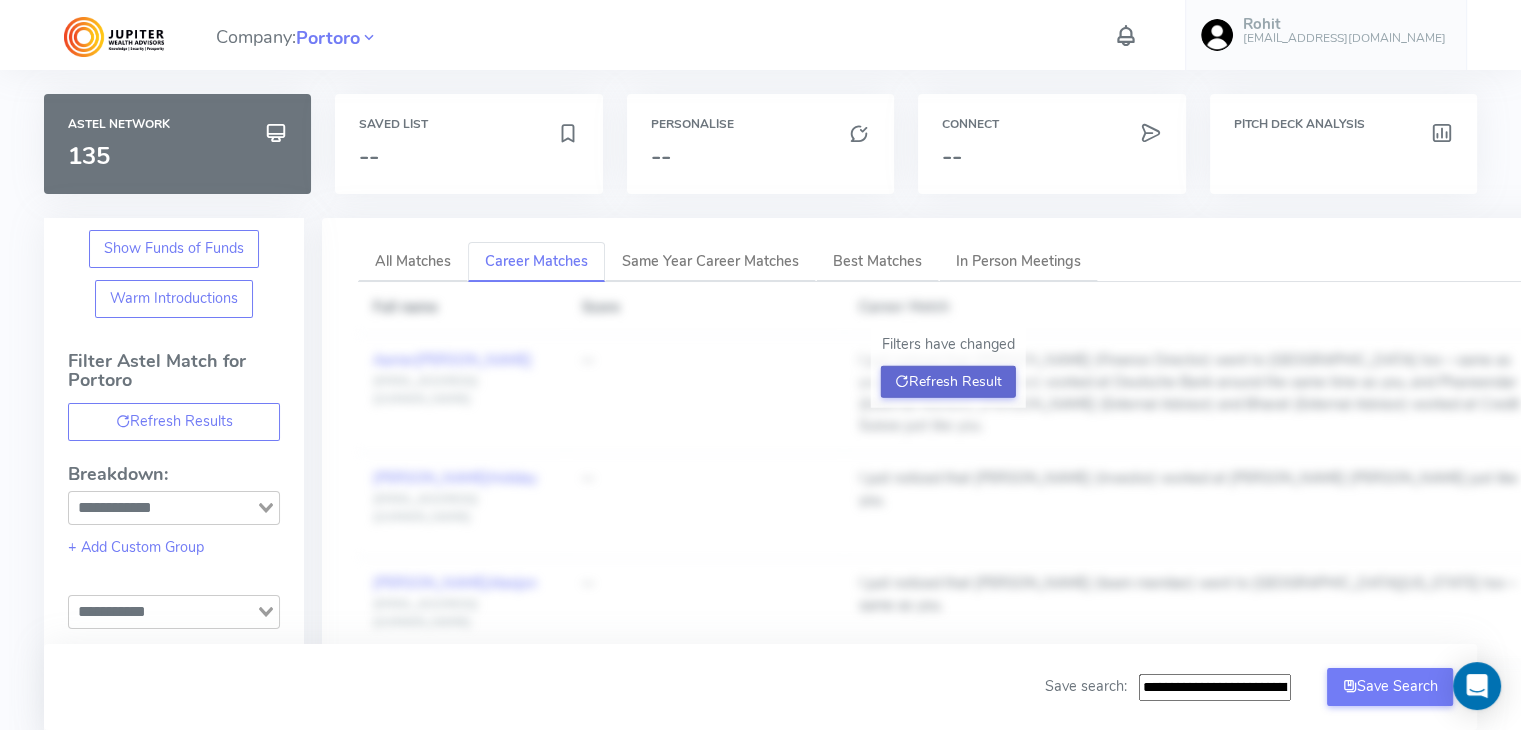 click on "Refresh Result" 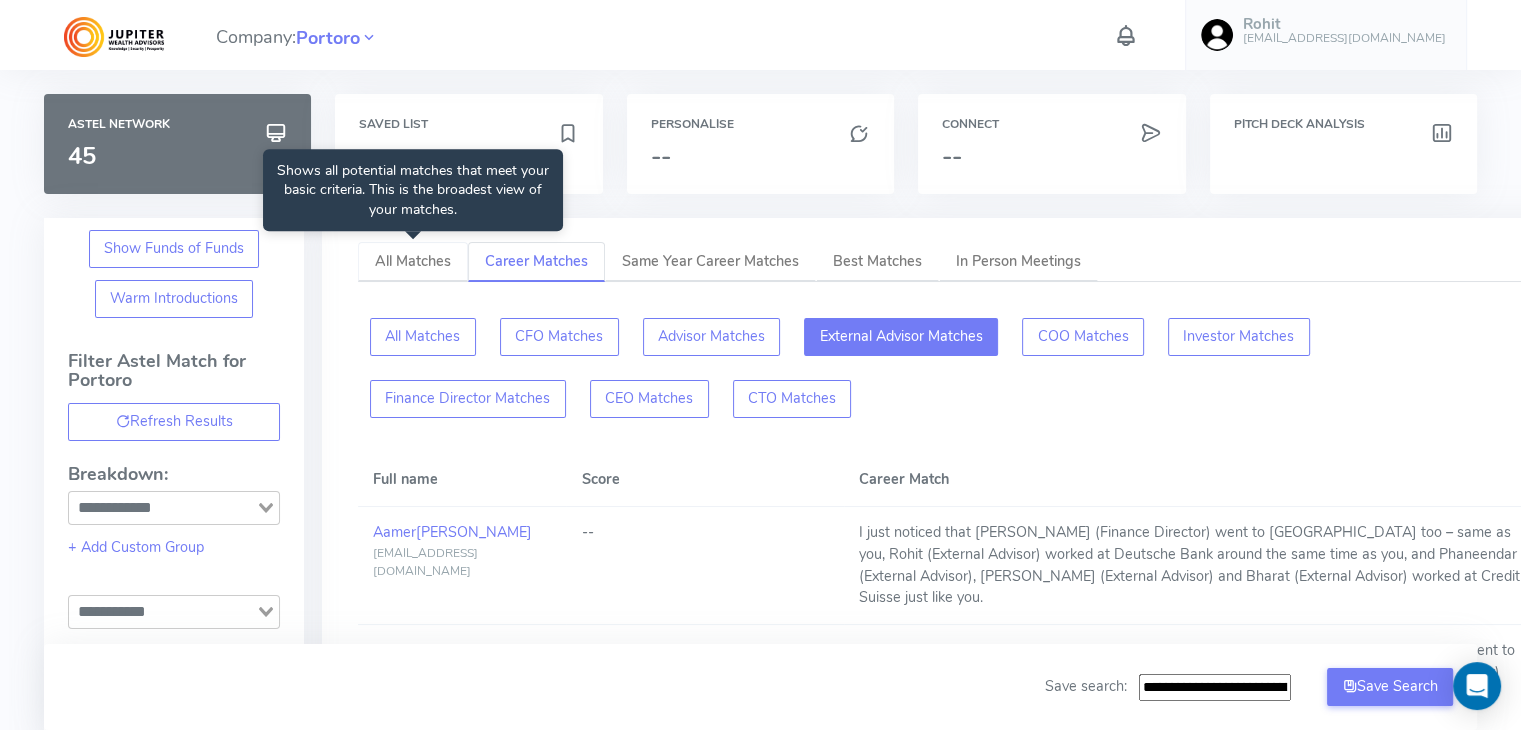 click on "All Matches" at bounding box center [413, 261] 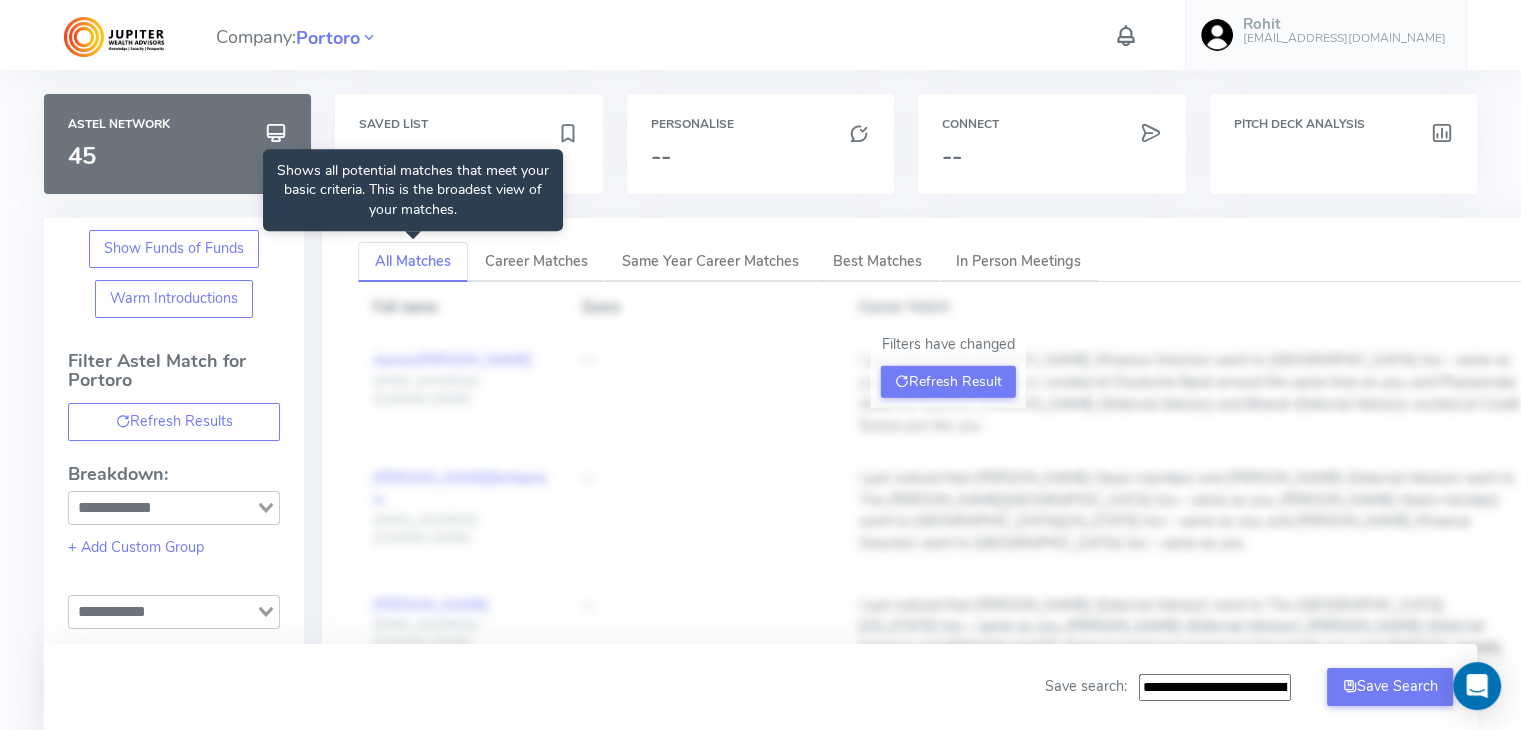 drag, startPoint x: 923, startPoint y: 377, endPoint x: 457, endPoint y: 250, distance: 482.99585 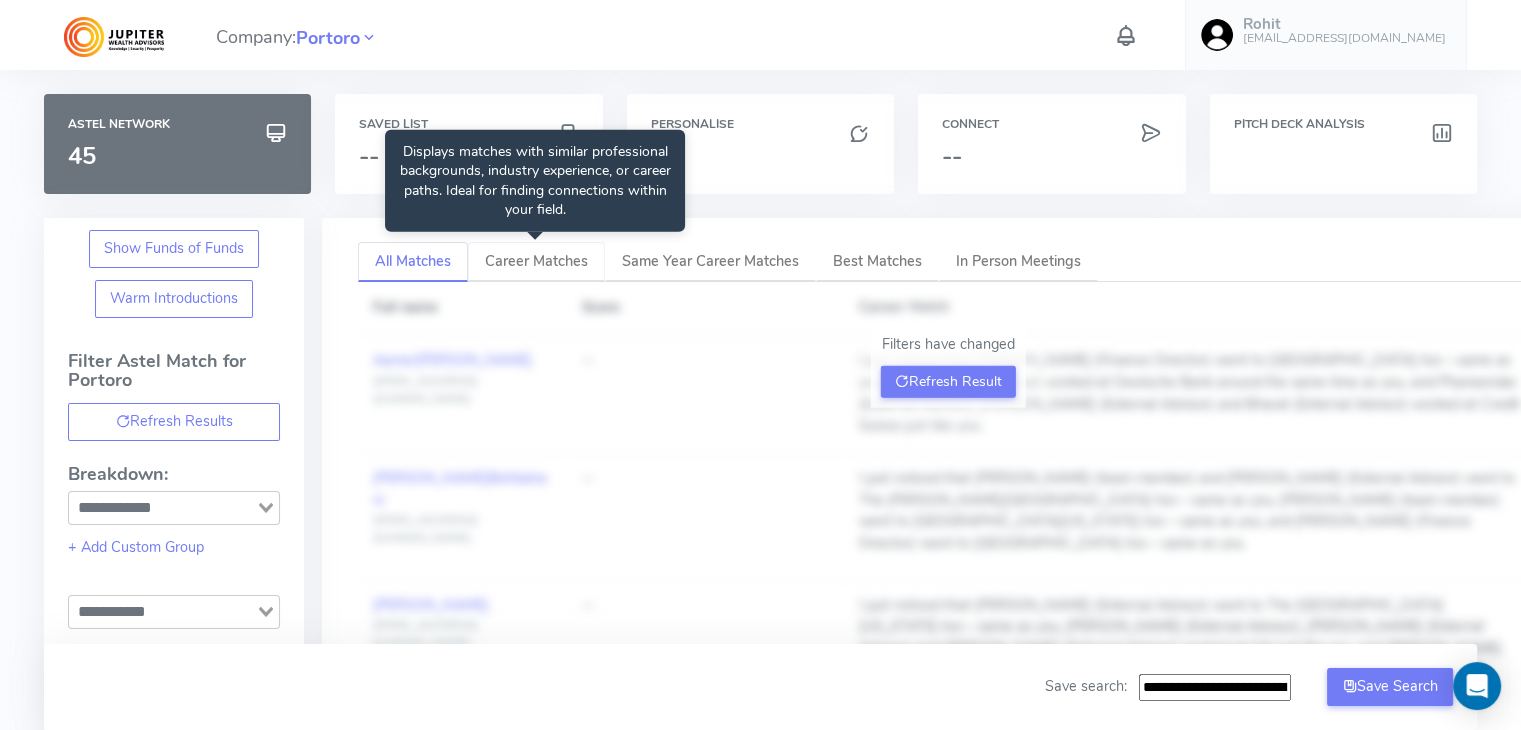click on "Career Matches" at bounding box center (536, 261) 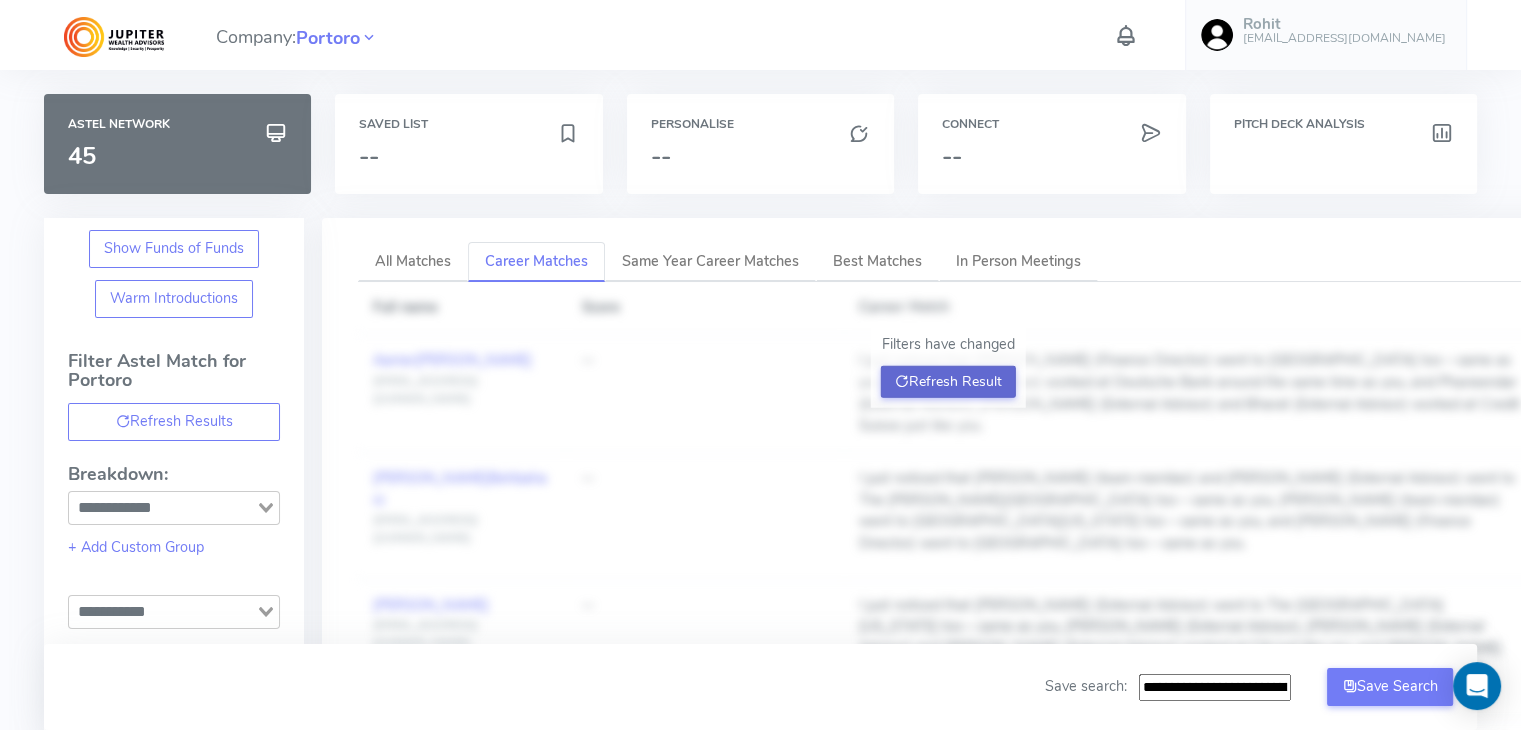 click at bounding box center [902, 381] 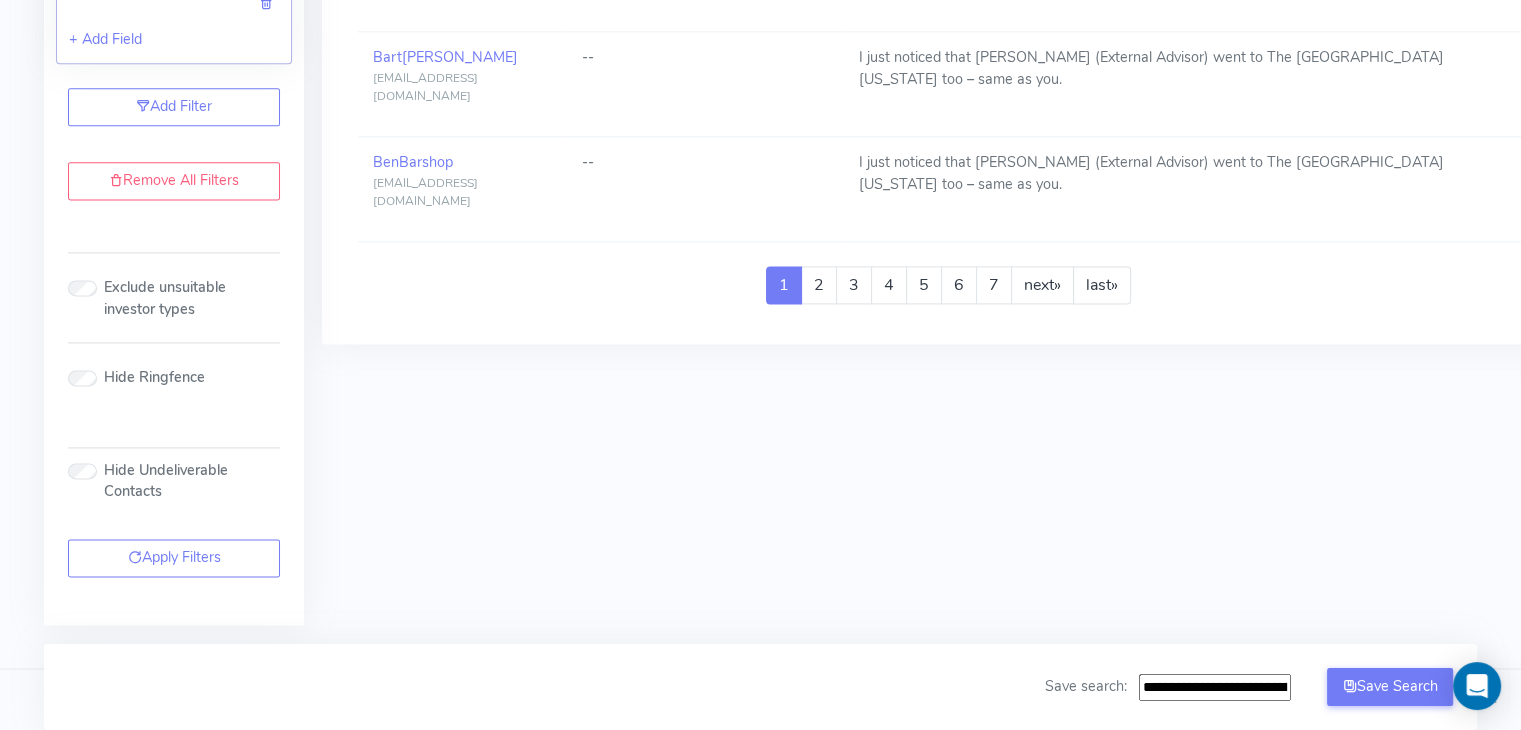 scroll, scrollTop: 2664, scrollLeft: 0, axis: vertical 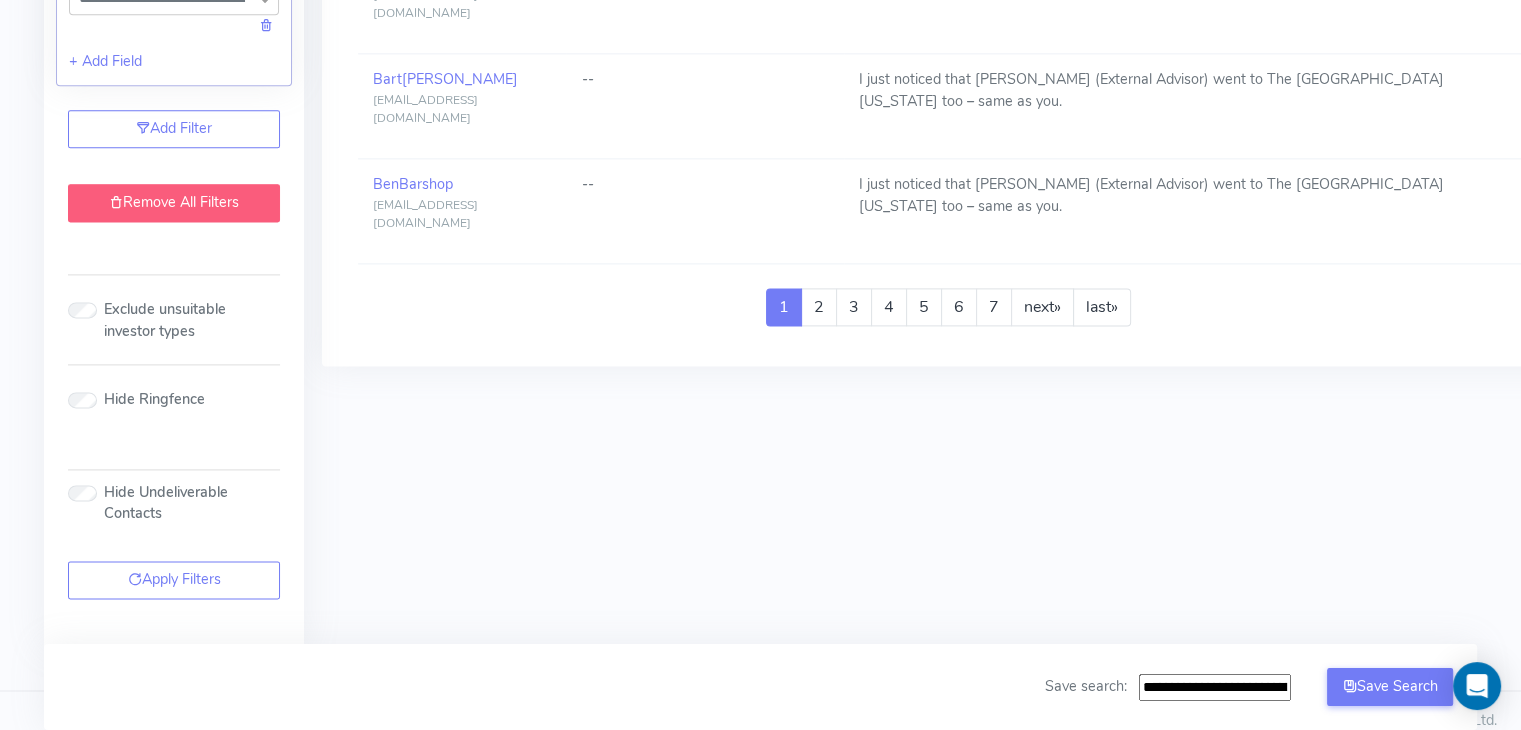 click on "Remove All Filters" at bounding box center [174, 203] 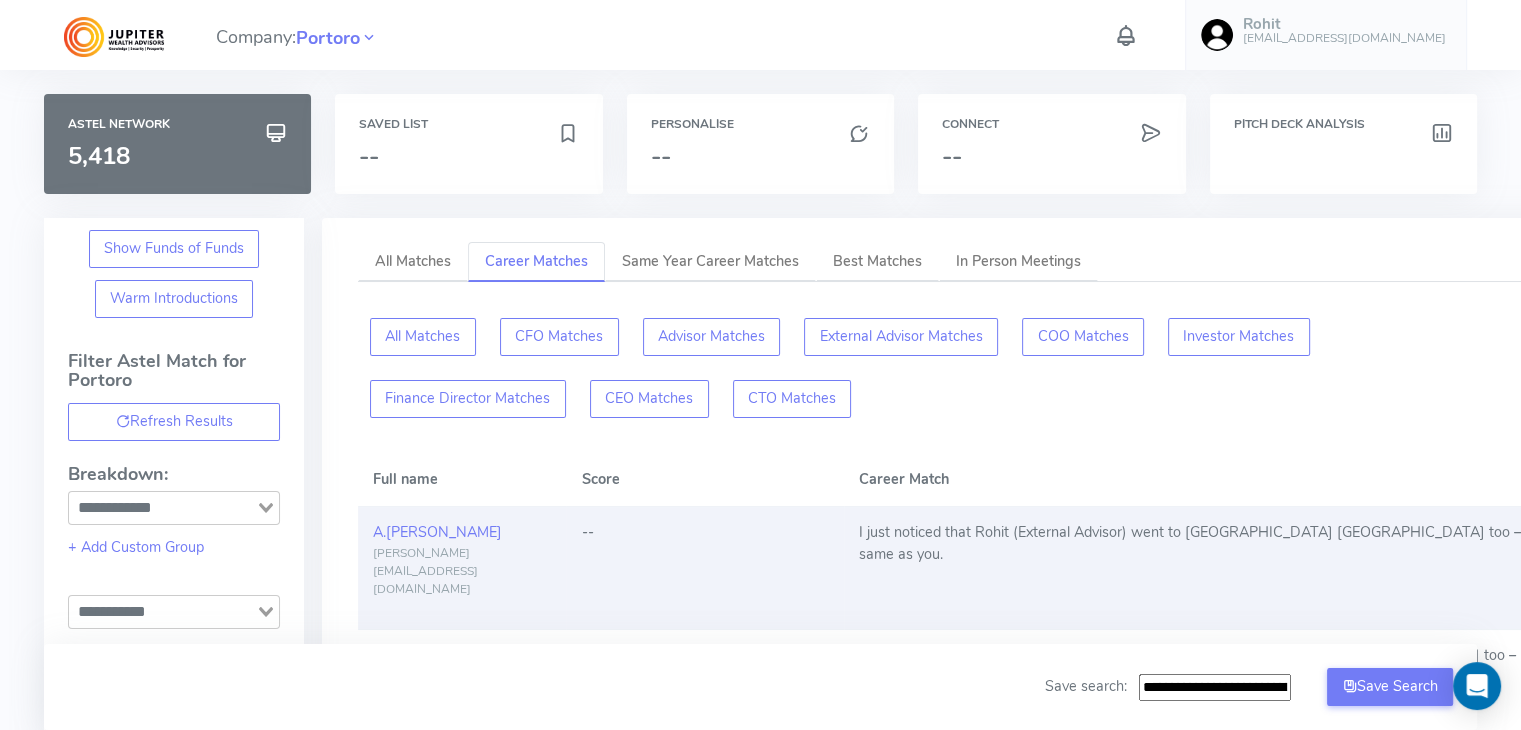 scroll, scrollTop: 10, scrollLeft: 0, axis: vertical 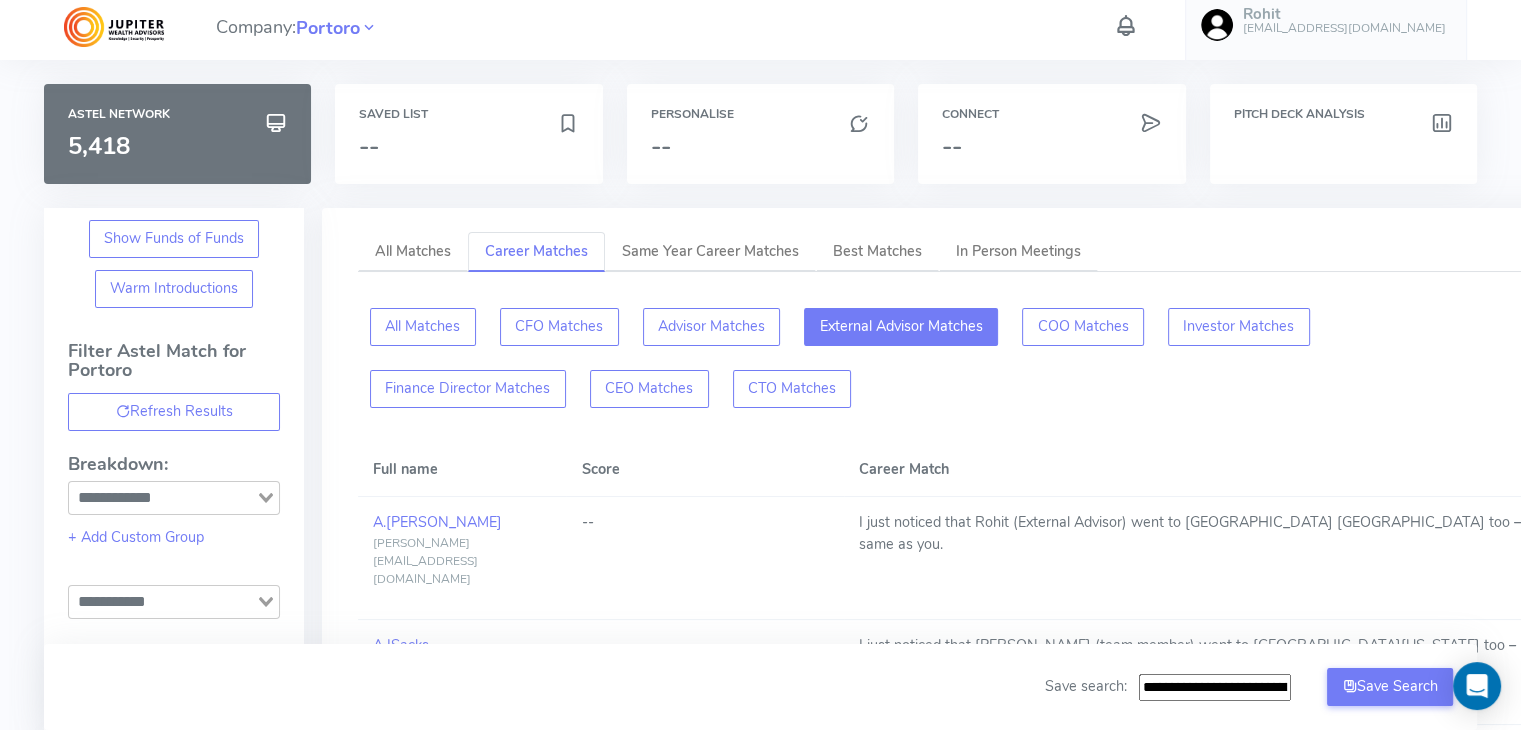 click on "External Advisor Matches" 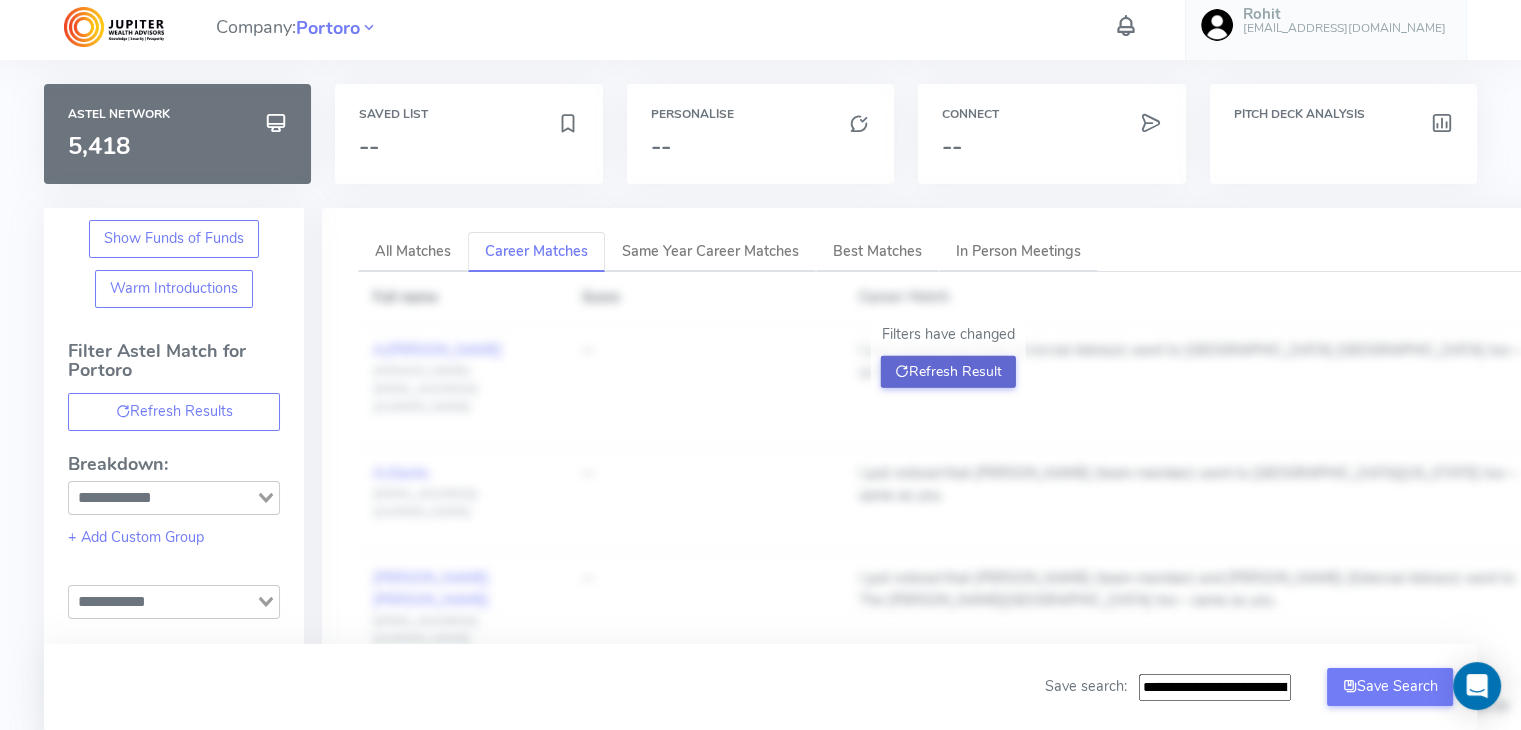 click on "Refresh Result" 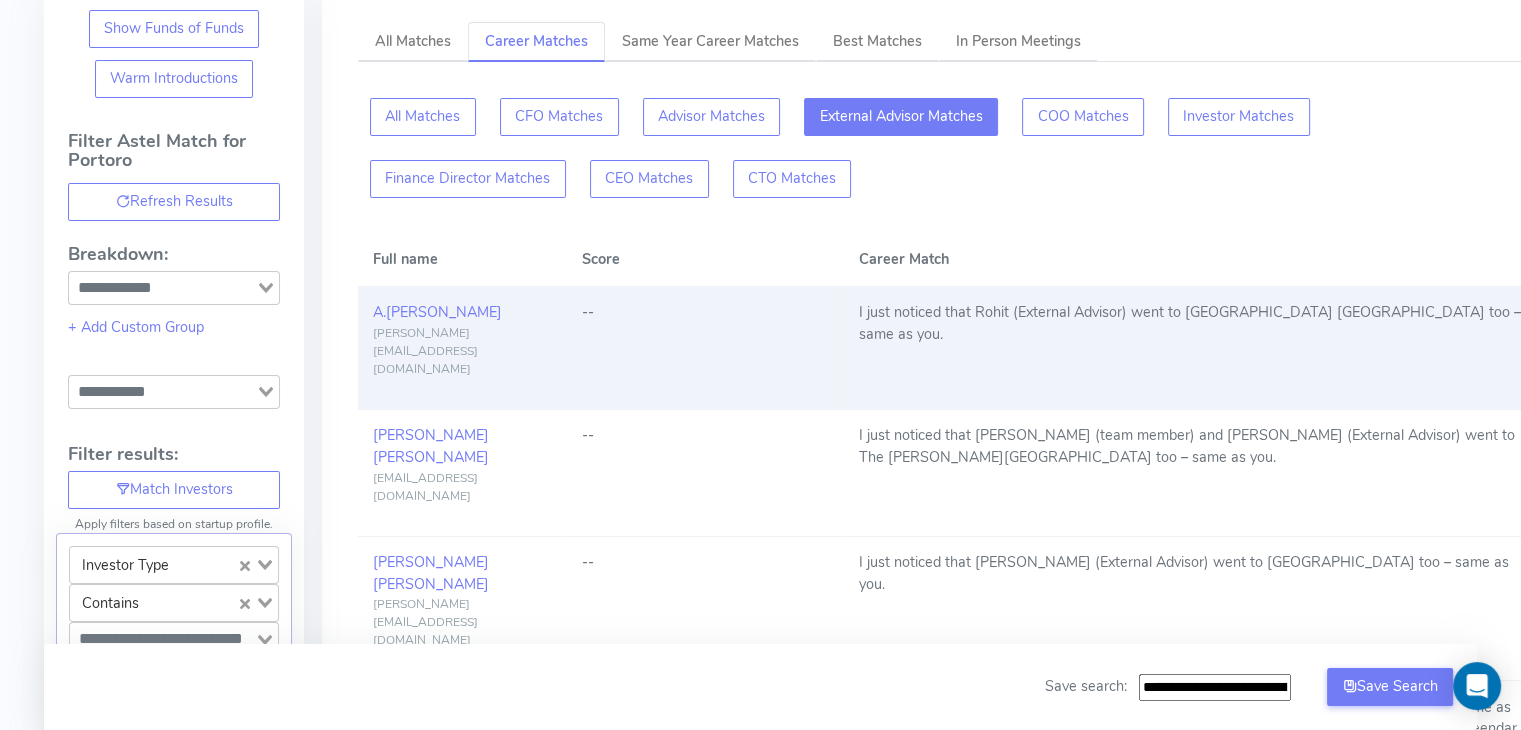 scroll, scrollTop: 0, scrollLeft: 0, axis: both 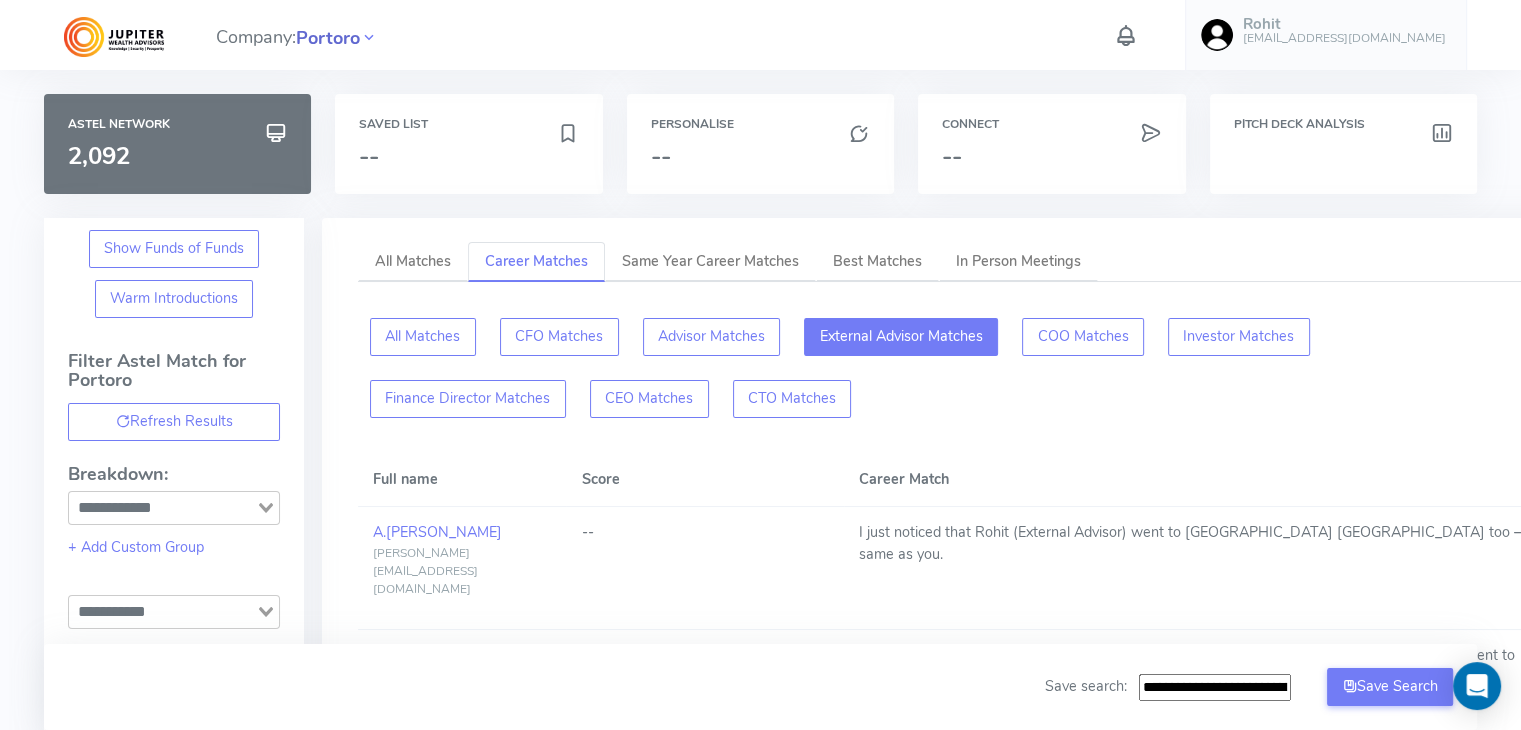 click on "Portoro" at bounding box center [328, 38] 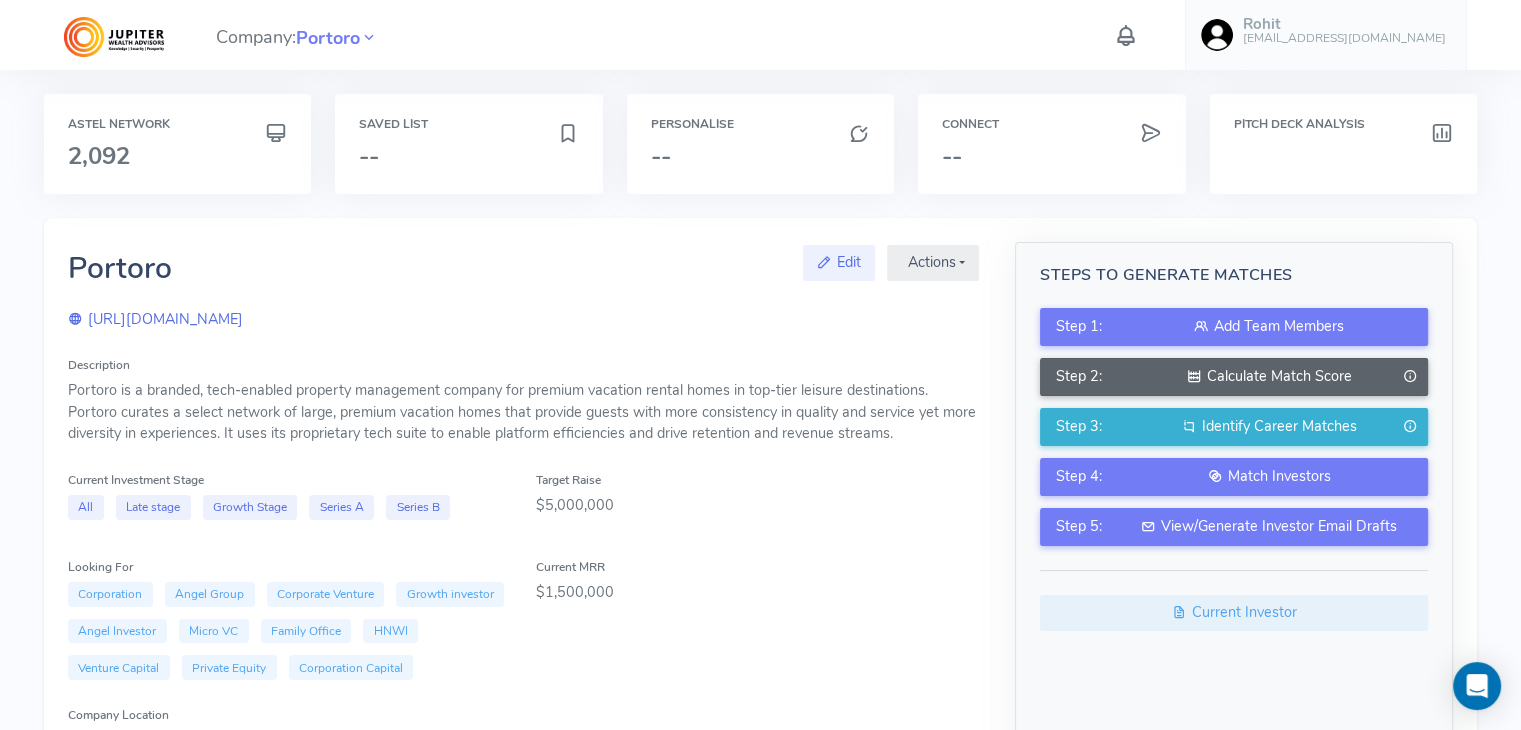 click at bounding box center [1194, 376] 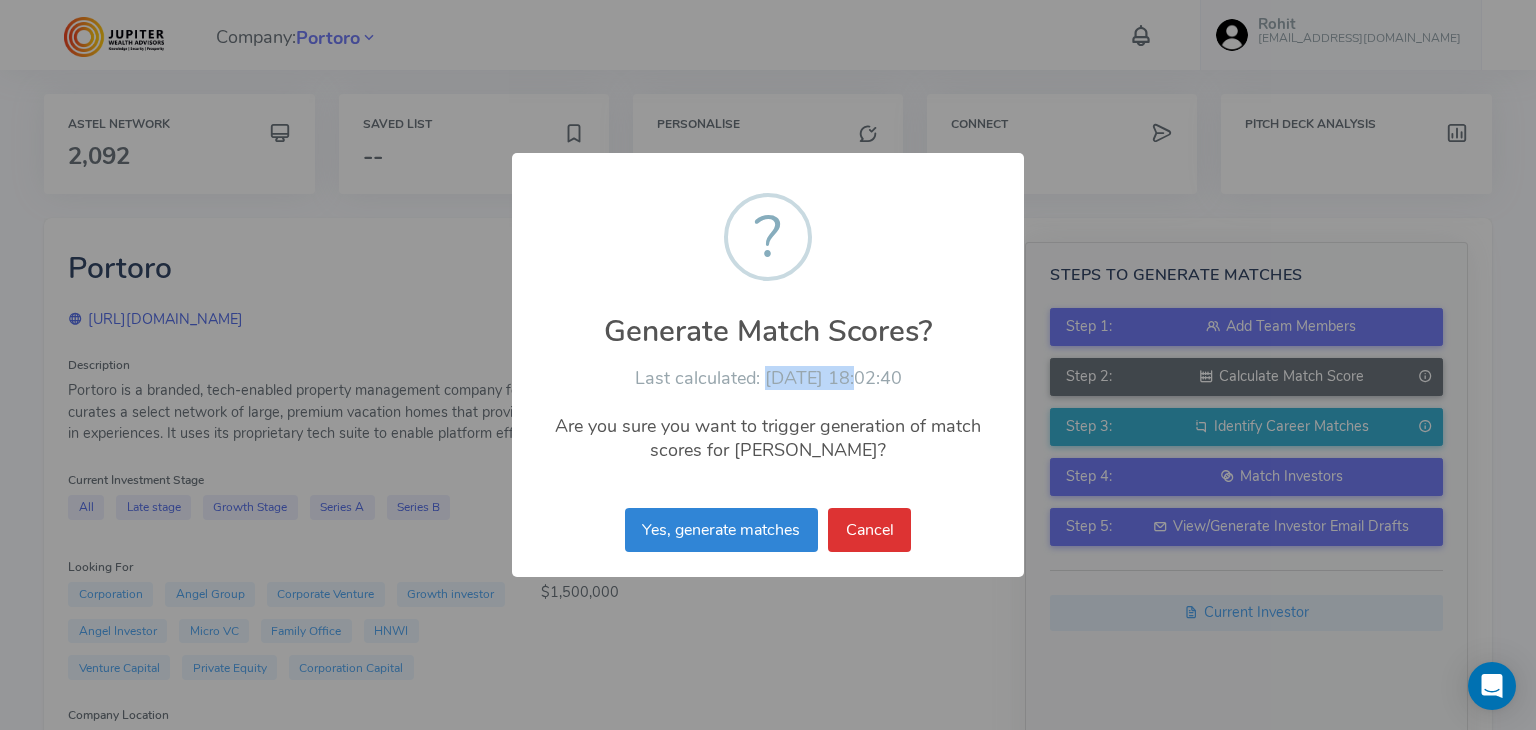 drag, startPoint x: 742, startPoint y: 379, endPoint x: 839, endPoint y: 377, distance: 97.020615 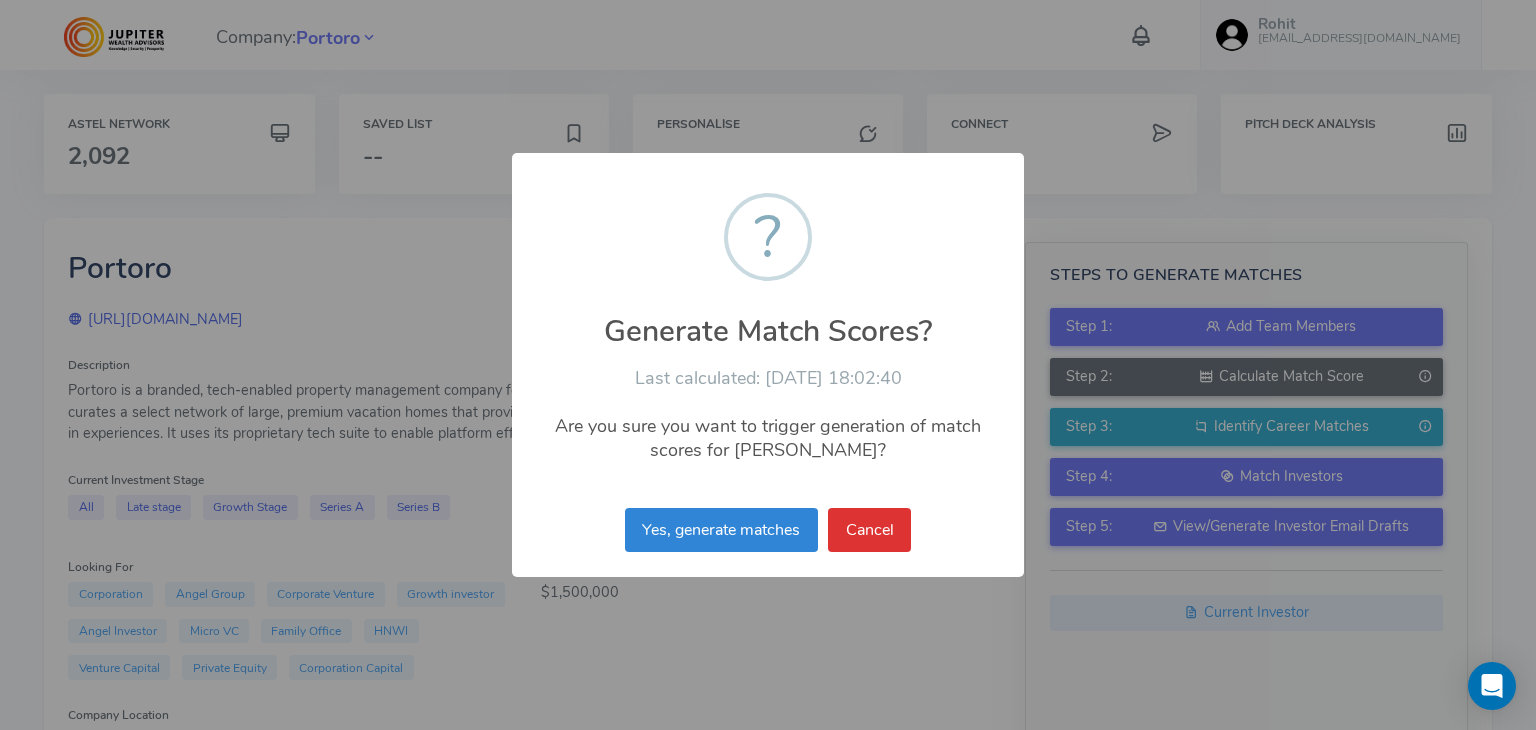 click on "Last calculated: [DATE] 18:02:40" at bounding box center [768, 378] 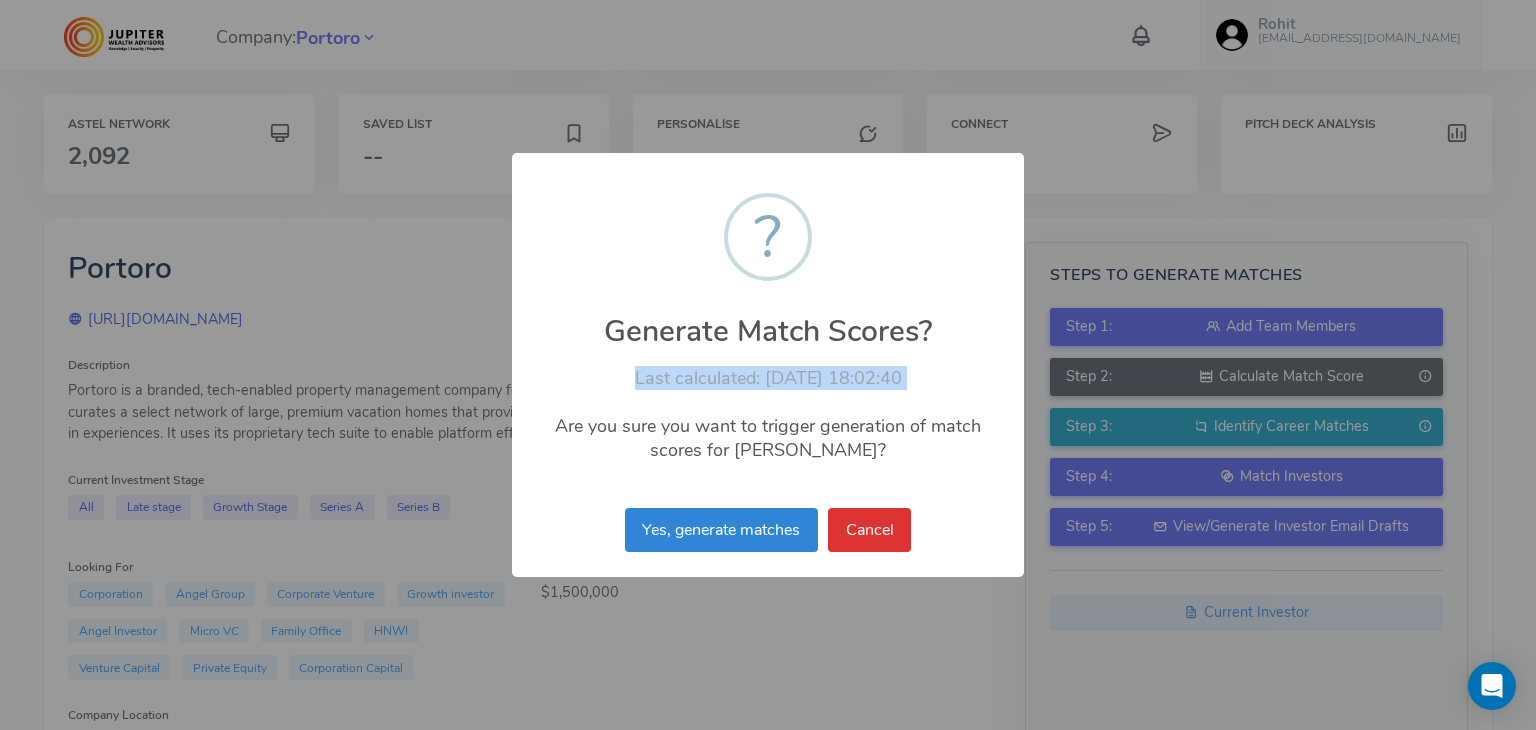click on "Last calculated: [DATE] 18:02:40" at bounding box center [768, 378] 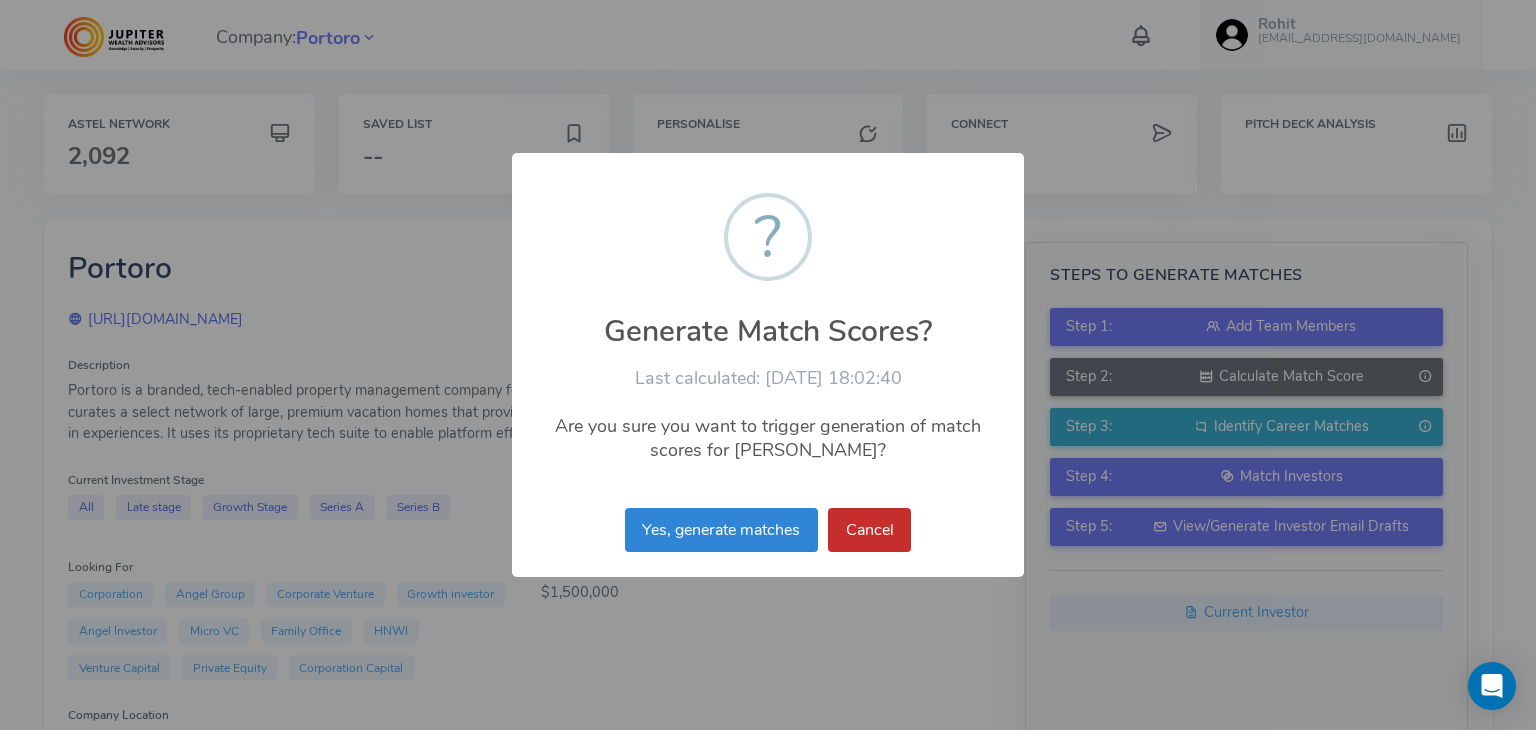 click on "Cancel" at bounding box center [869, 530] 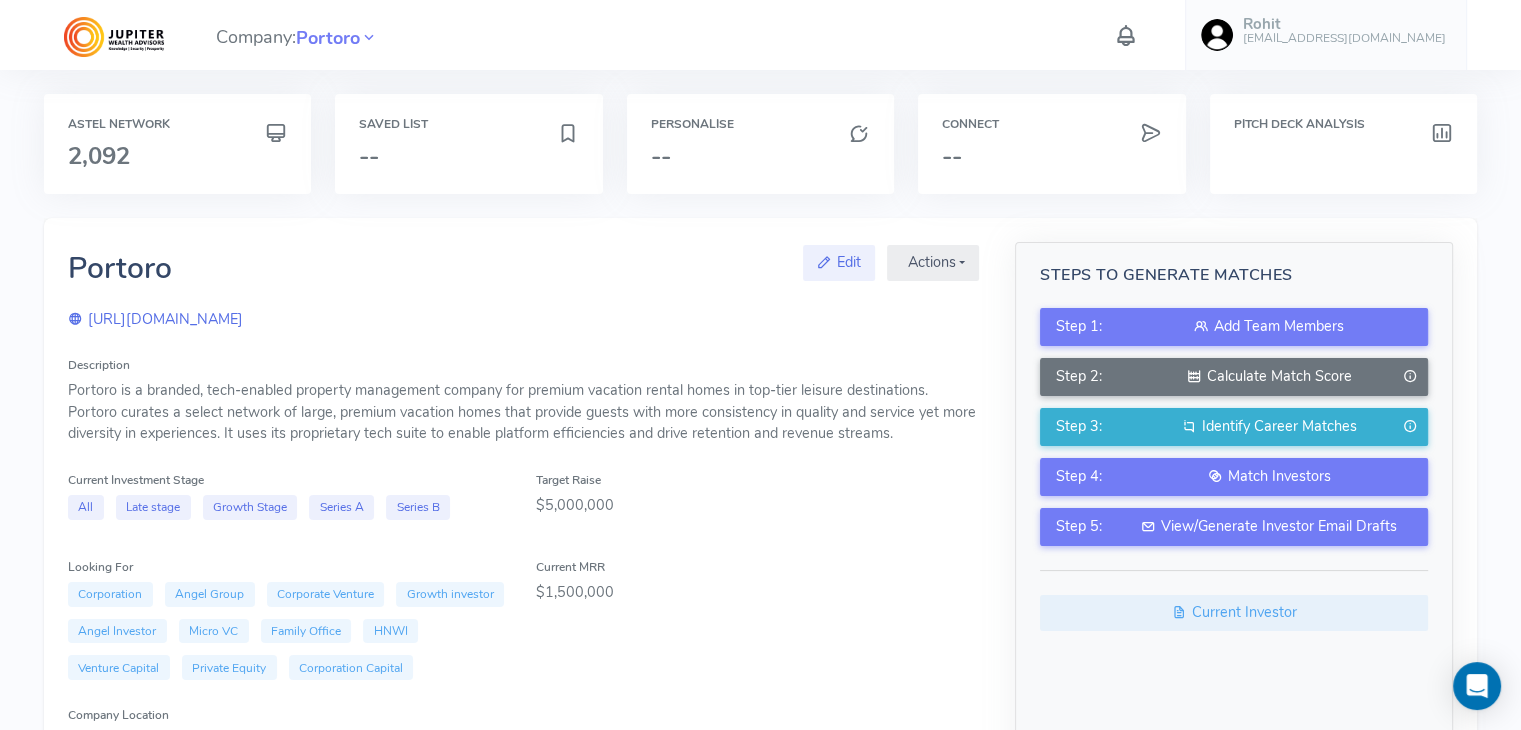 click at bounding box center [1126, 35] 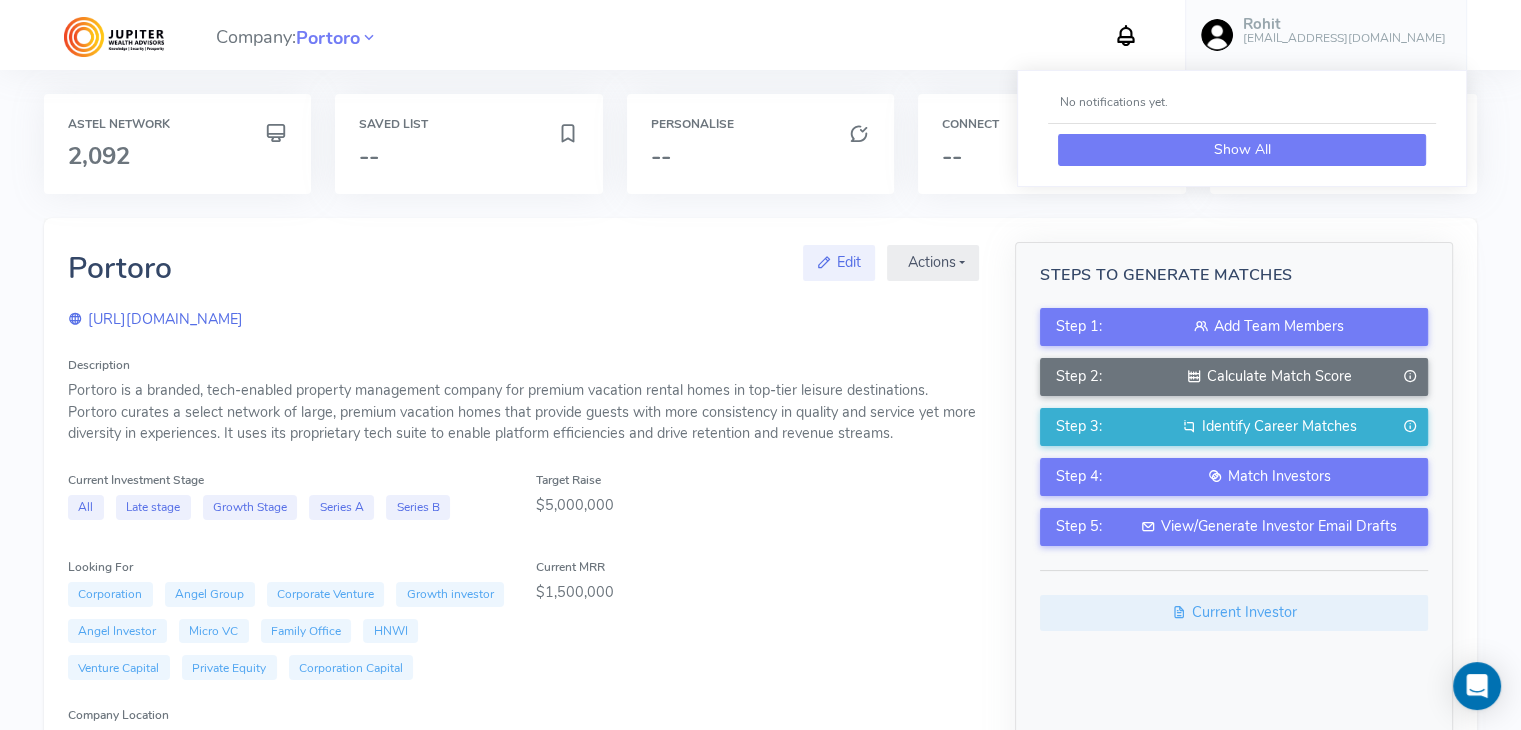 click on "Show All" at bounding box center (1242, 150) 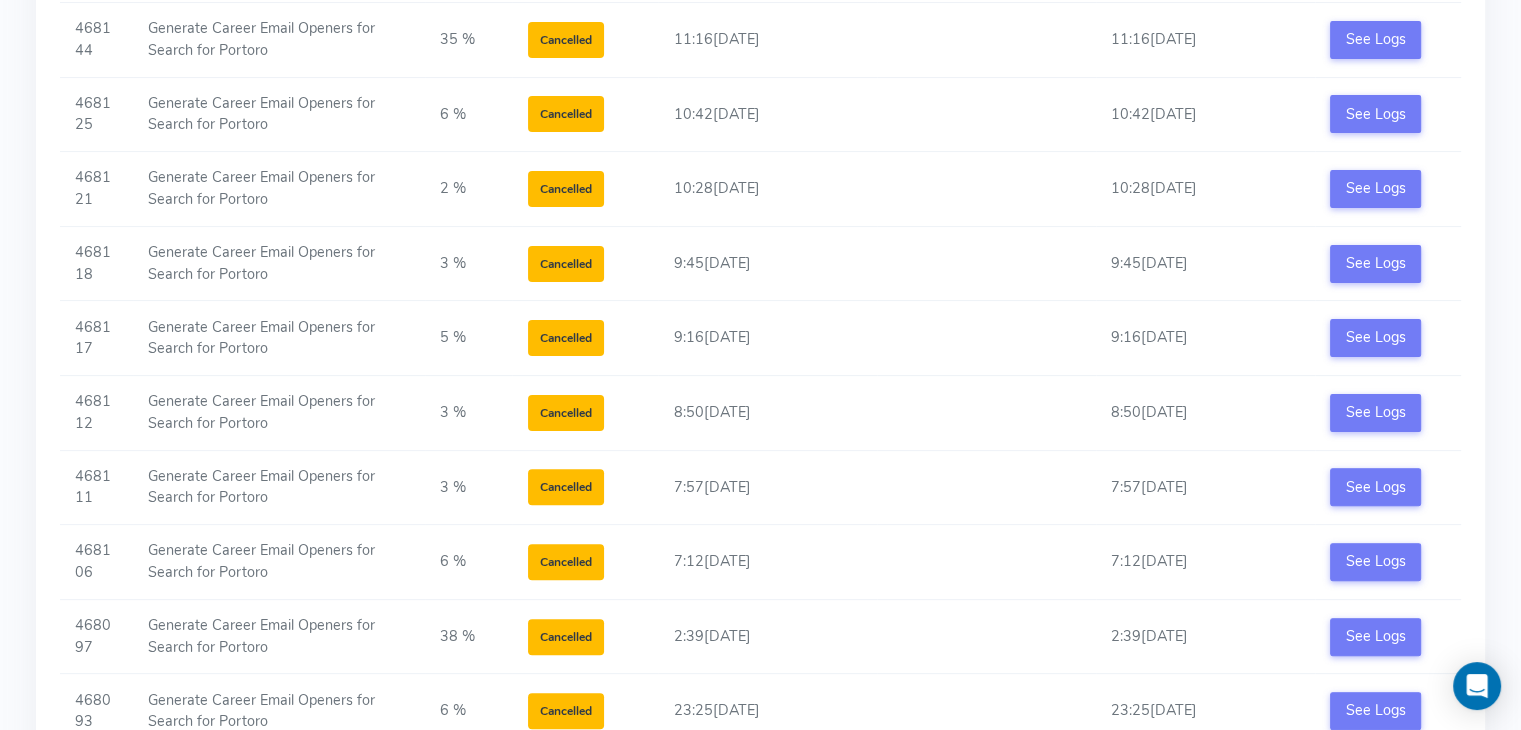 scroll, scrollTop: 803, scrollLeft: 0, axis: vertical 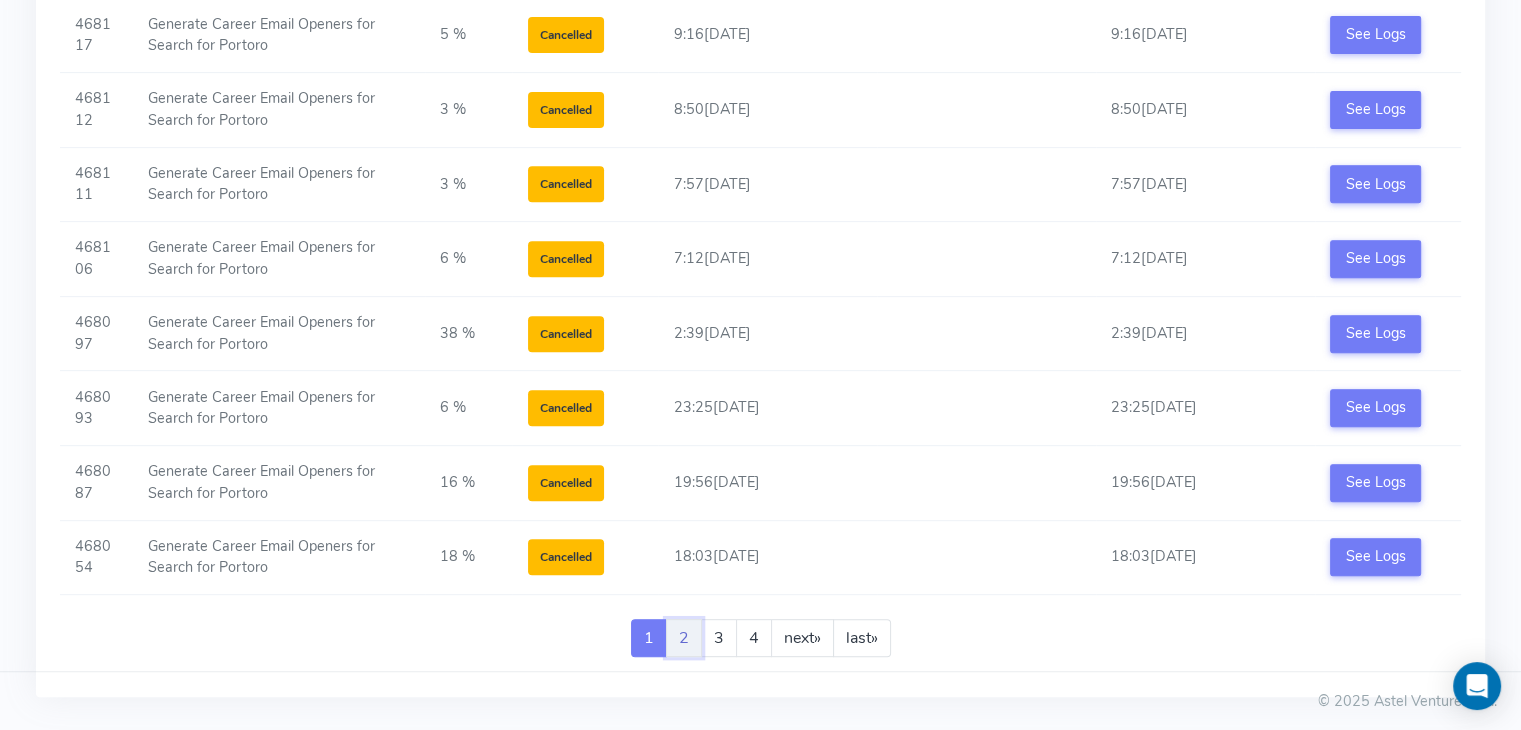 click on "2" at bounding box center [684, 638] 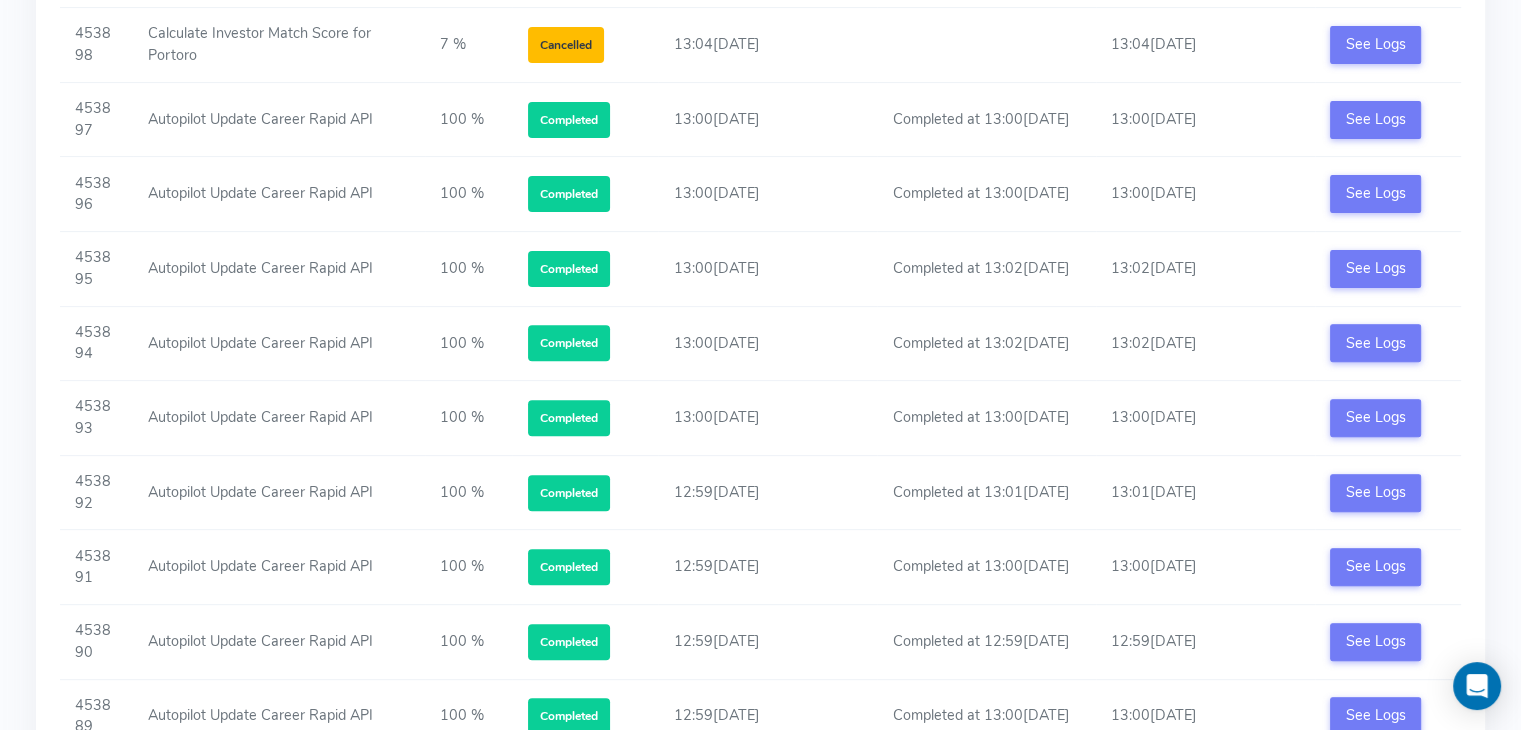 scroll, scrollTop: 803, scrollLeft: 0, axis: vertical 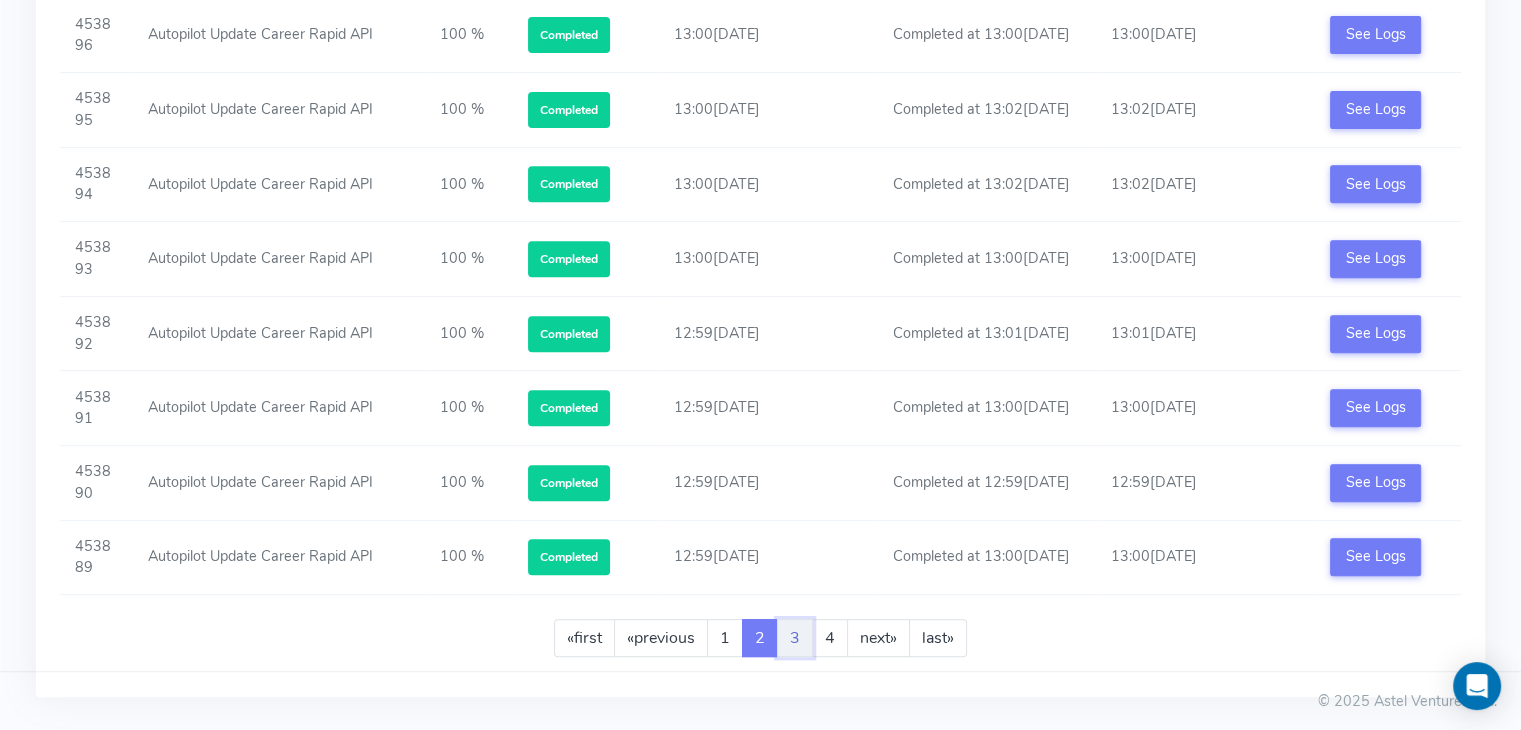 click on "3" at bounding box center [795, 638] 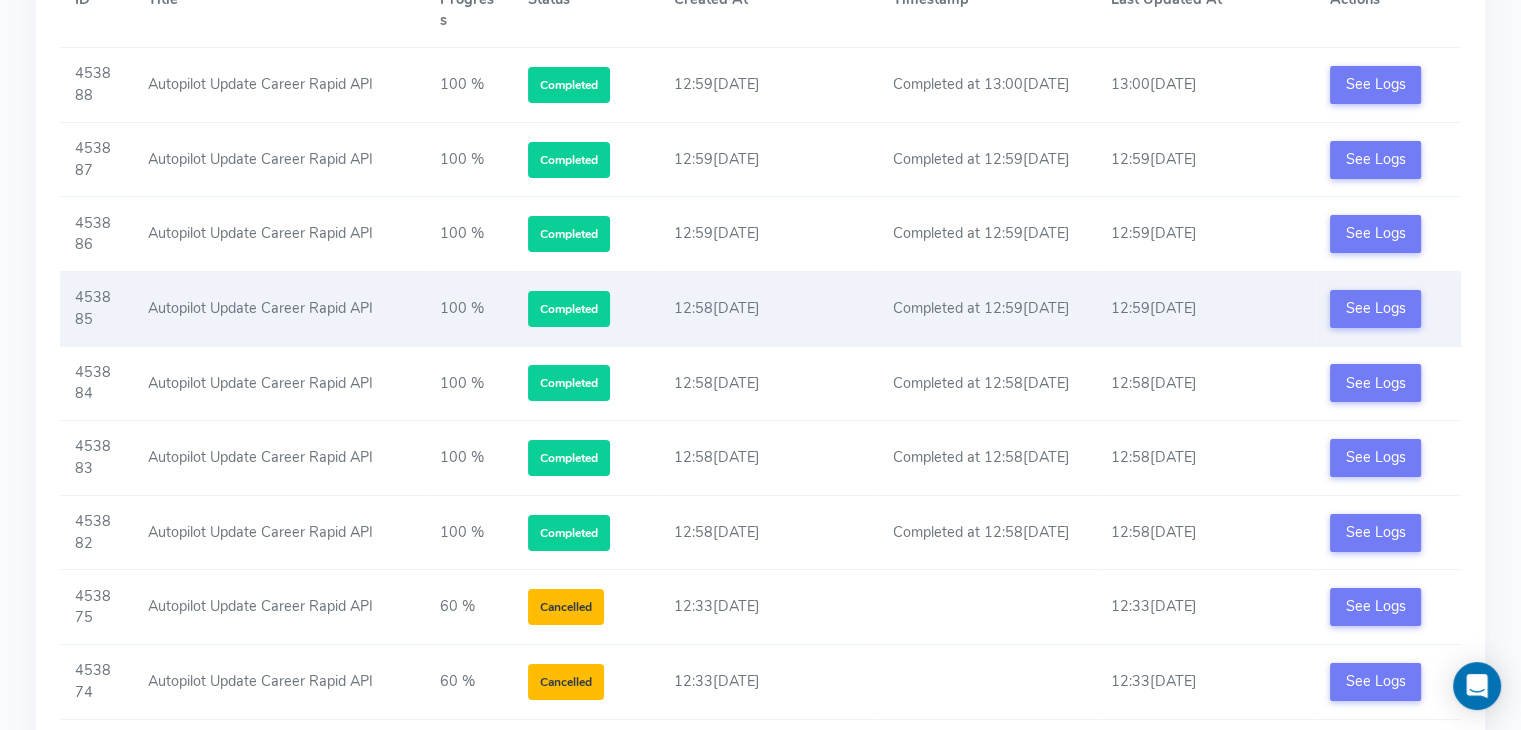 scroll, scrollTop: 0, scrollLeft: 0, axis: both 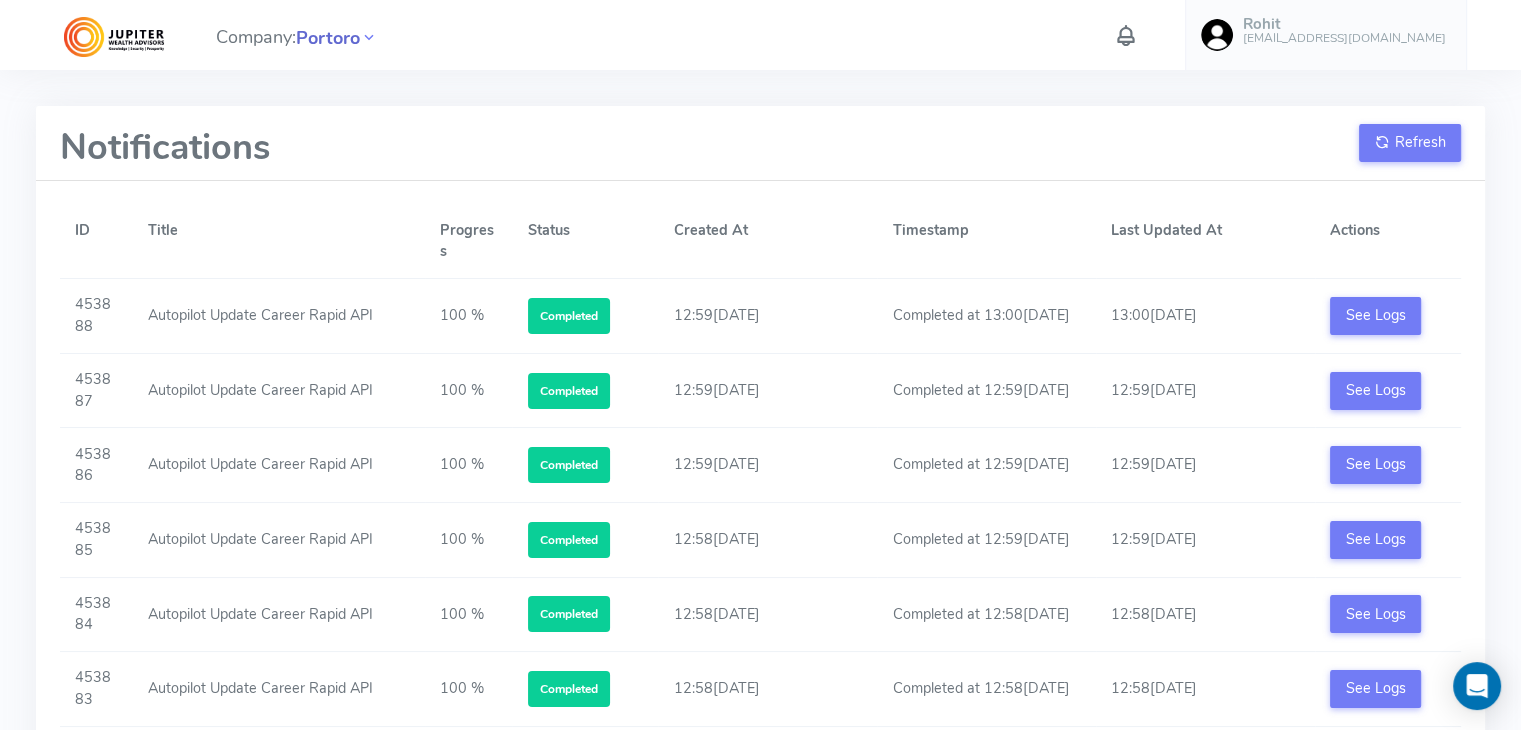 click on "Portoro" at bounding box center (328, 38) 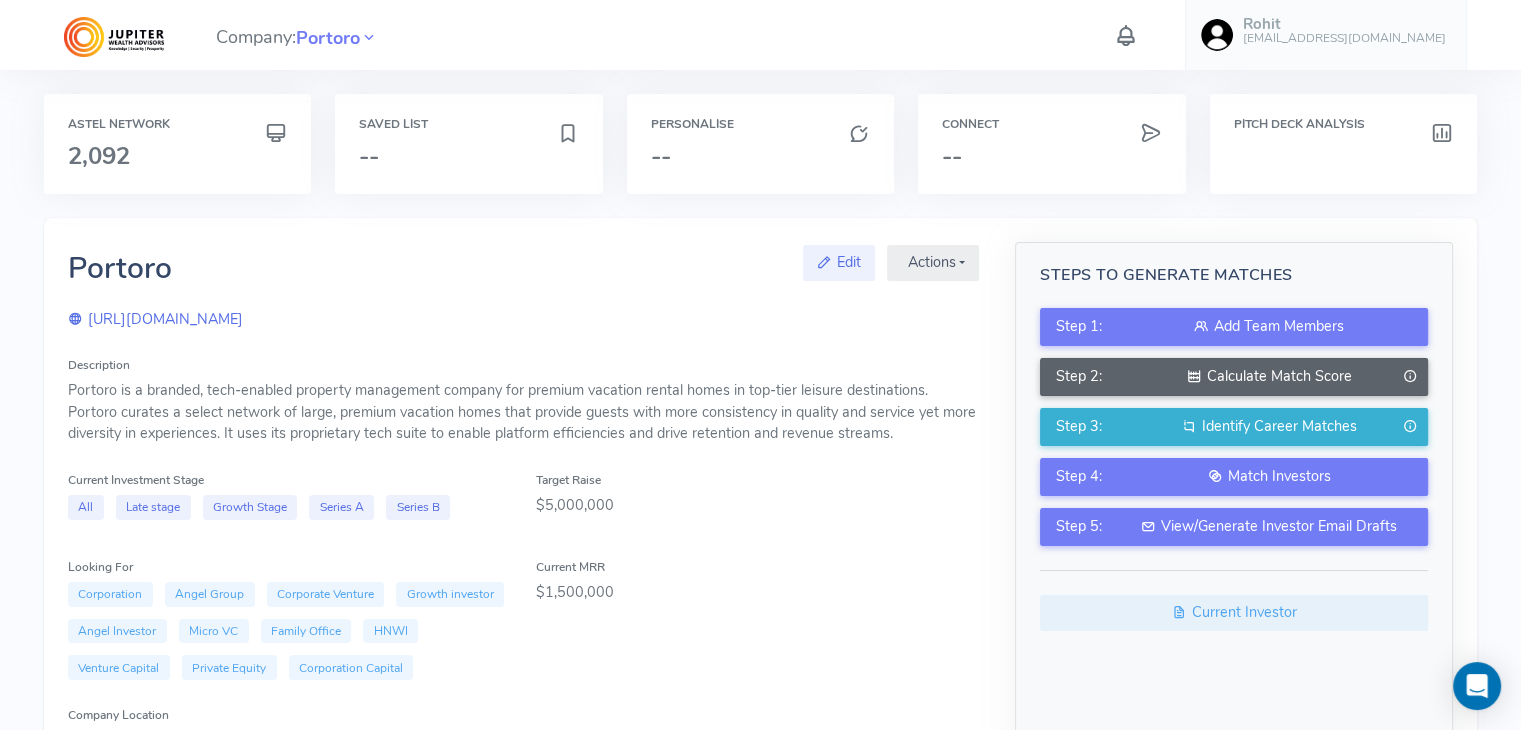 click at bounding box center (1194, 376) 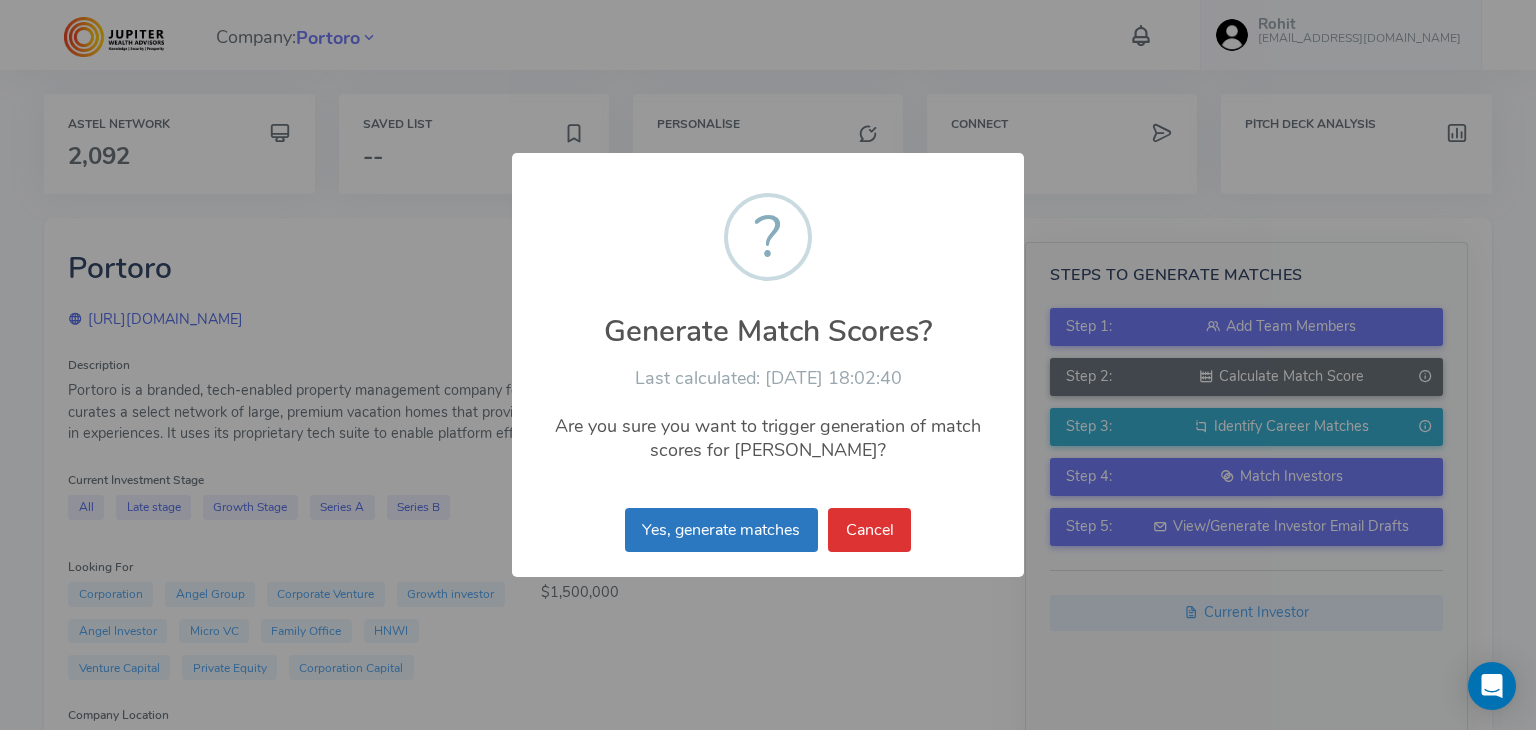 click on "Yes, generate matches" at bounding box center (721, 530) 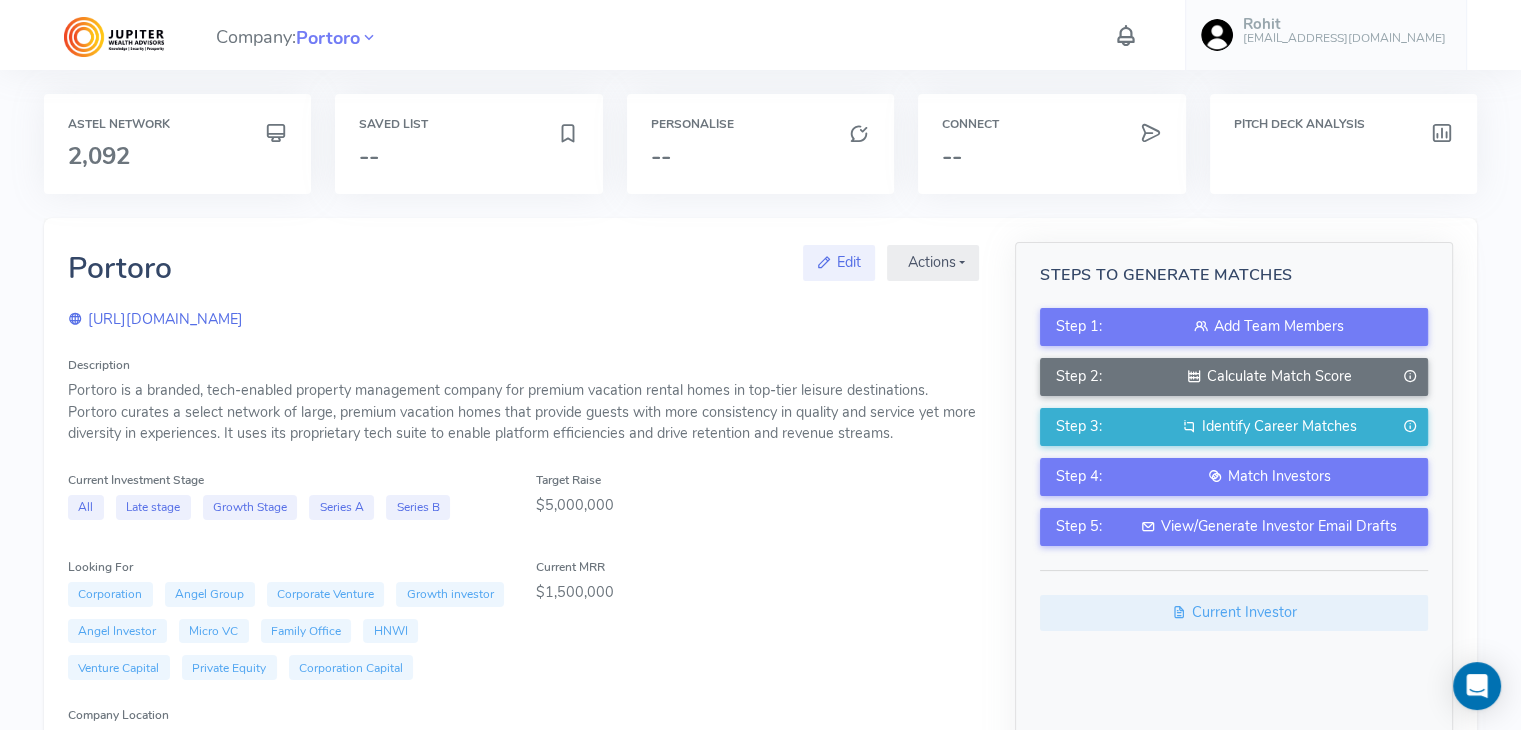 click at bounding box center (1126, 35) 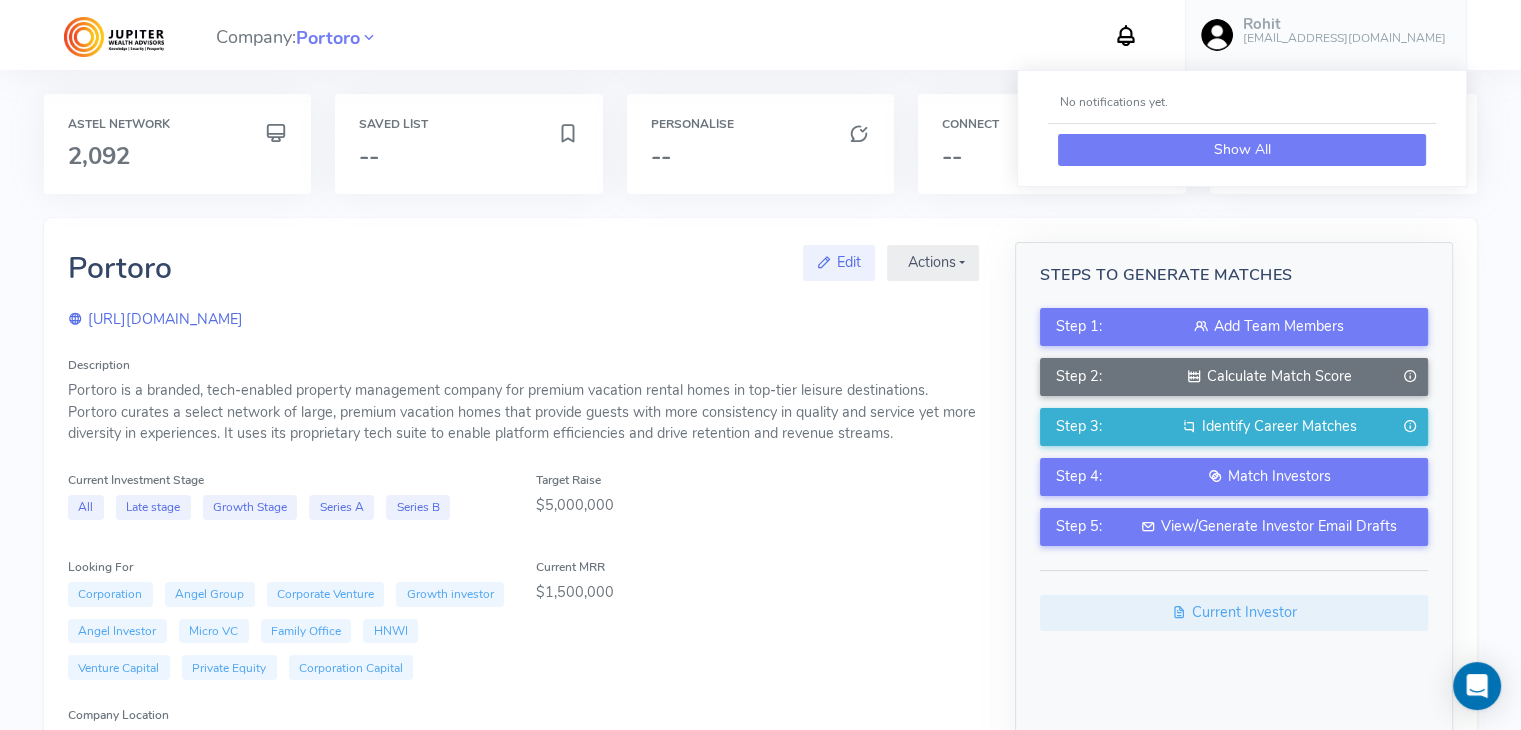 click on "Show All" at bounding box center [1242, 150] 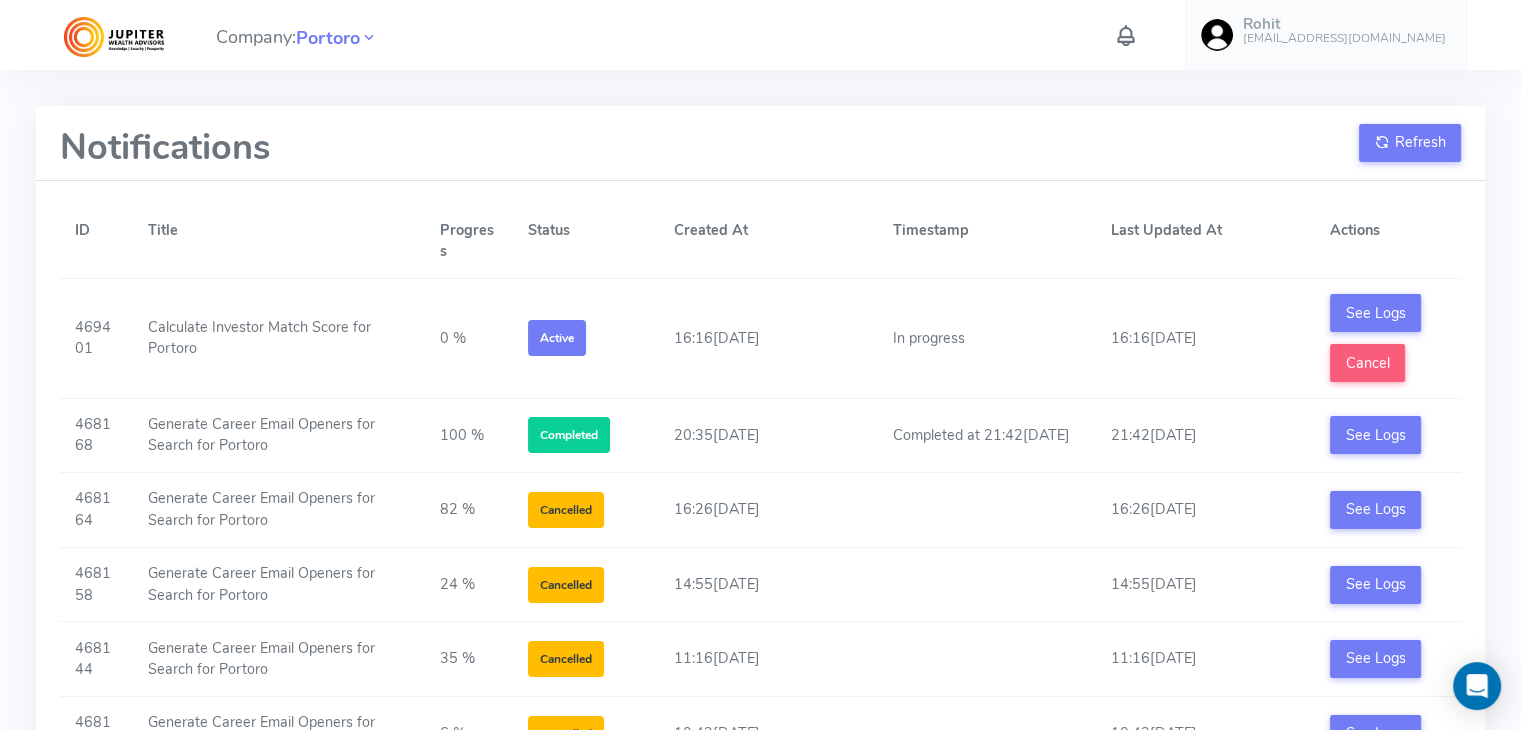 click at bounding box center [114, 37] 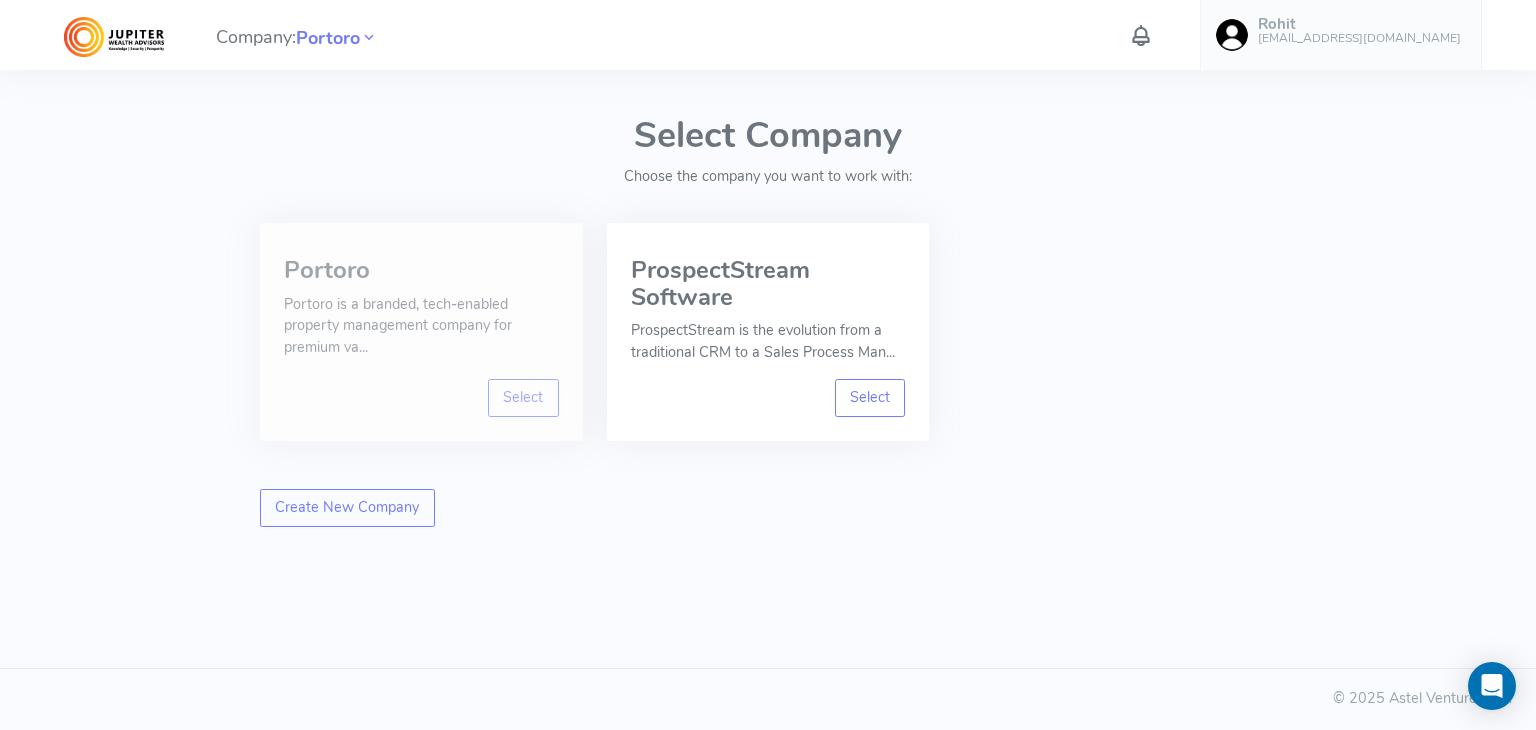click on "Portoro is a branded, tech-enabled property management company for premium va..." at bounding box center (421, 326) 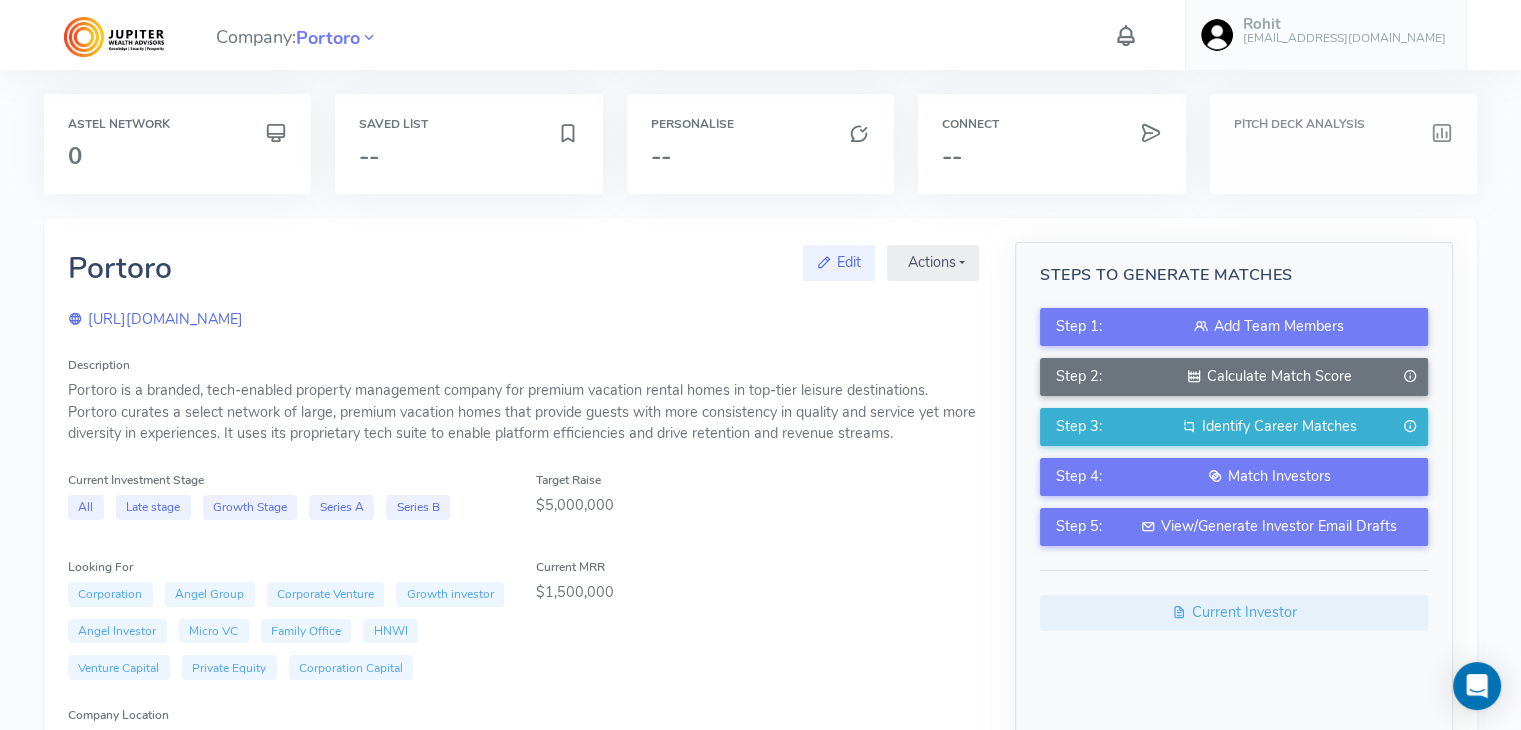 click at bounding box center [1343, 156] 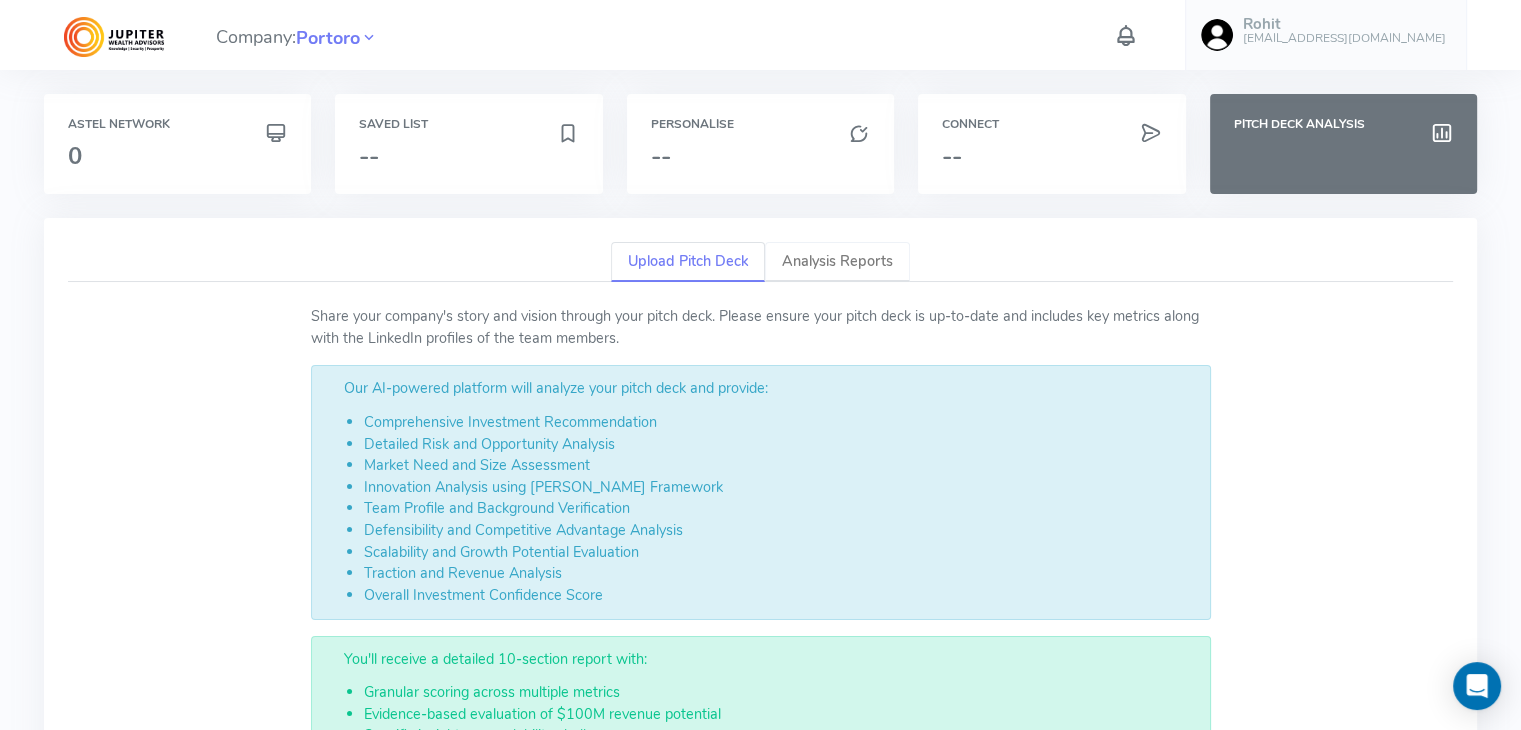 click on "Analysis Reports" at bounding box center (837, 262) 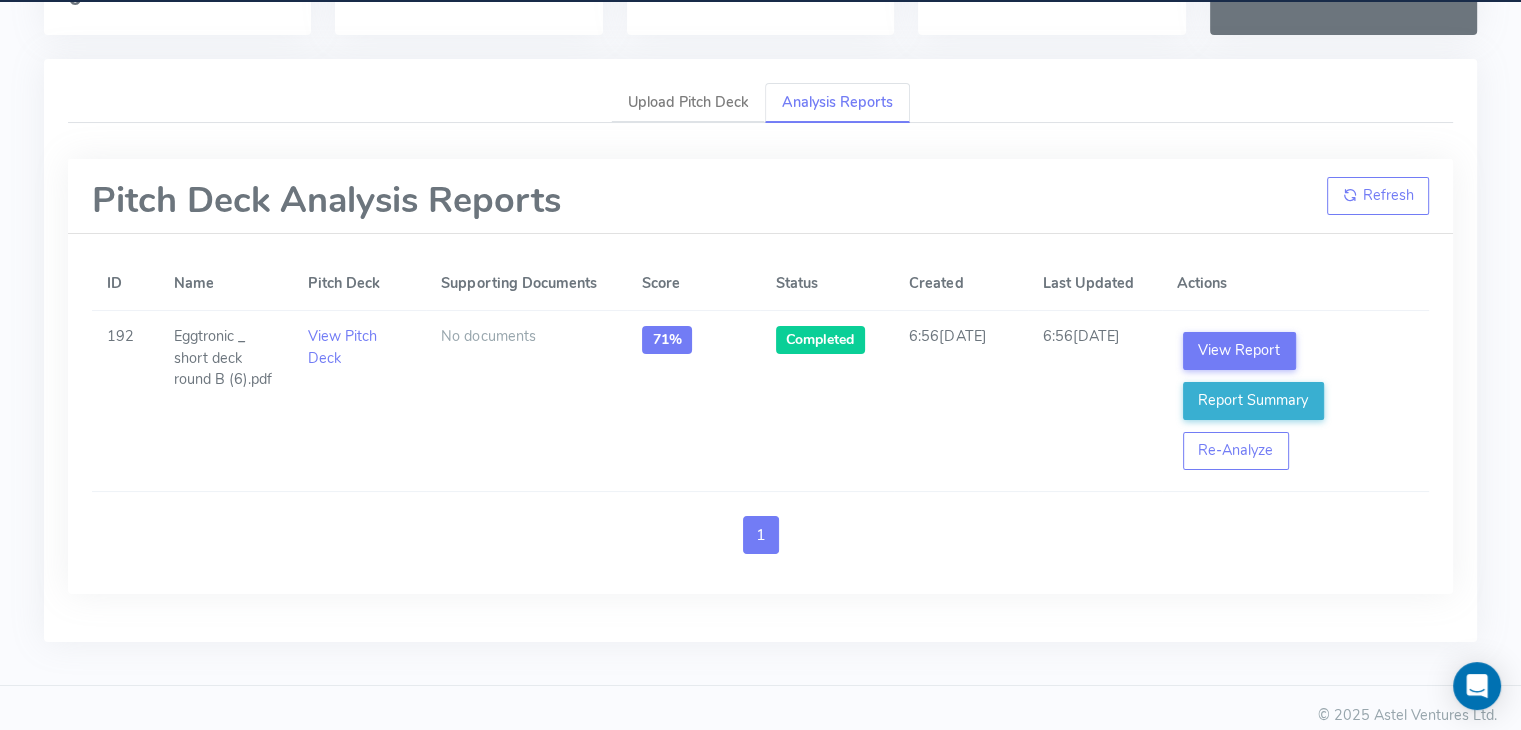 scroll, scrollTop: 173, scrollLeft: 0, axis: vertical 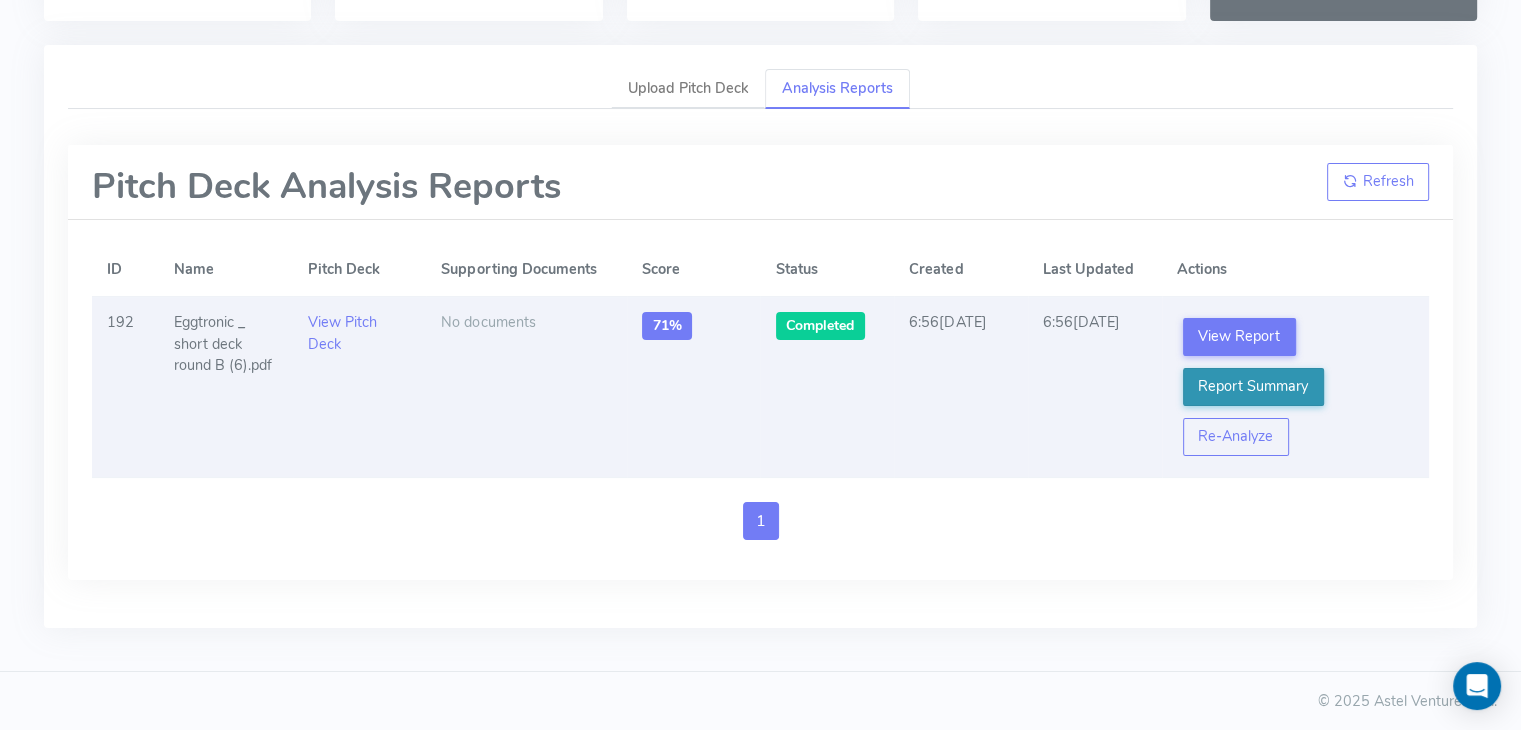 click on "Report Summary" at bounding box center (1253, 387) 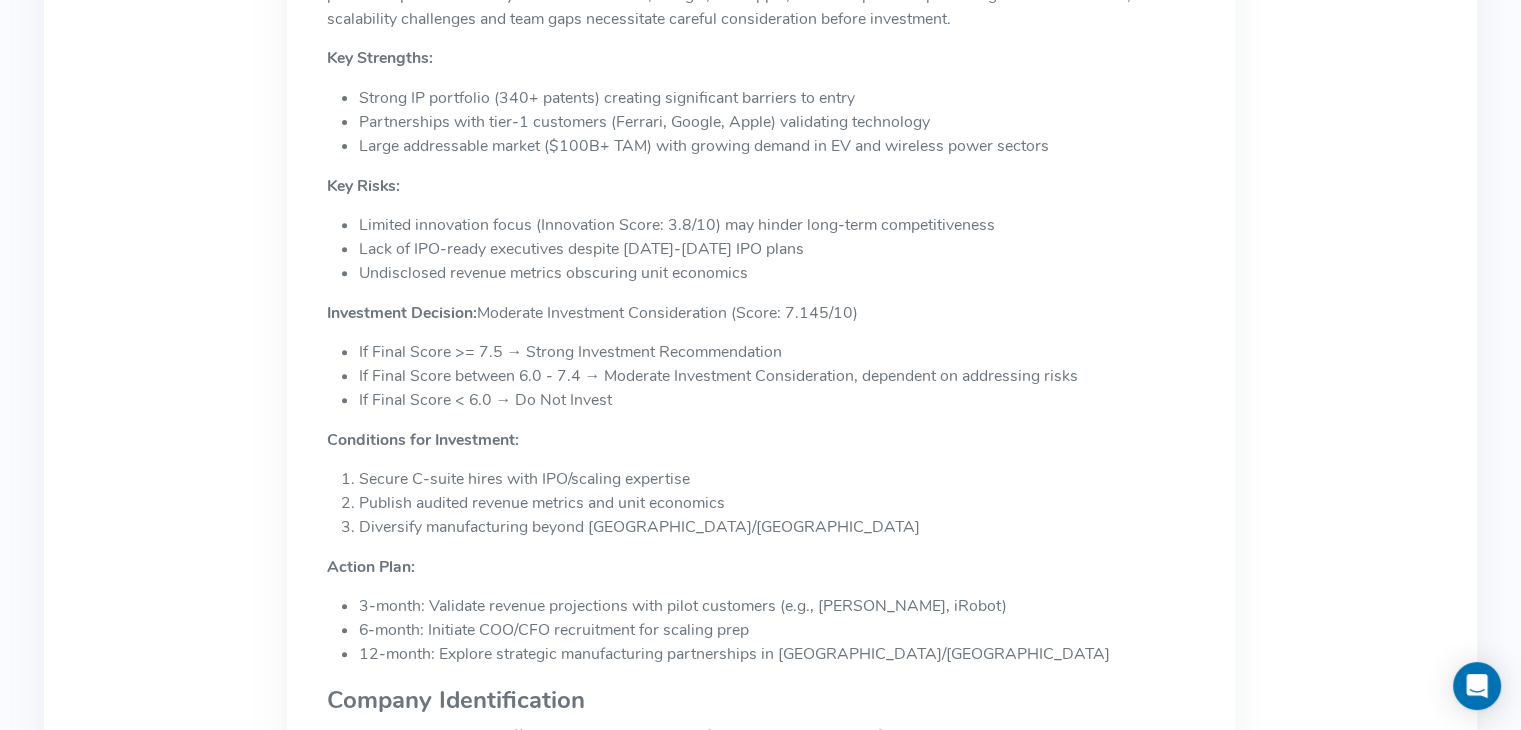 scroll, scrollTop: 0, scrollLeft: 0, axis: both 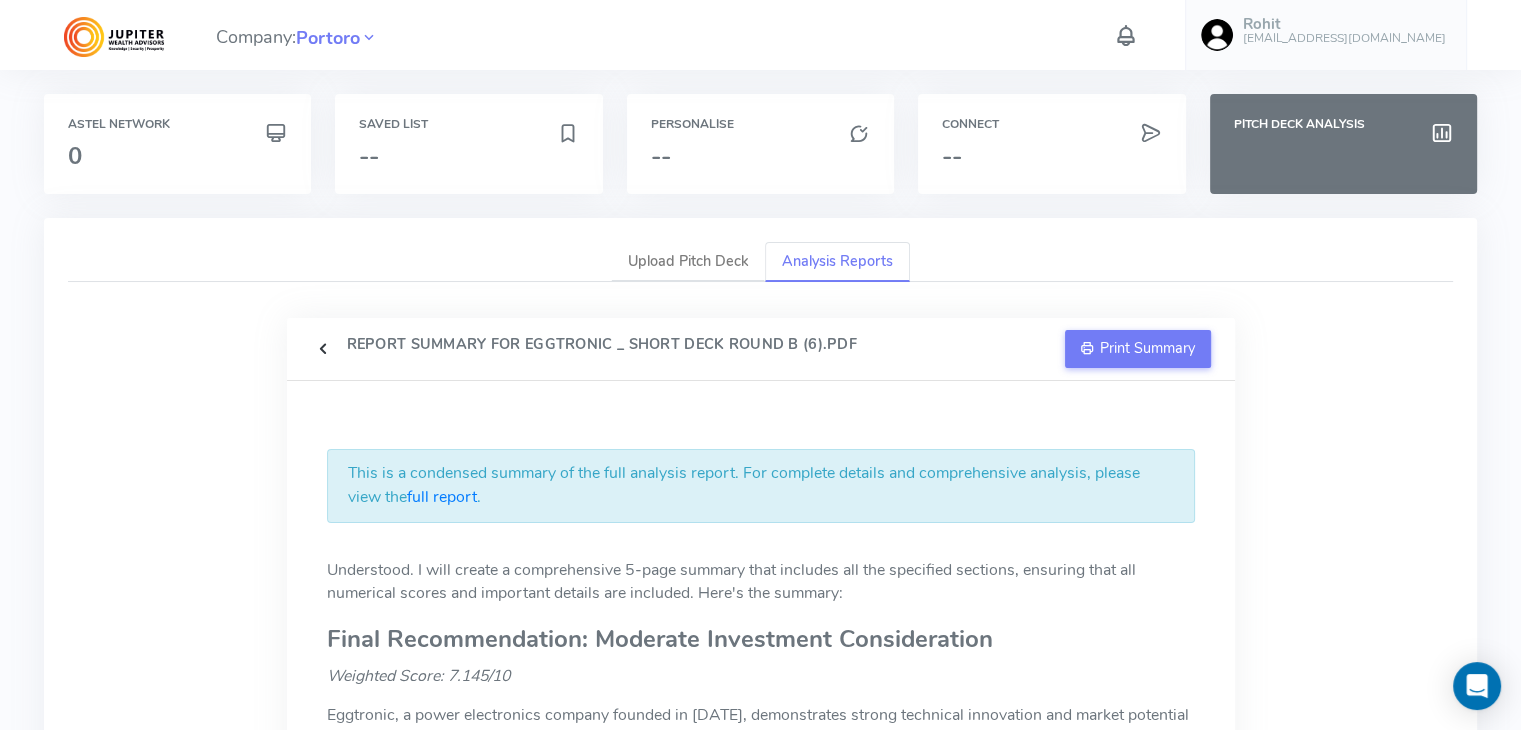 click at bounding box center [323, 349] 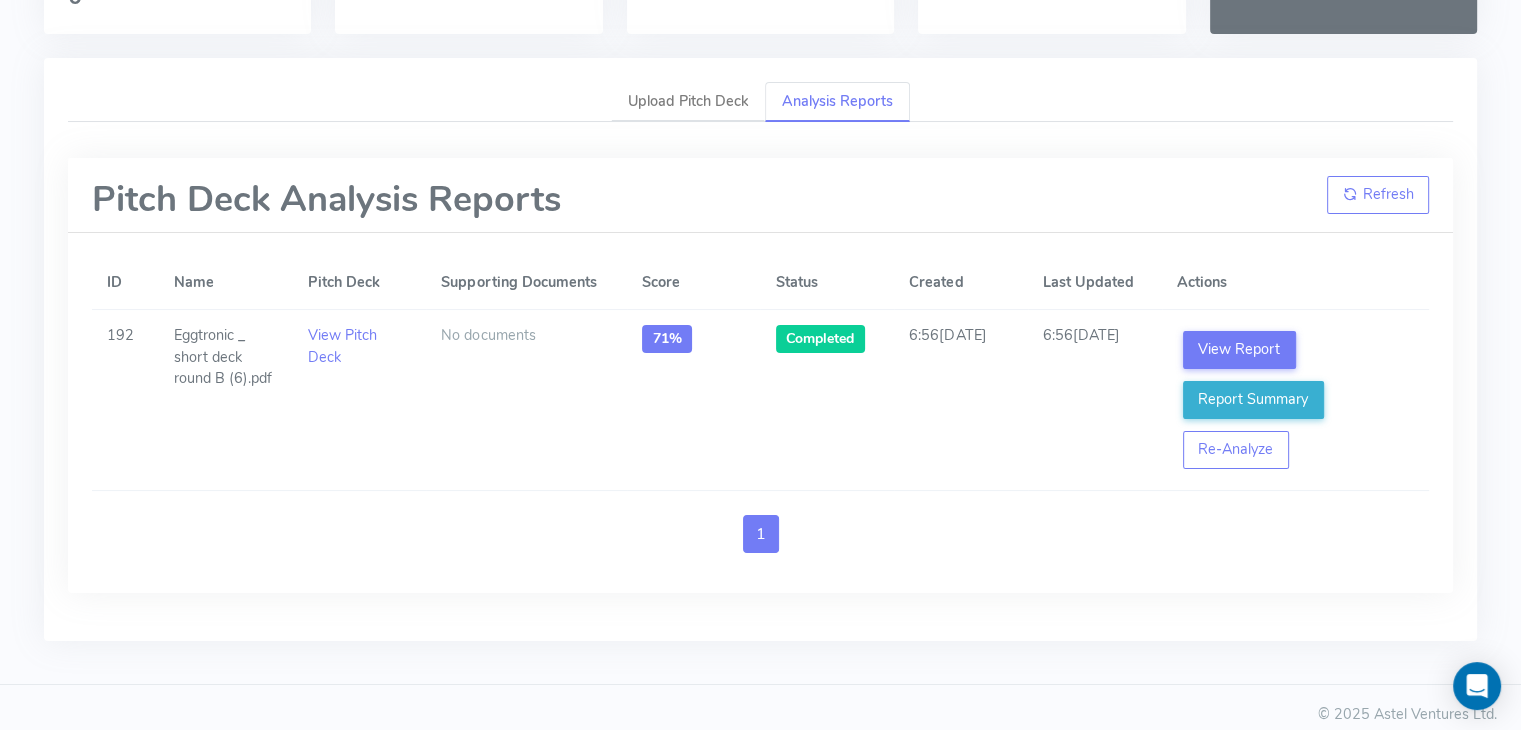 scroll, scrollTop: 0, scrollLeft: 0, axis: both 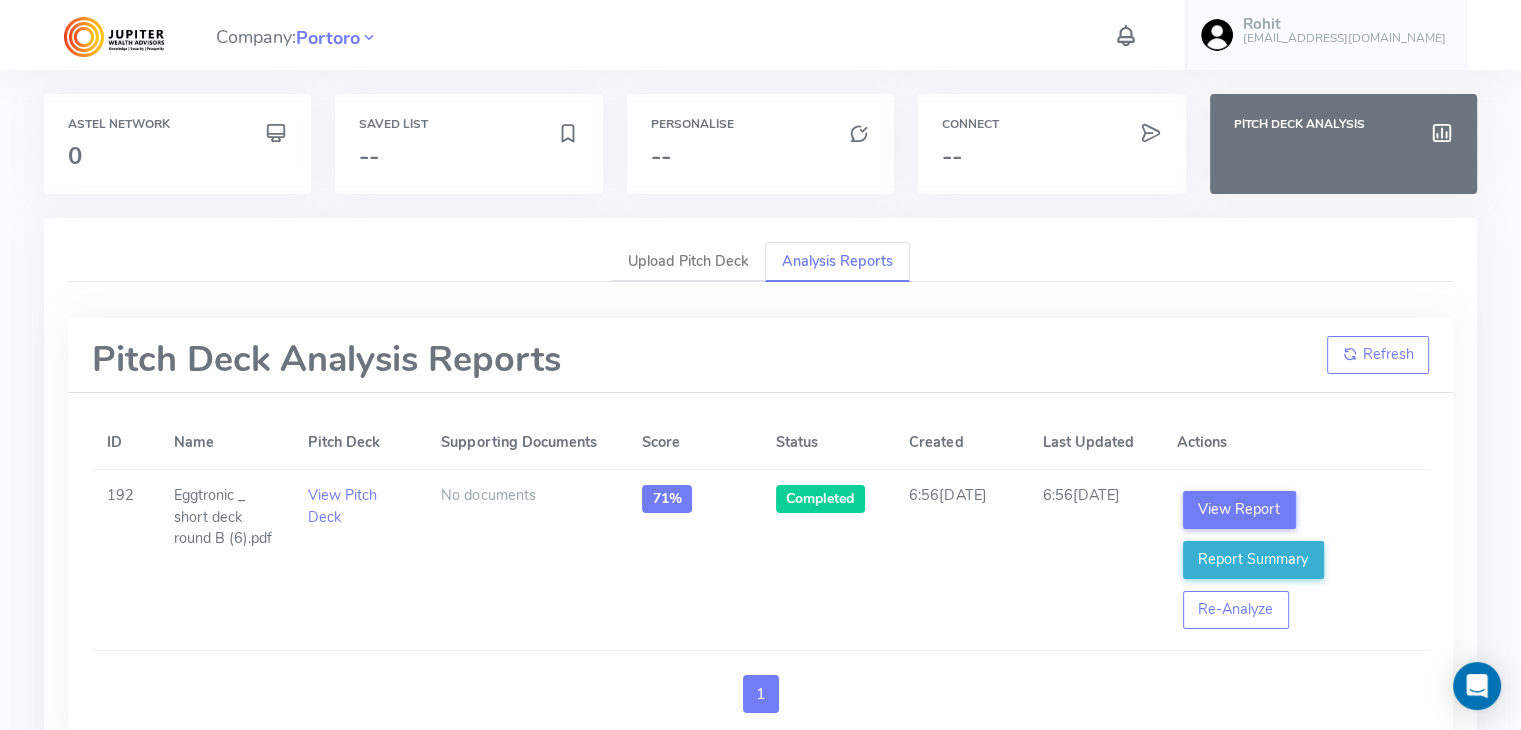 click on "Rohit" at bounding box center (1344, 24) 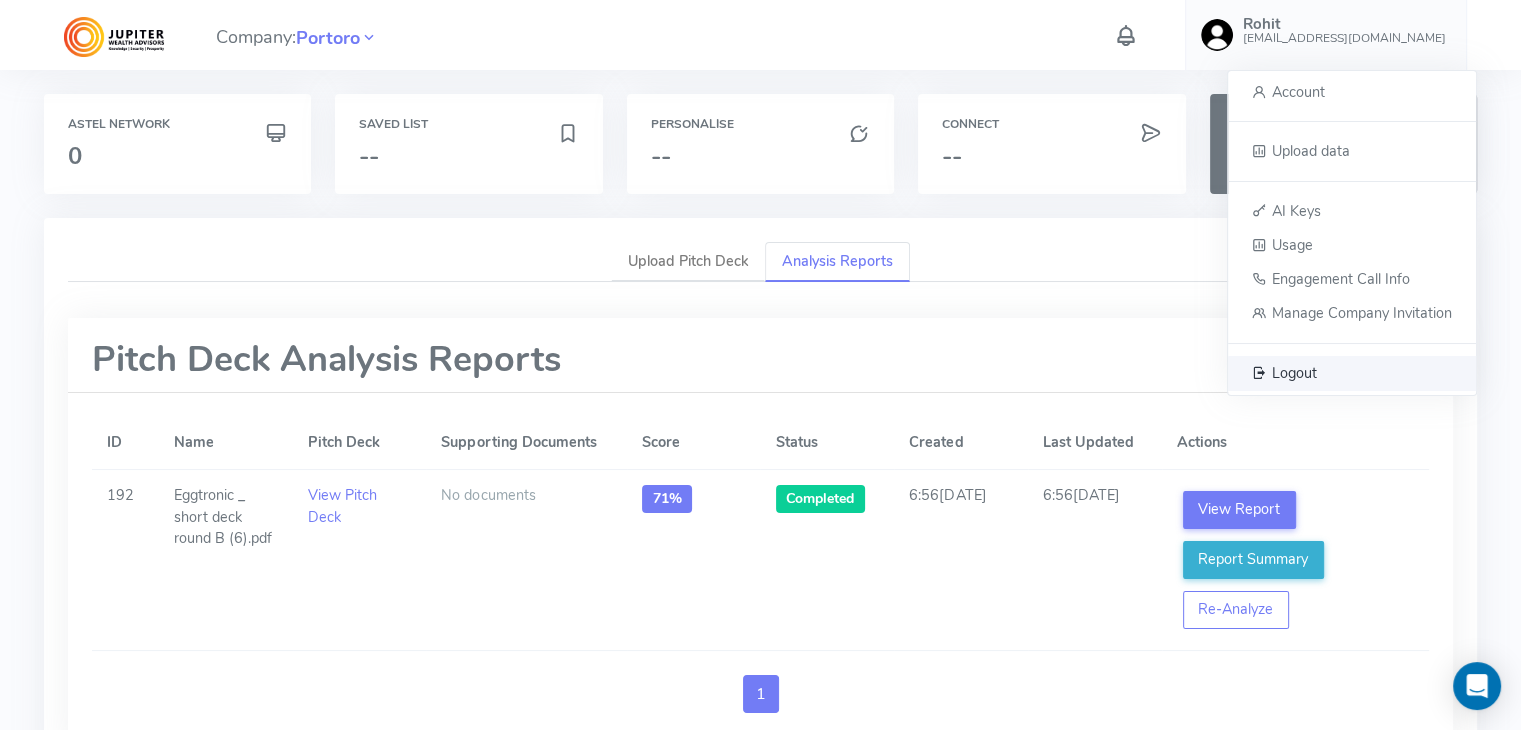 click on "Logout" at bounding box center (1294, 372) 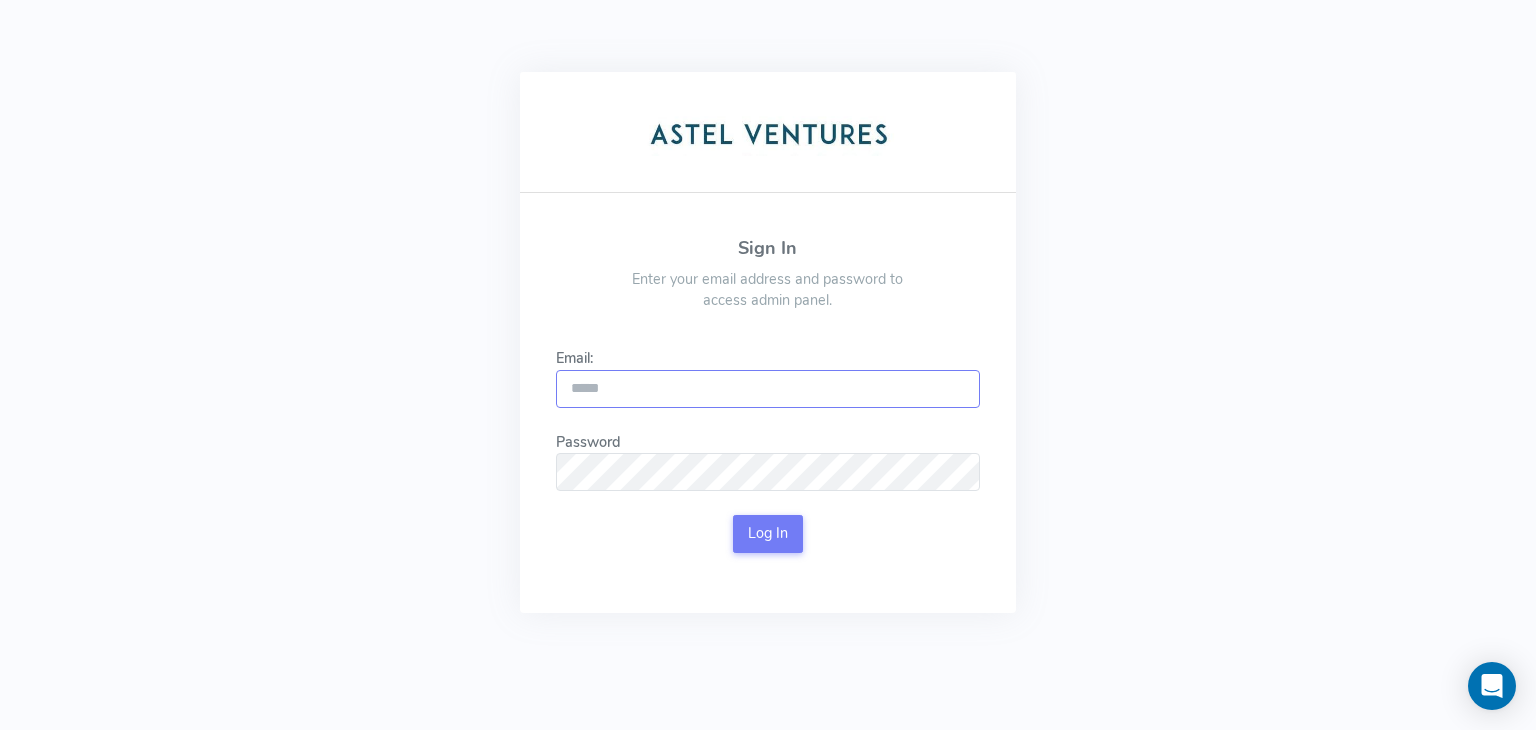 click on "Email:" at bounding box center (768, 389) 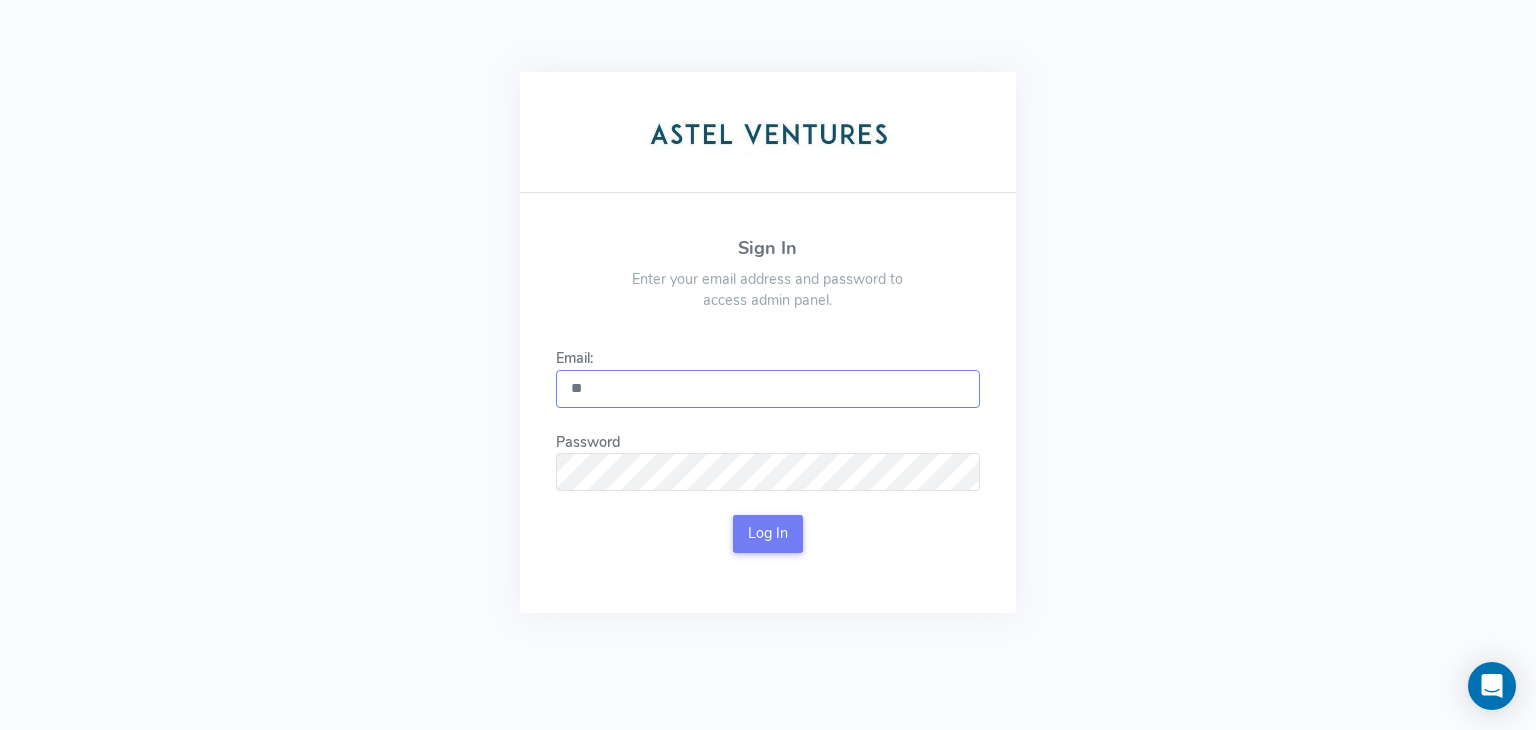 type on "**********" 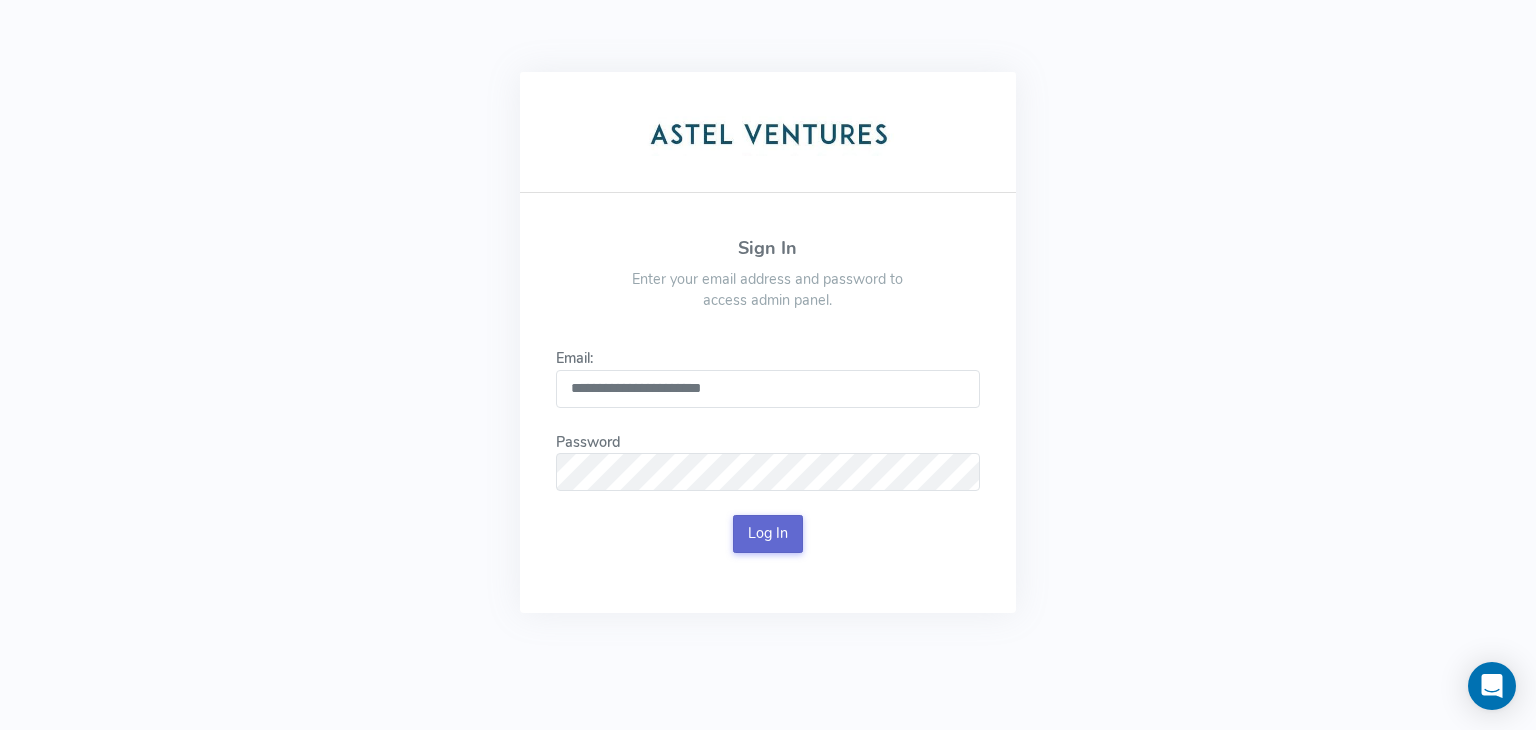 click on "Log In" at bounding box center (768, 534) 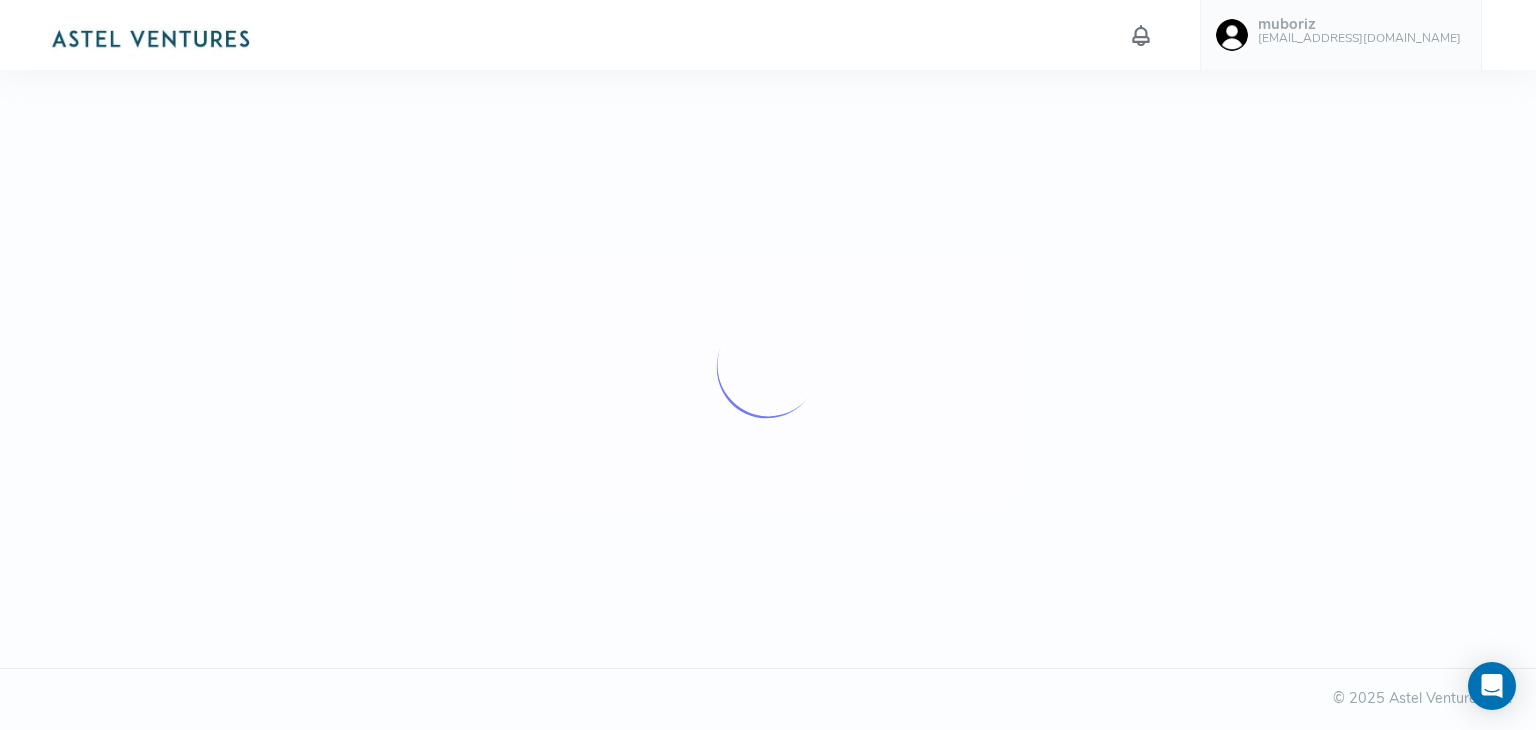 click at bounding box center [768, 365] 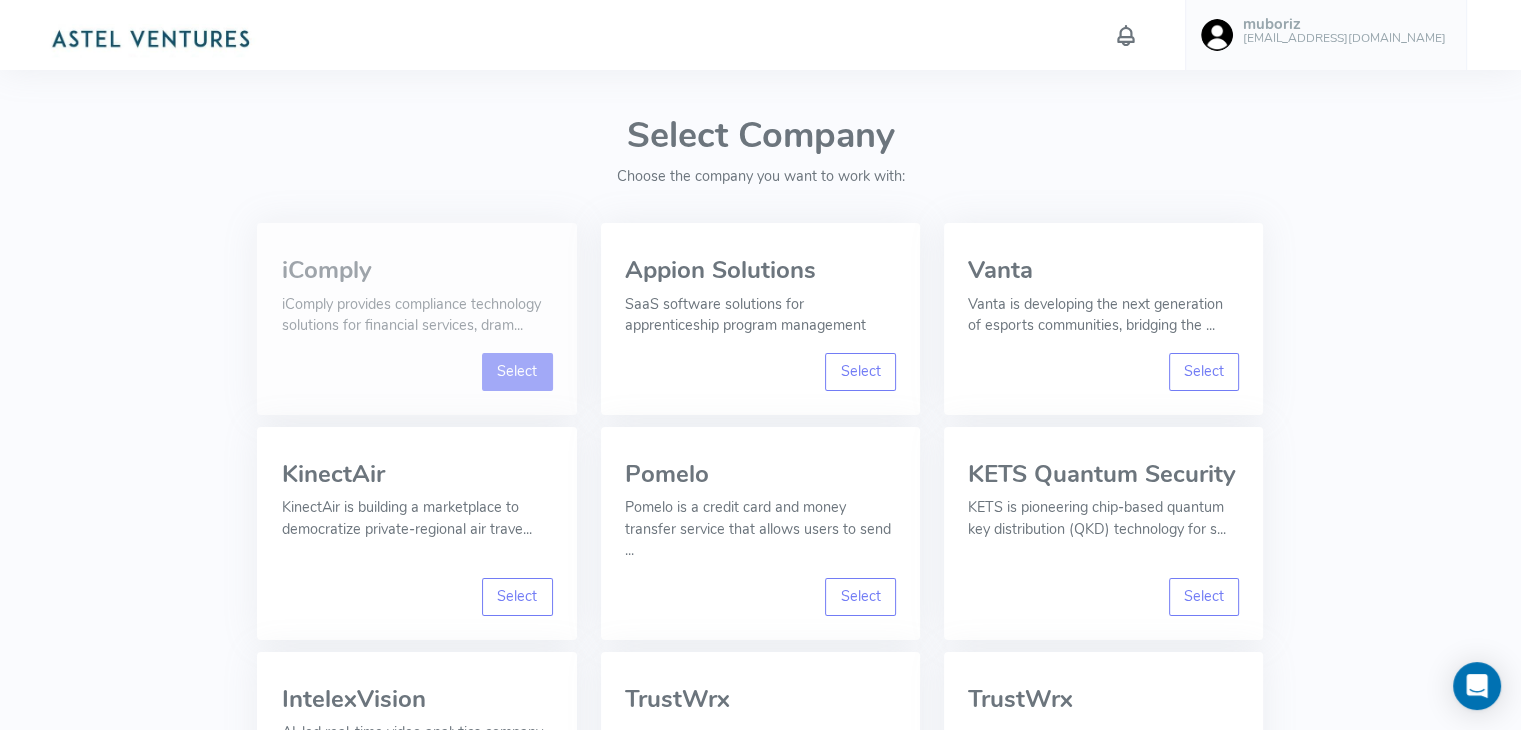click on "Select" at bounding box center (517, 372) 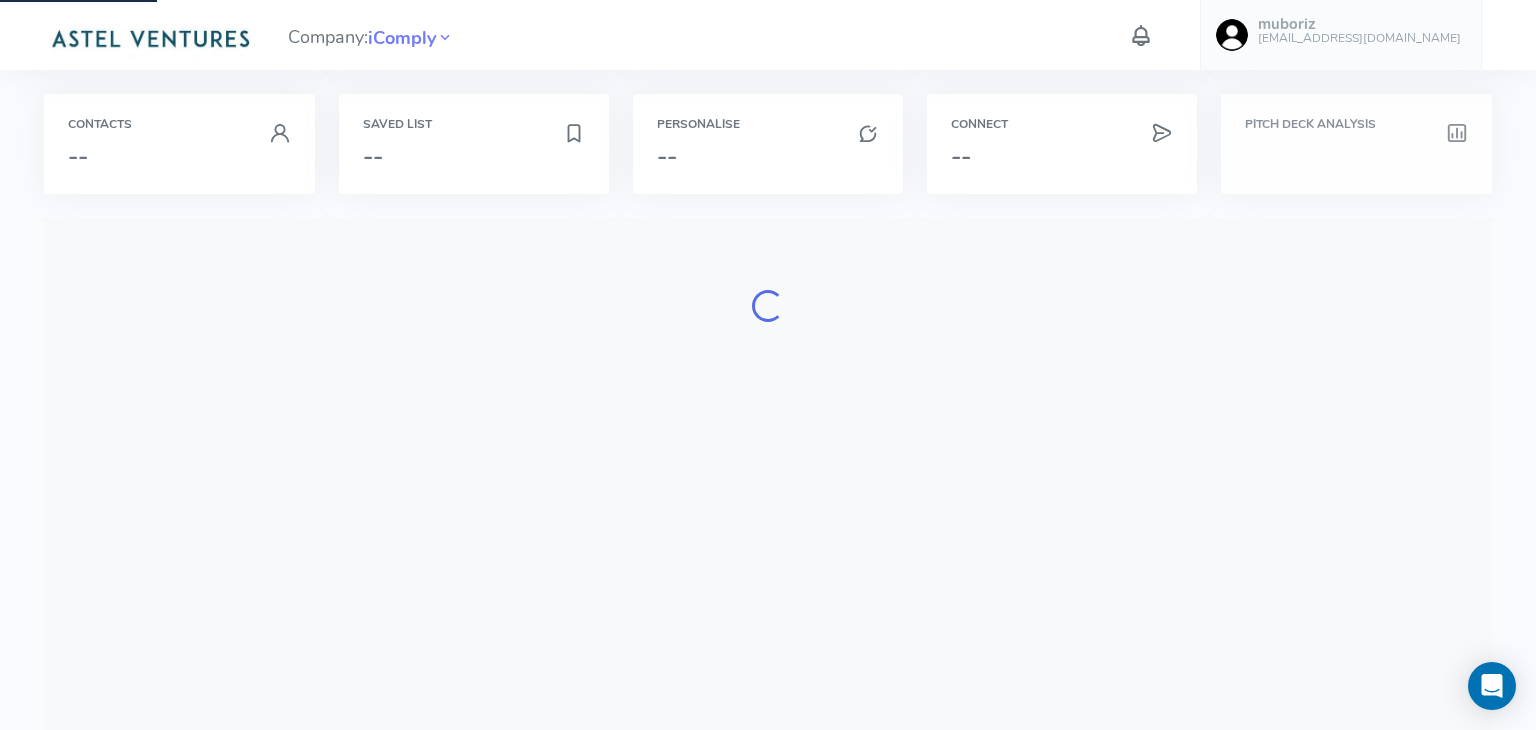 click on "Pitch Deck Analysis" at bounding box center (1356, 124) 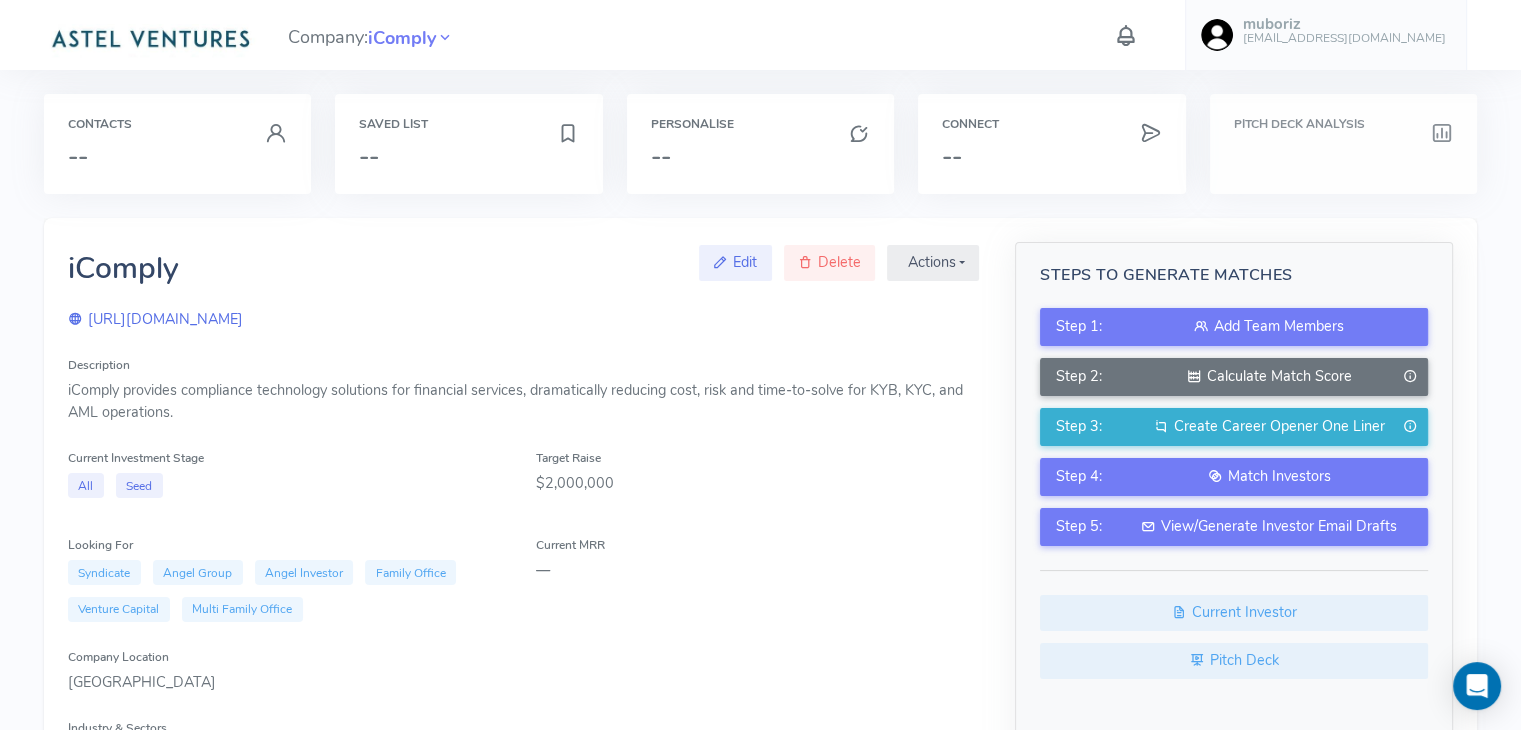 click on "Pitch Deck Analysis" at bounding box center (1343, 144) 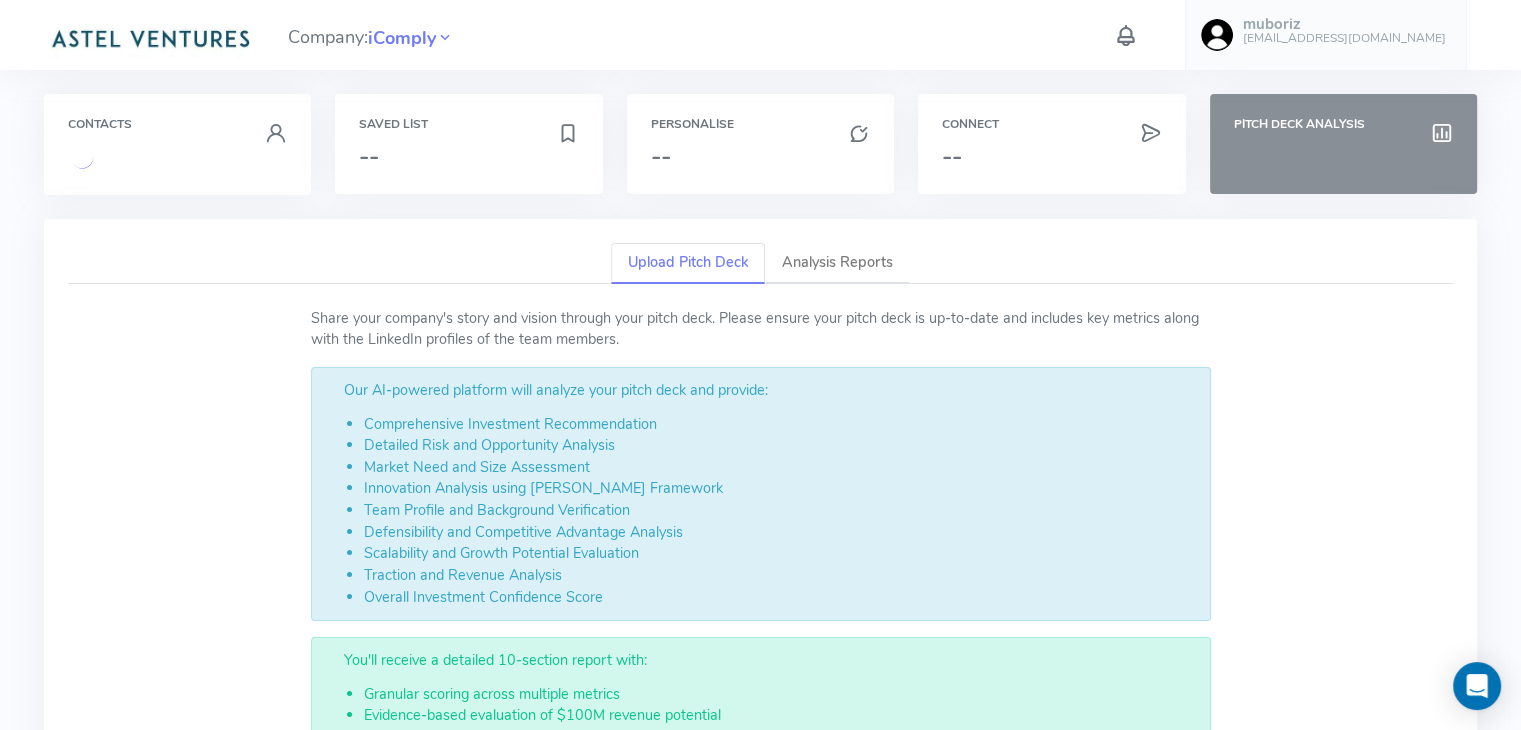 click at bounding box center [1343, 156] 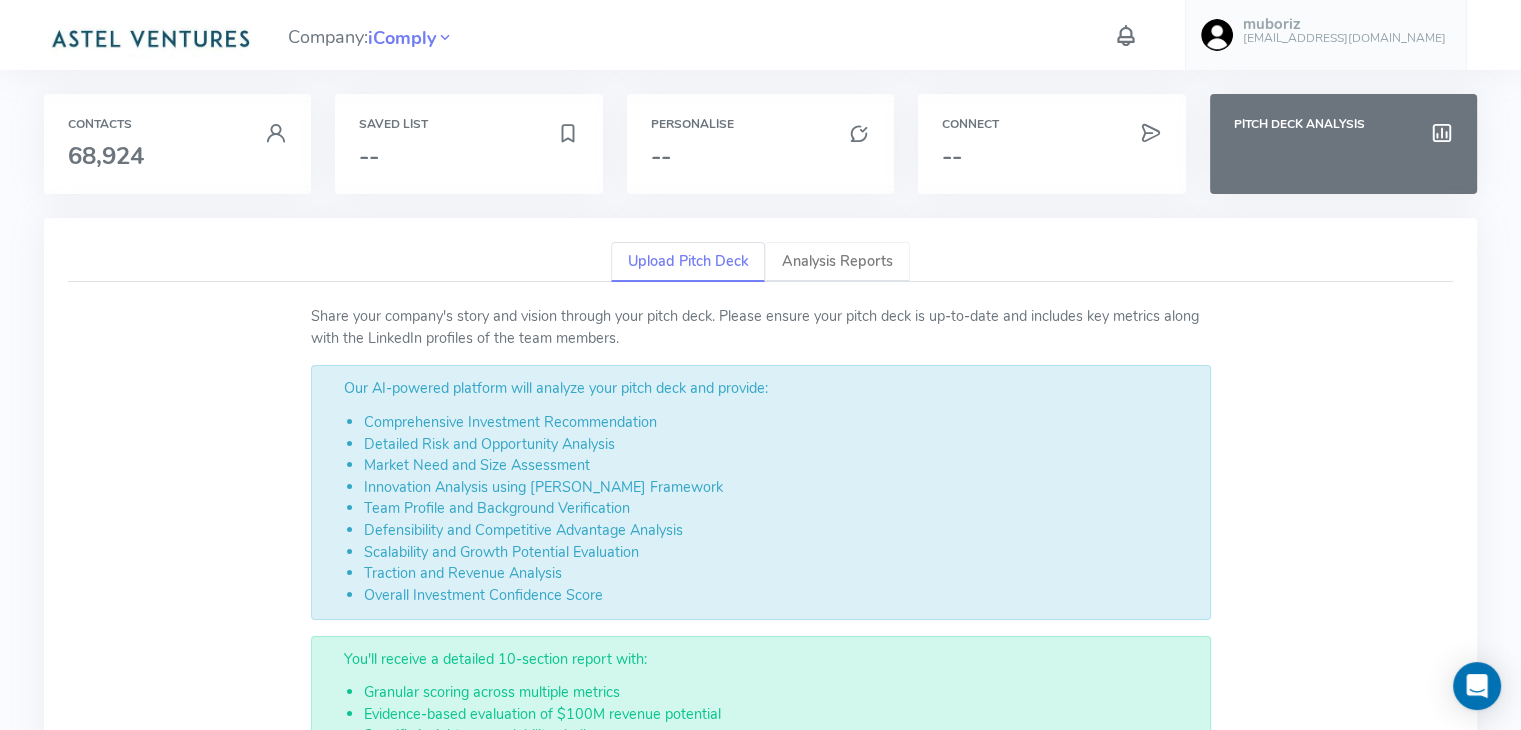 click on "Analysis Reports" at bounding box center [837, 262] 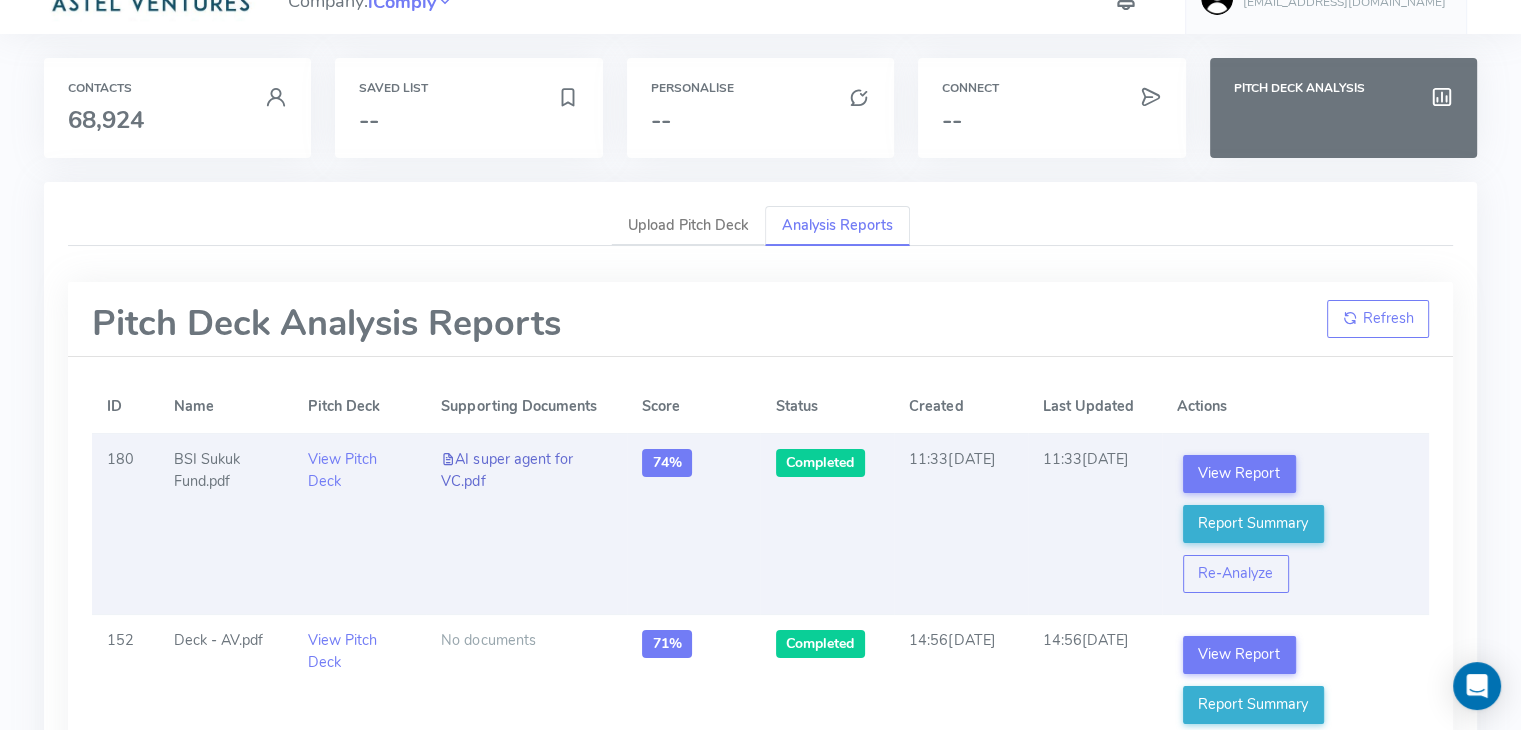 scroll, scrollTop: 0, scrollLeft: 0, axis: both 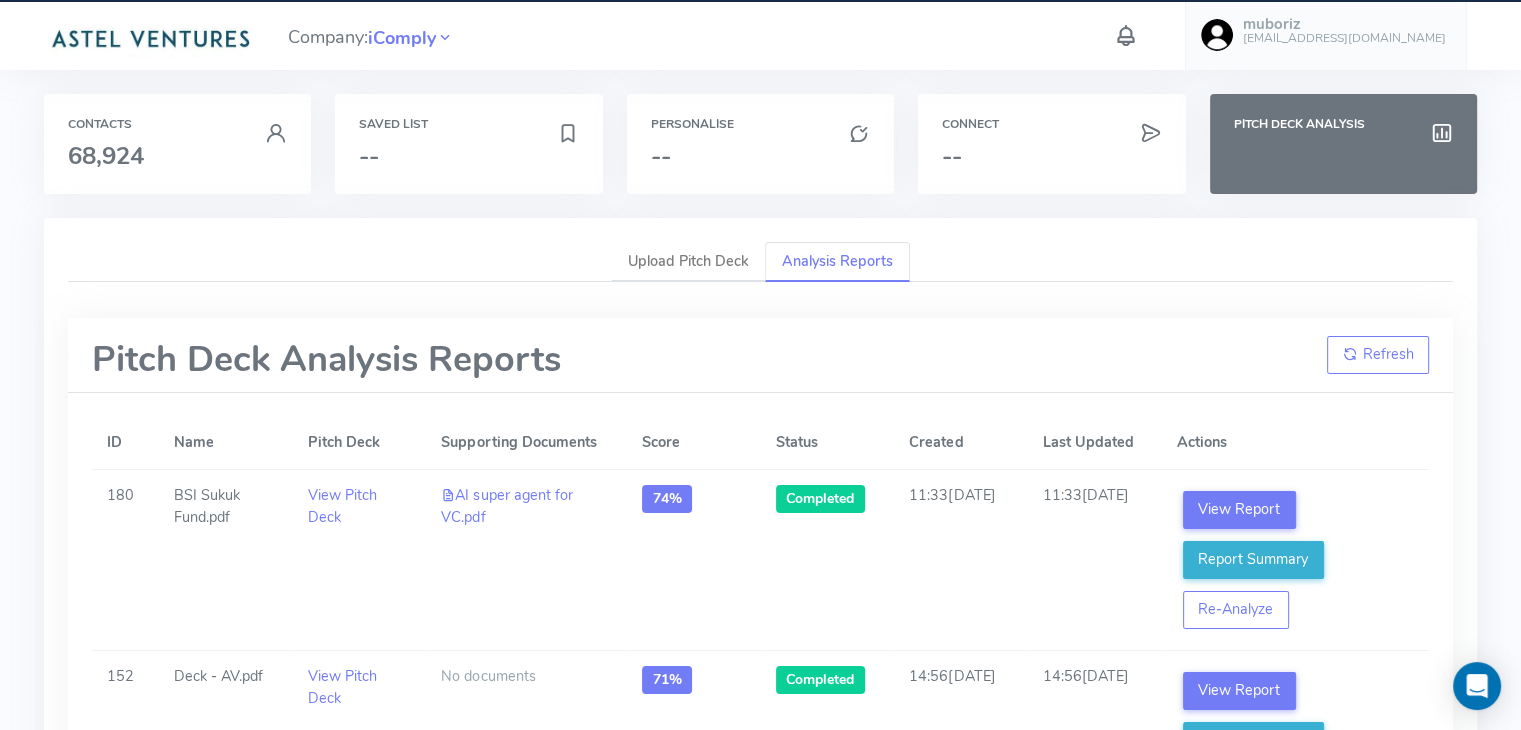 drag, startPoint x: 1004, startPoint y: 66, endPoint x: 1011, endPoint y: 45, distance: 22.135944 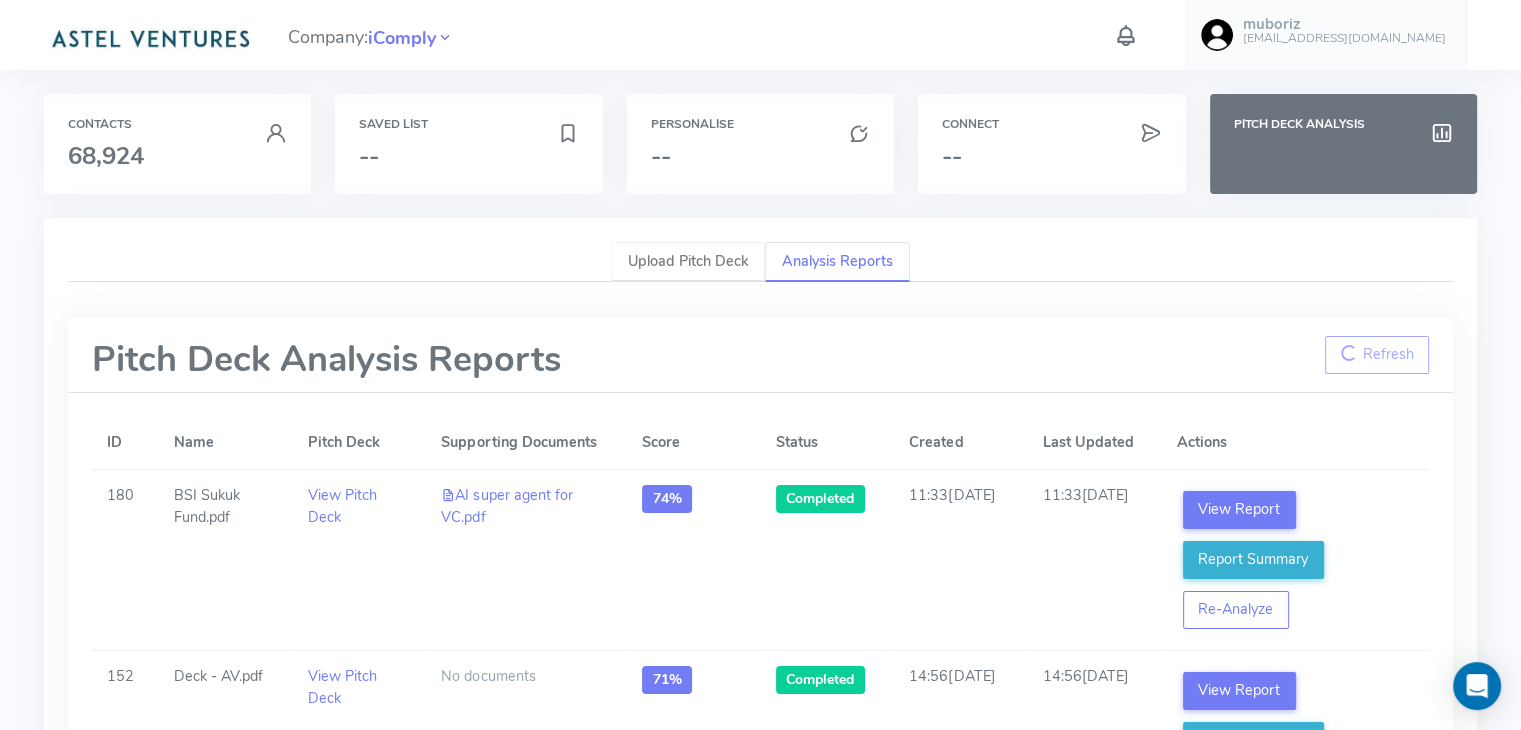 click on "Upload Pitch Deck" at bounding box center (688, 262) 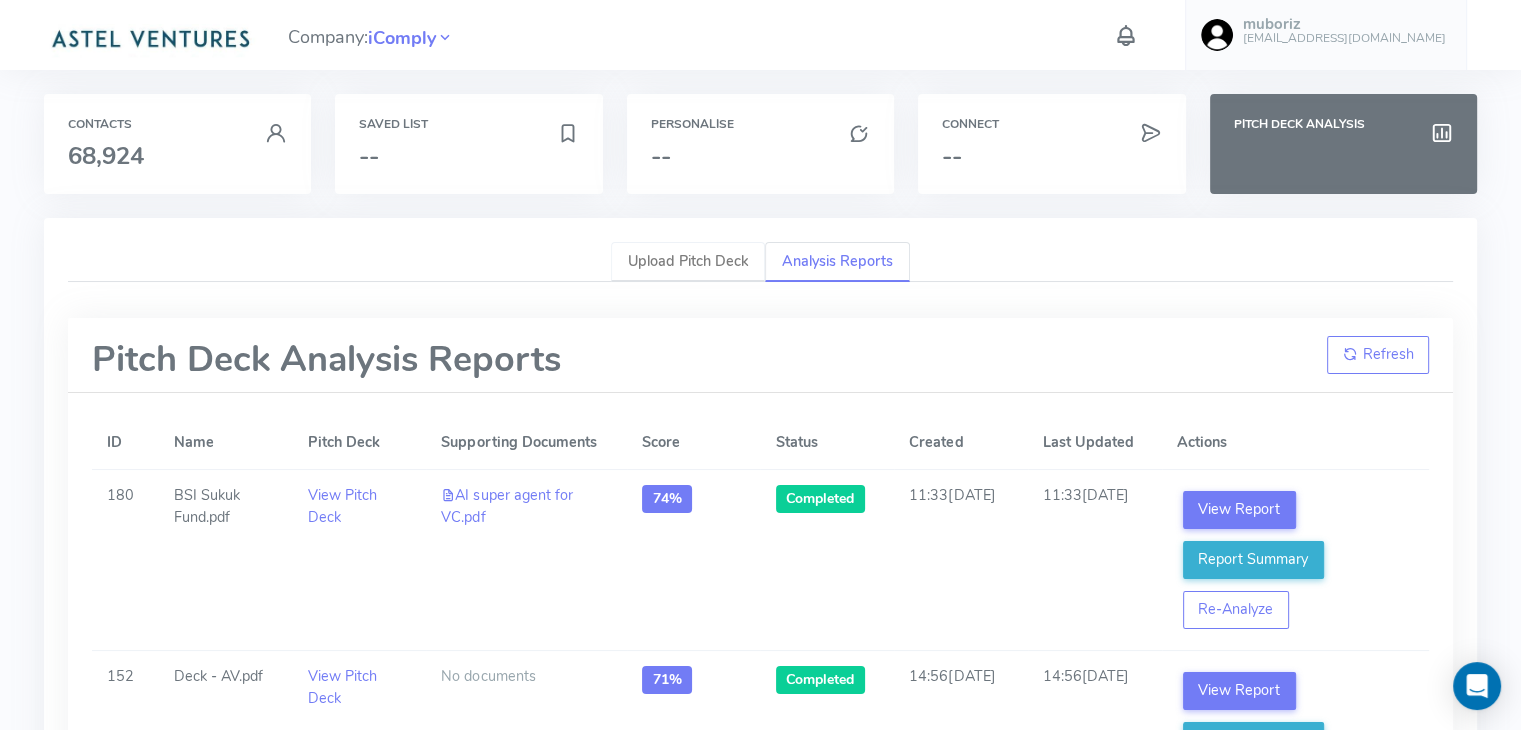 click on "Upload Pitch Deck" at bounding box center (688, 262) 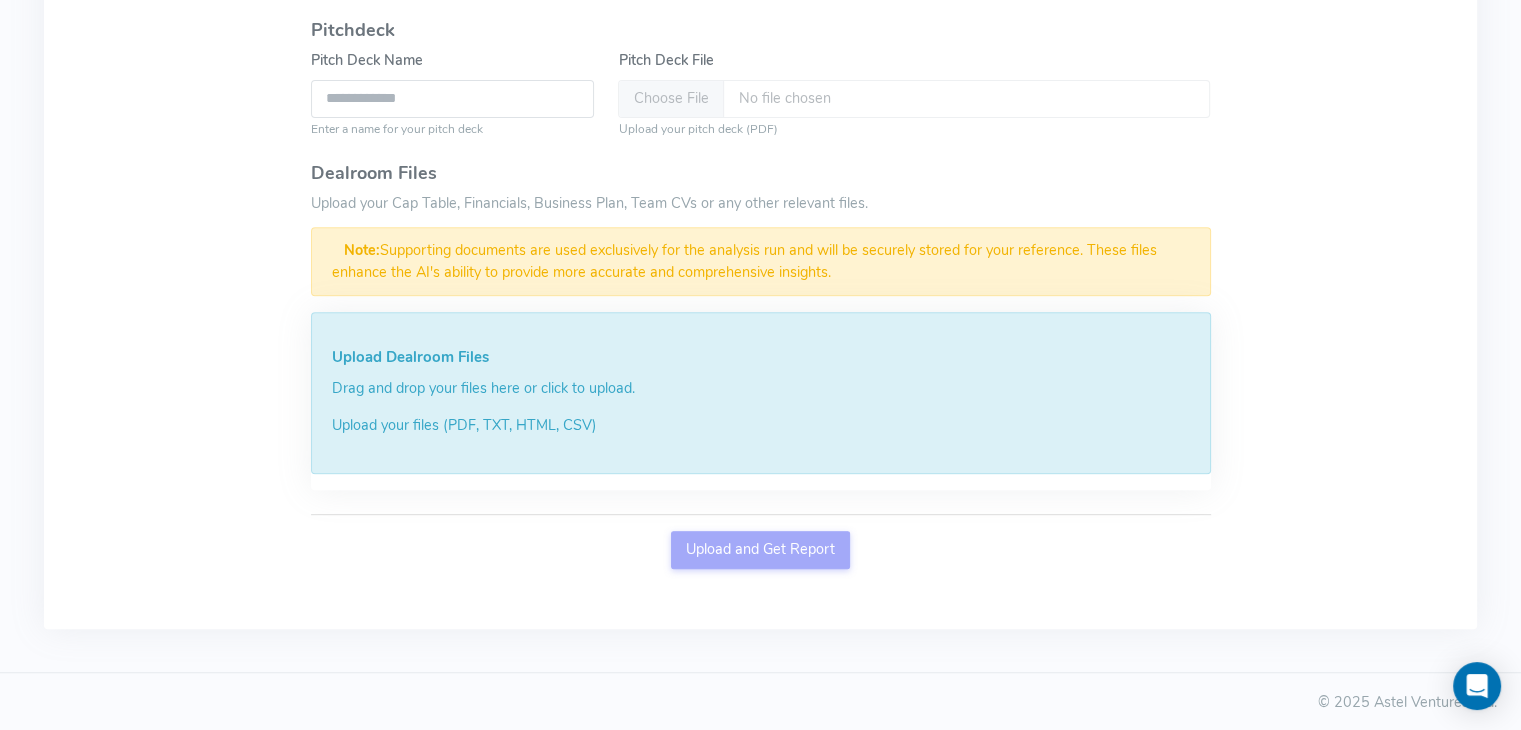 scroll, scrollTop: 592, scrollLeft: 0, axis: vertical 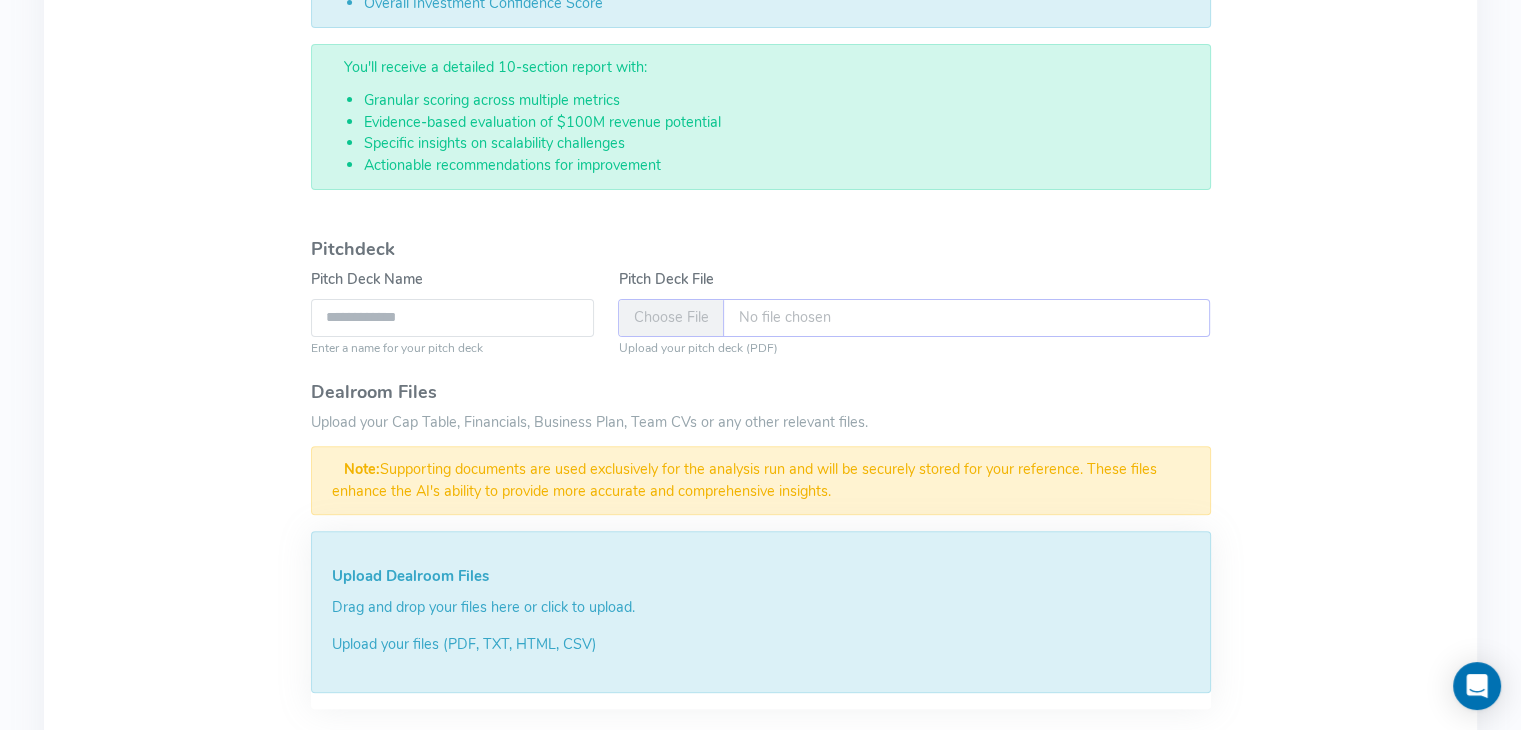 click on "Pitch Deck File" at bounding box center (914, 318) 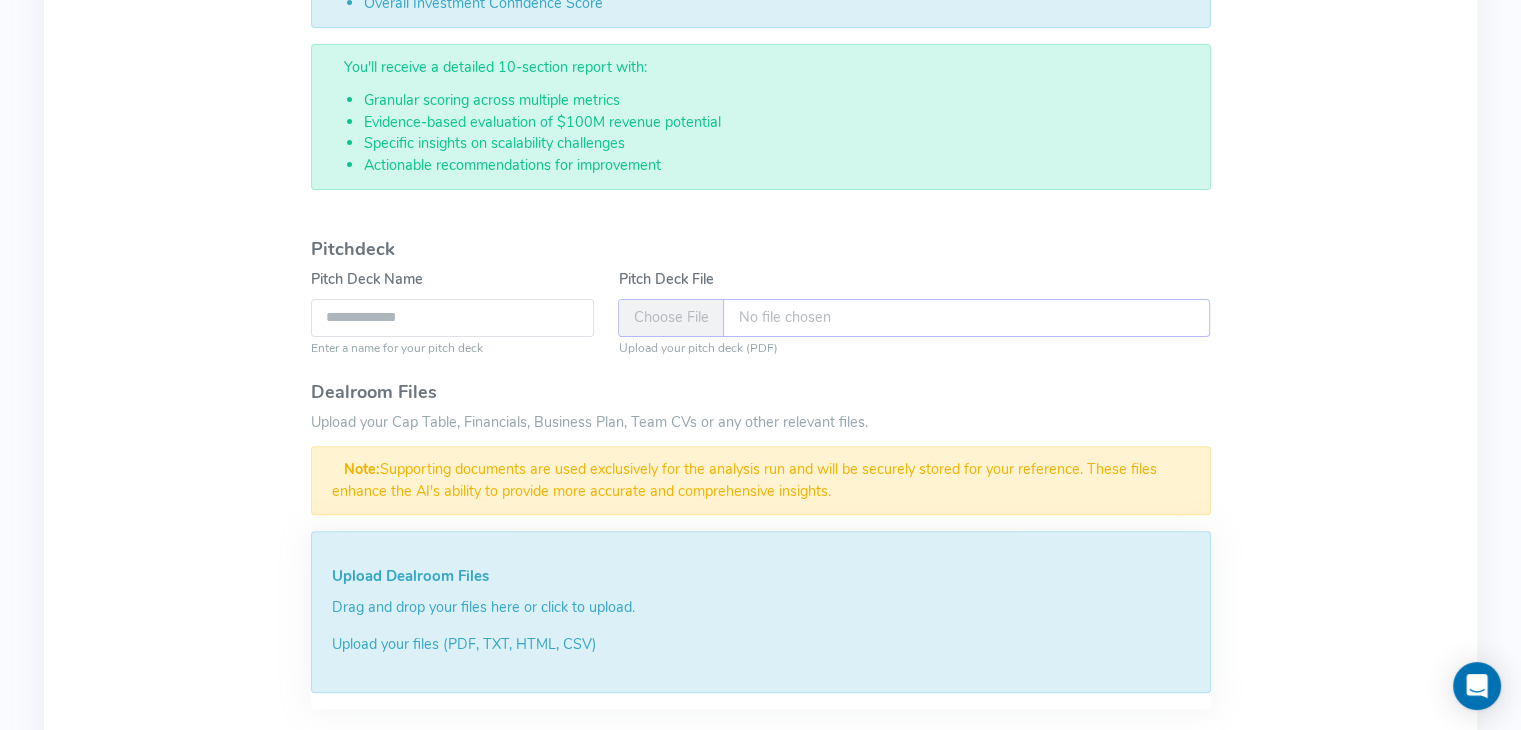 type on "**********" 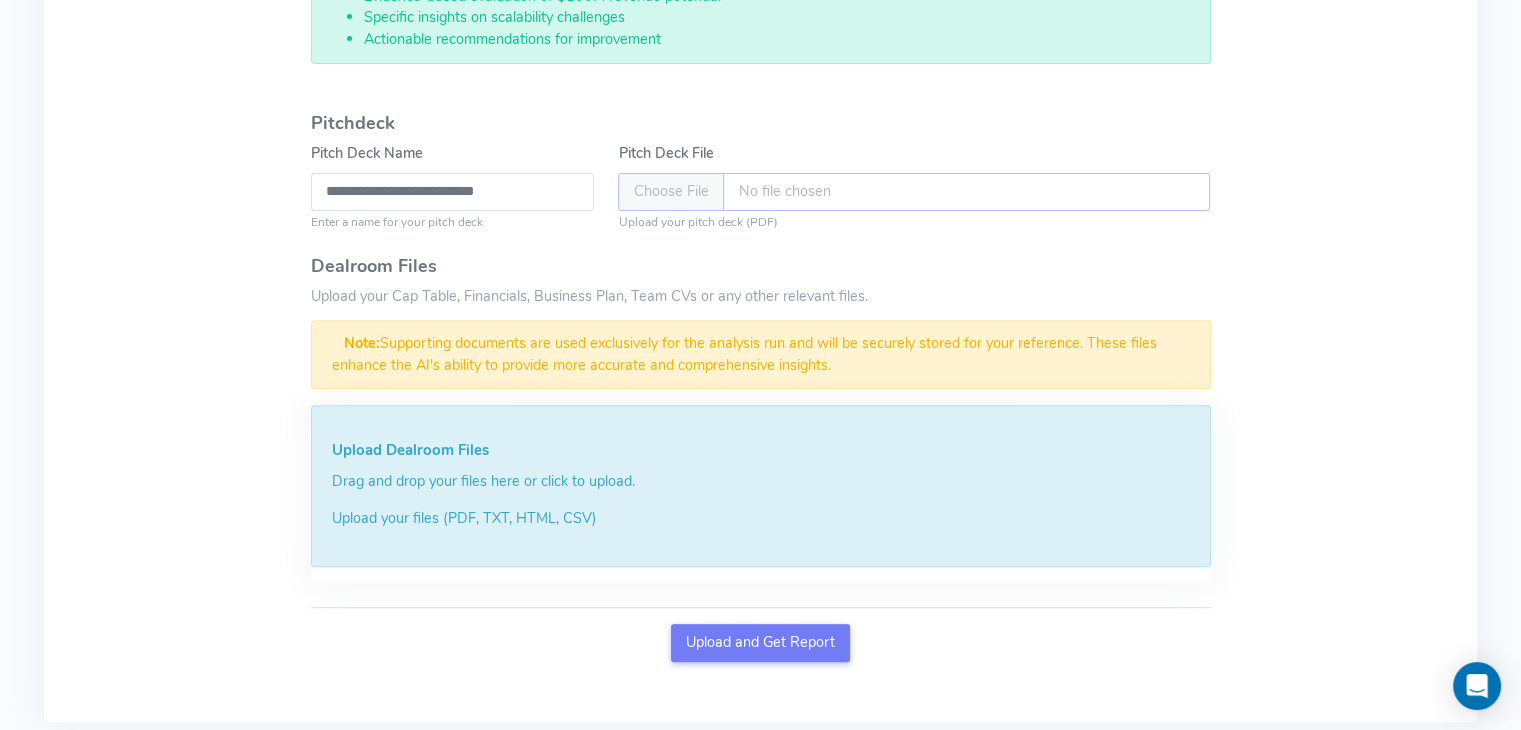 scroll, scrollTop: 719, scrollLeft: 0, axis: vertical 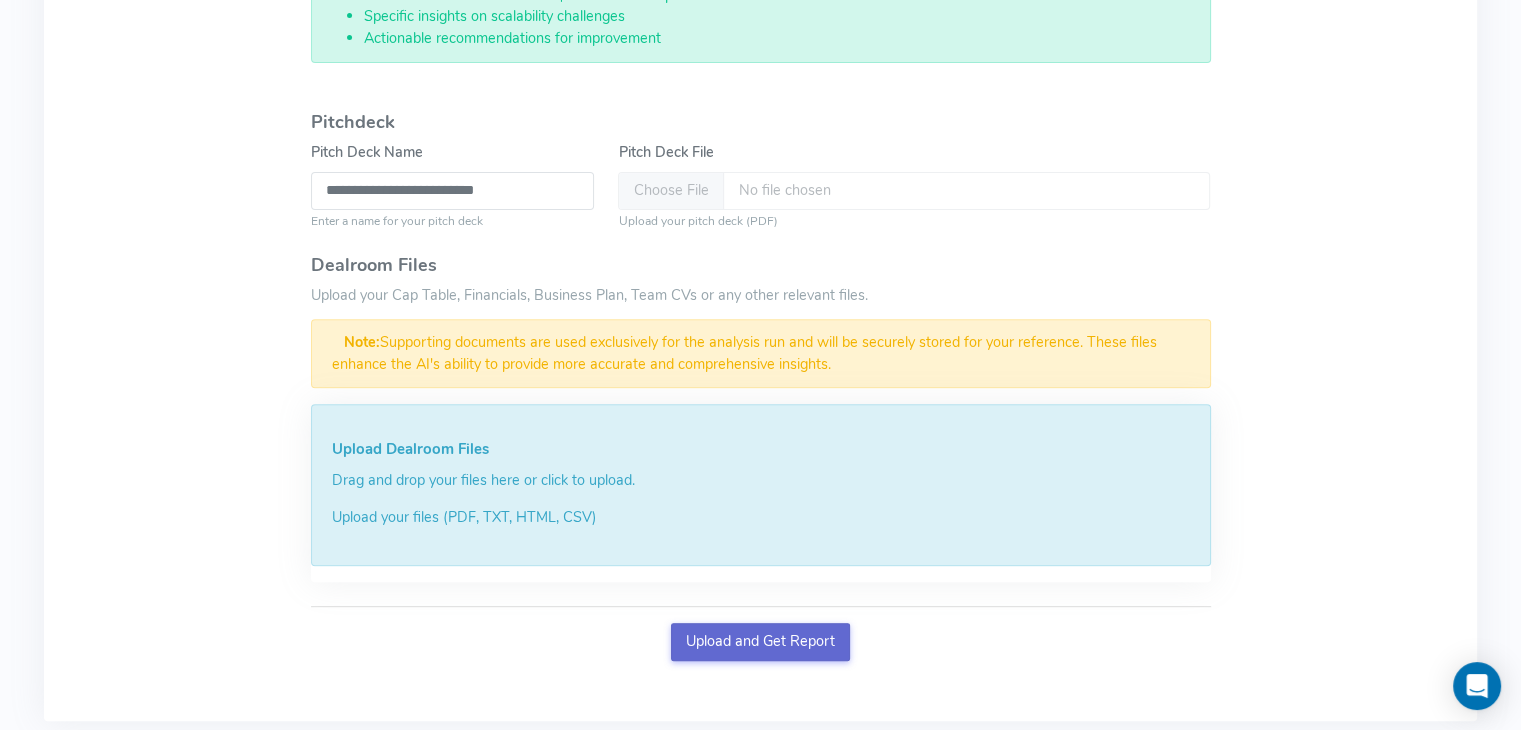 click on "Upload and Get Report" at bounding box center (761, 642) 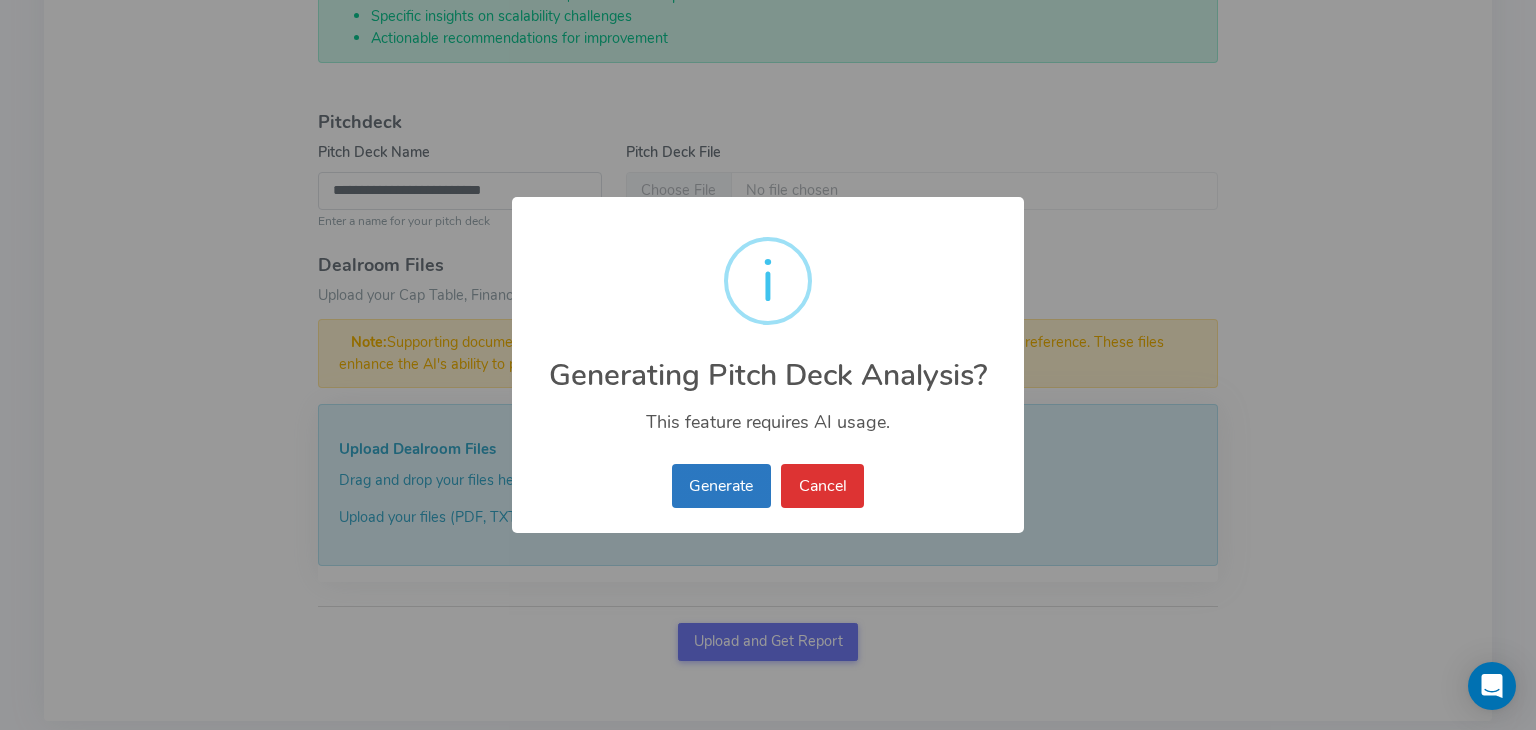 click on "Generate" at bounding box center [721, 486] 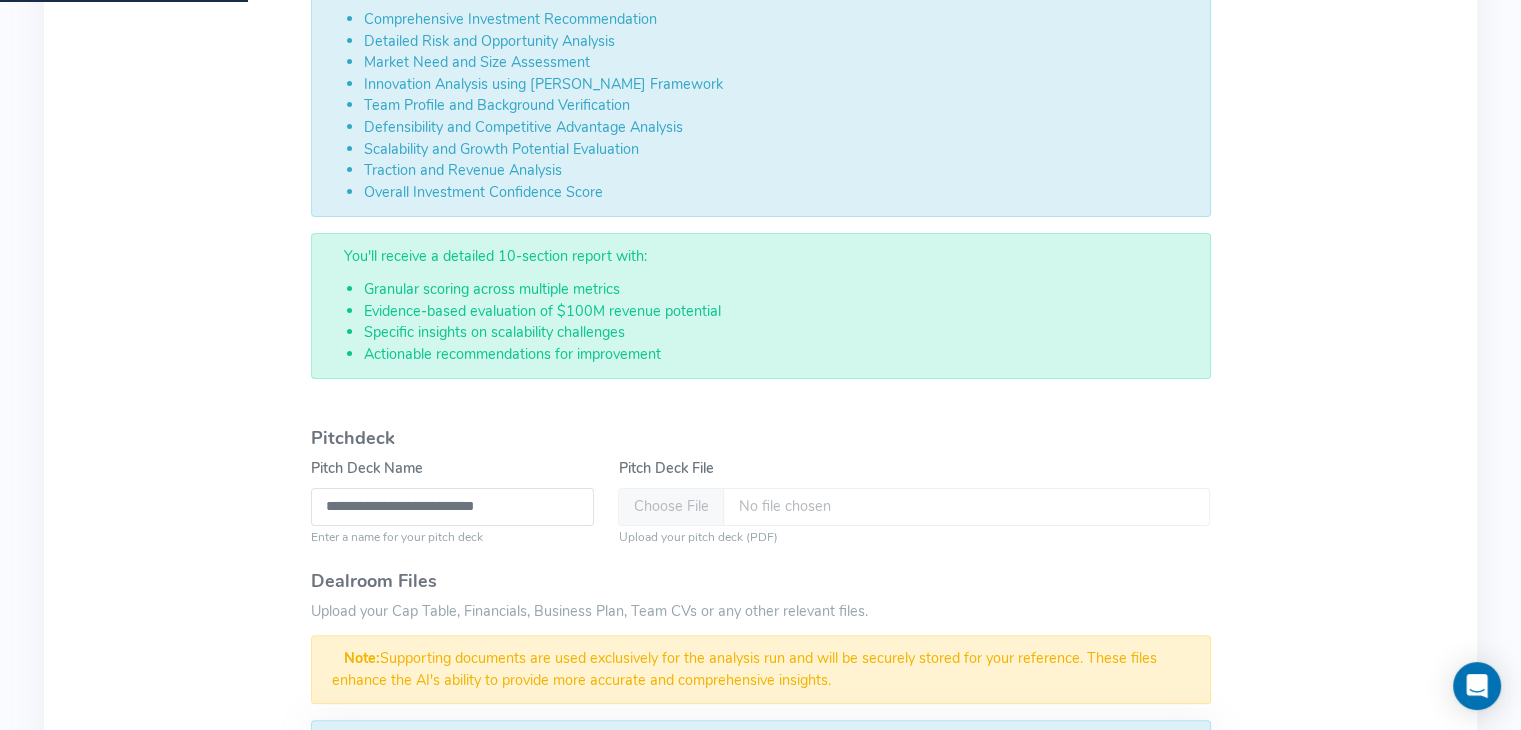 scroll, scrollTop: 0, scrollLeft: 0, axis: both 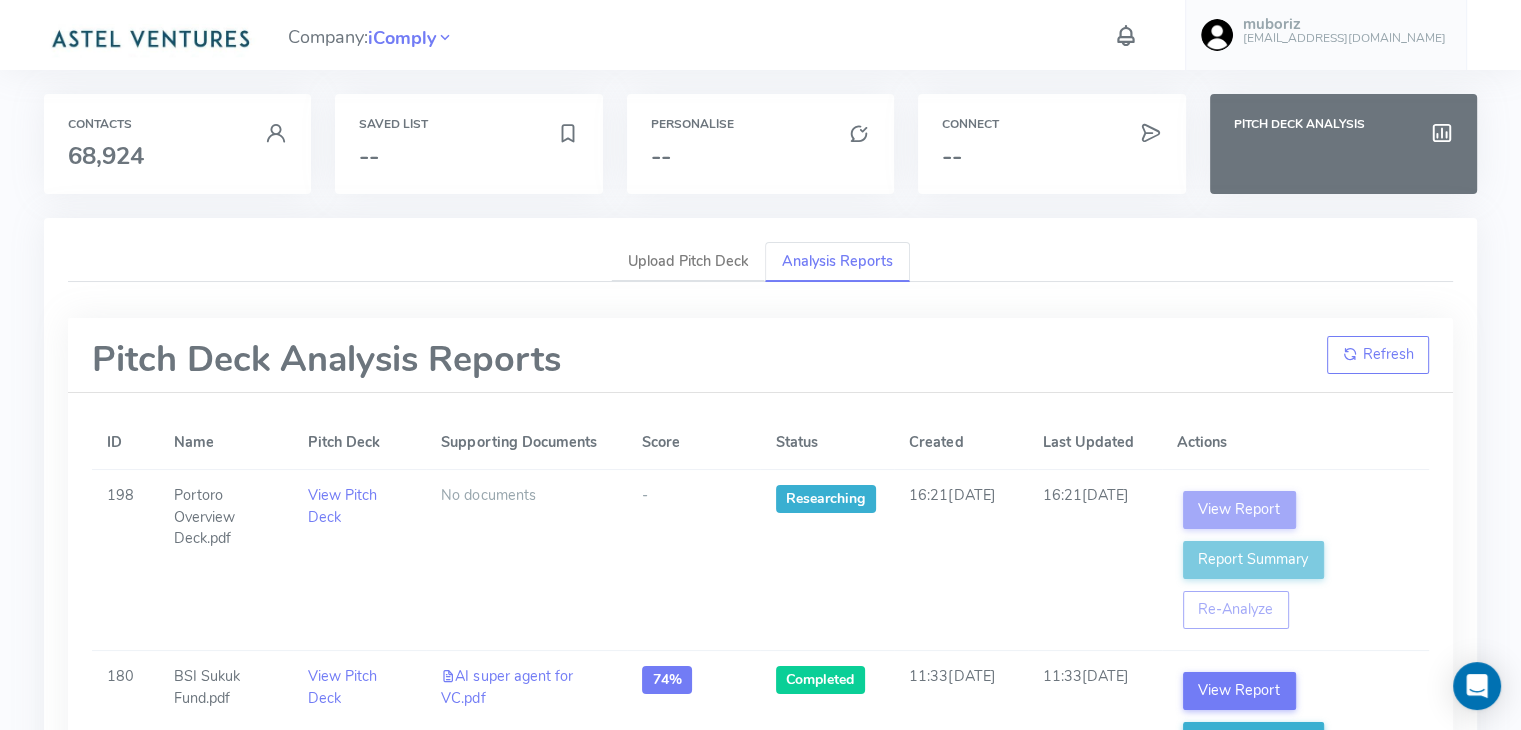 click on "muboriz" at bounding box center (1344, 24) 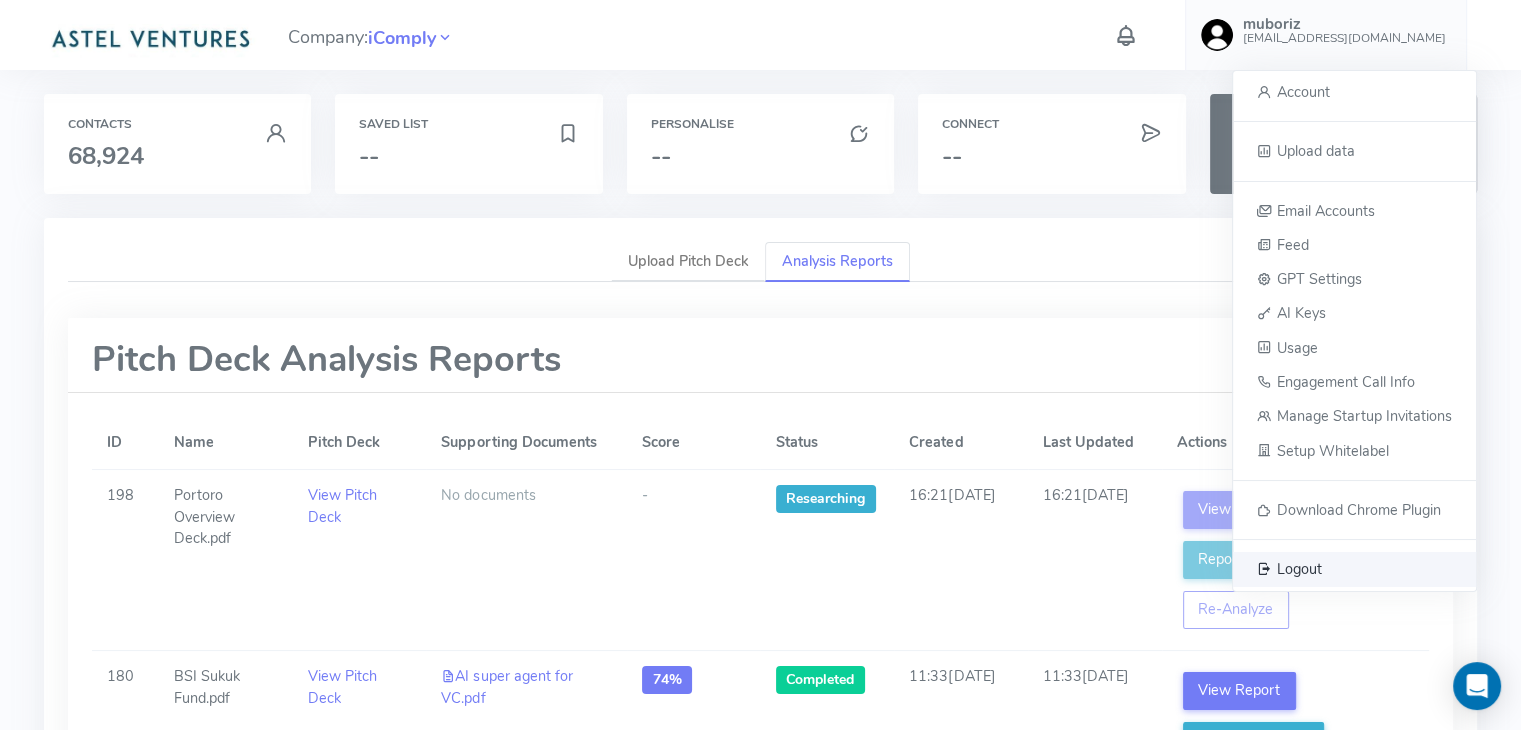 click on "Logout" at bounding box center (1299, 569) 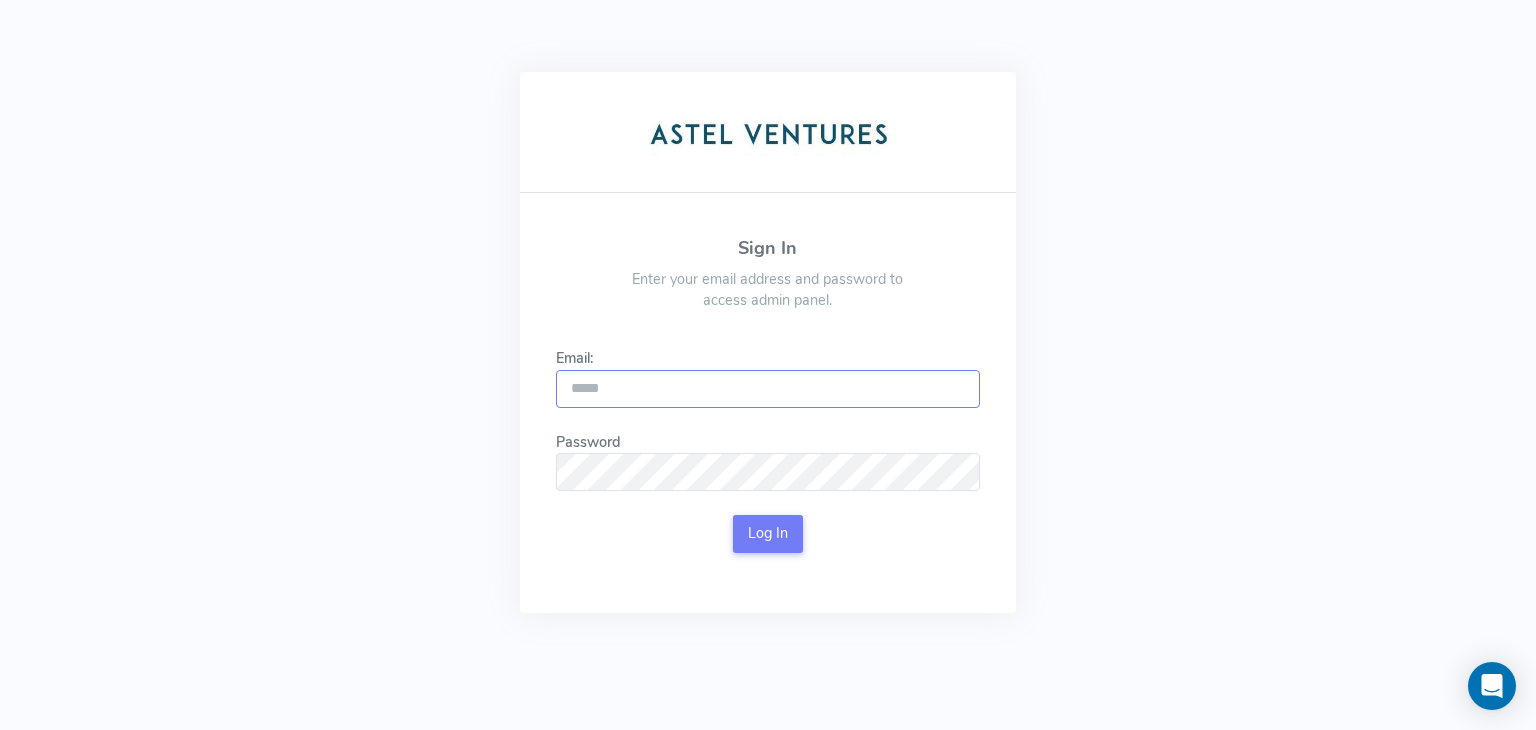 click on "Email:" at bounding box center [768, 389] 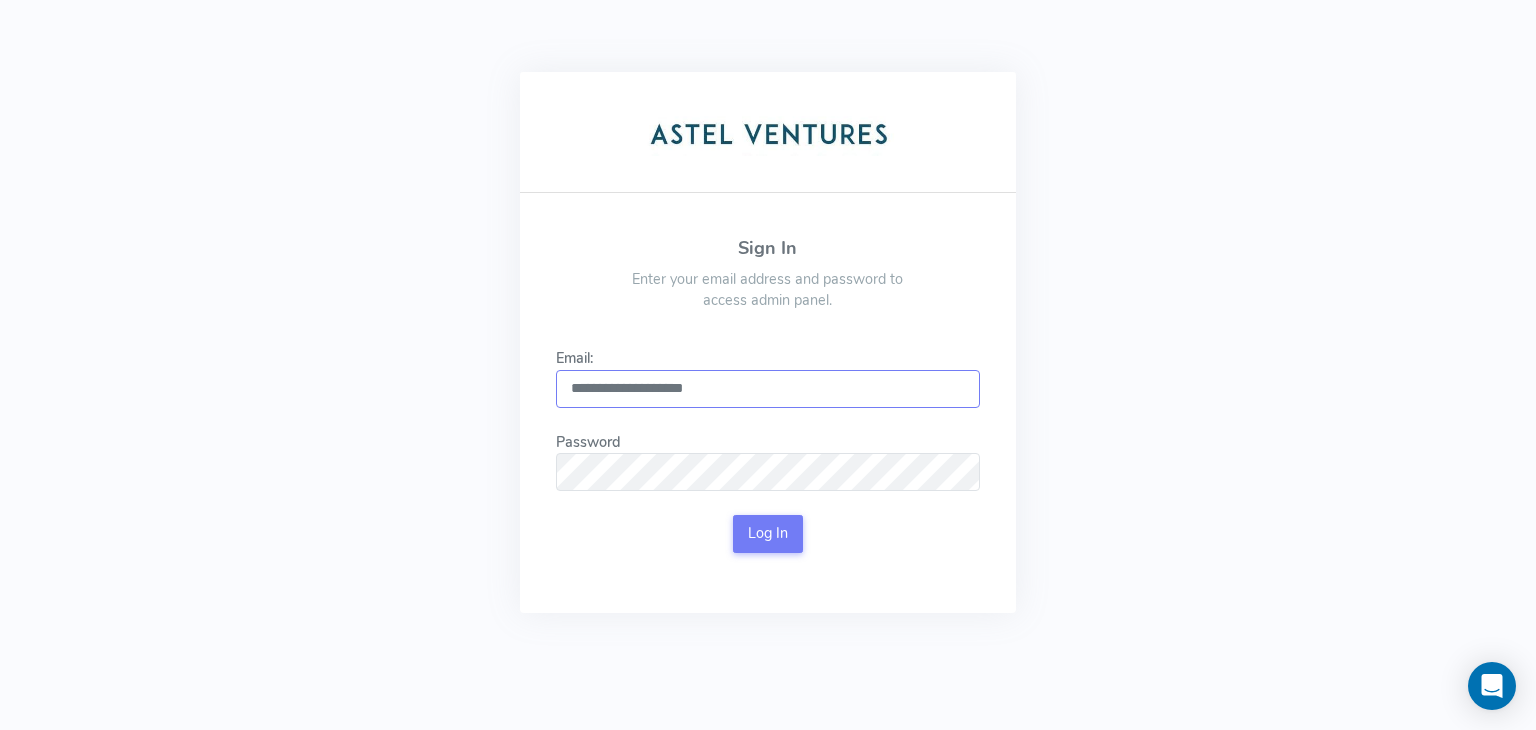 type on "**********" 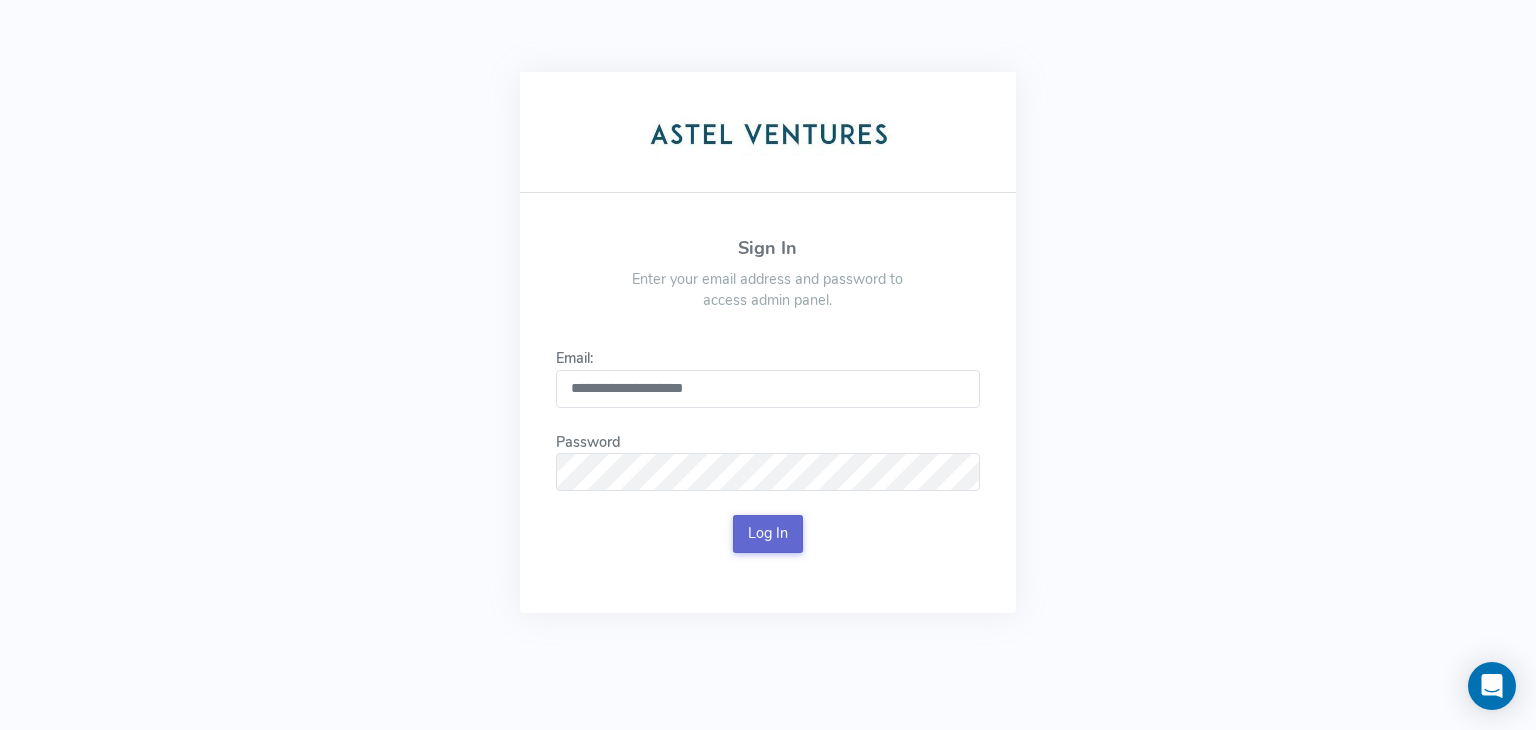click on "Log In" at bounding box center [768, 534] 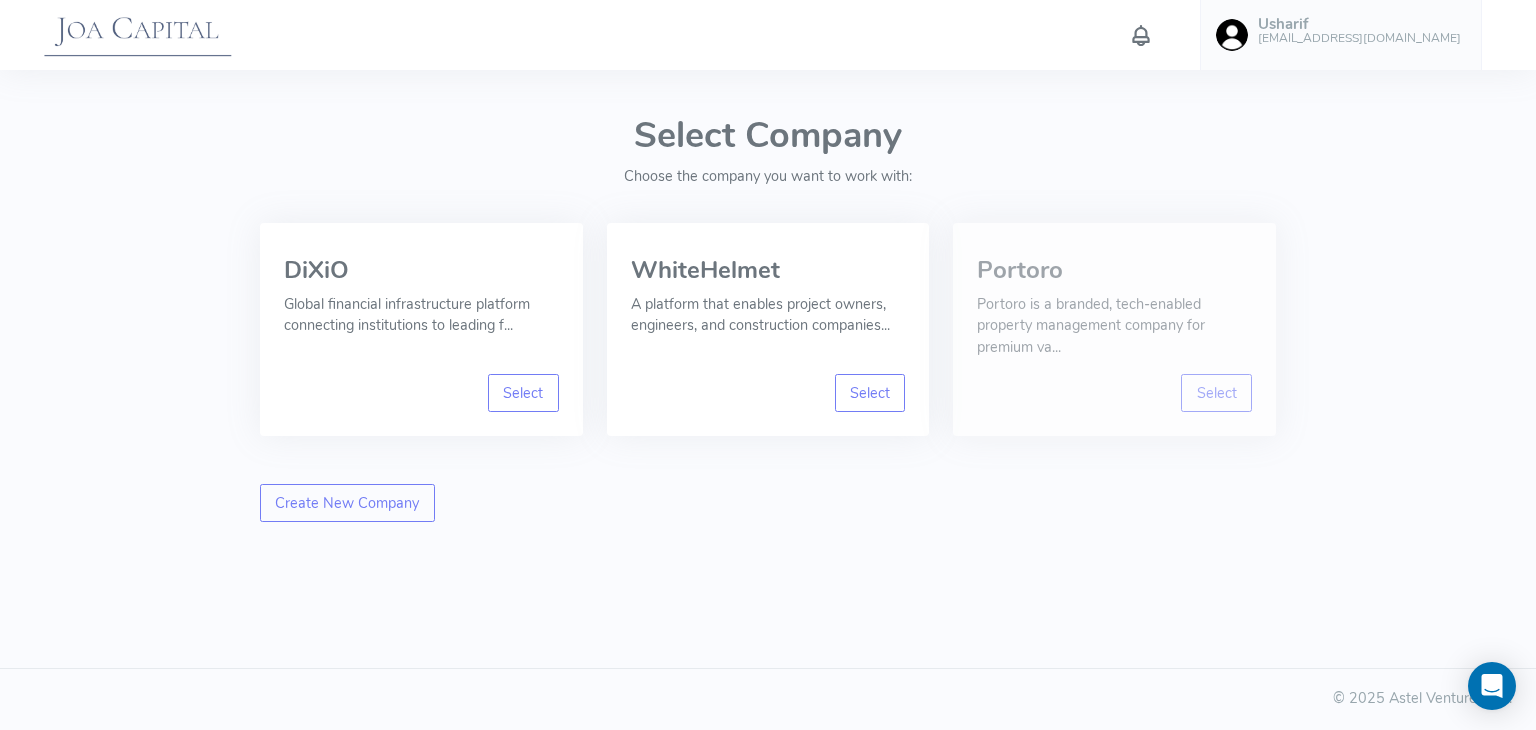 click on "Portoro is a branded, tech-enabled property management company for premium va..." at bounding box center (1114, 326) 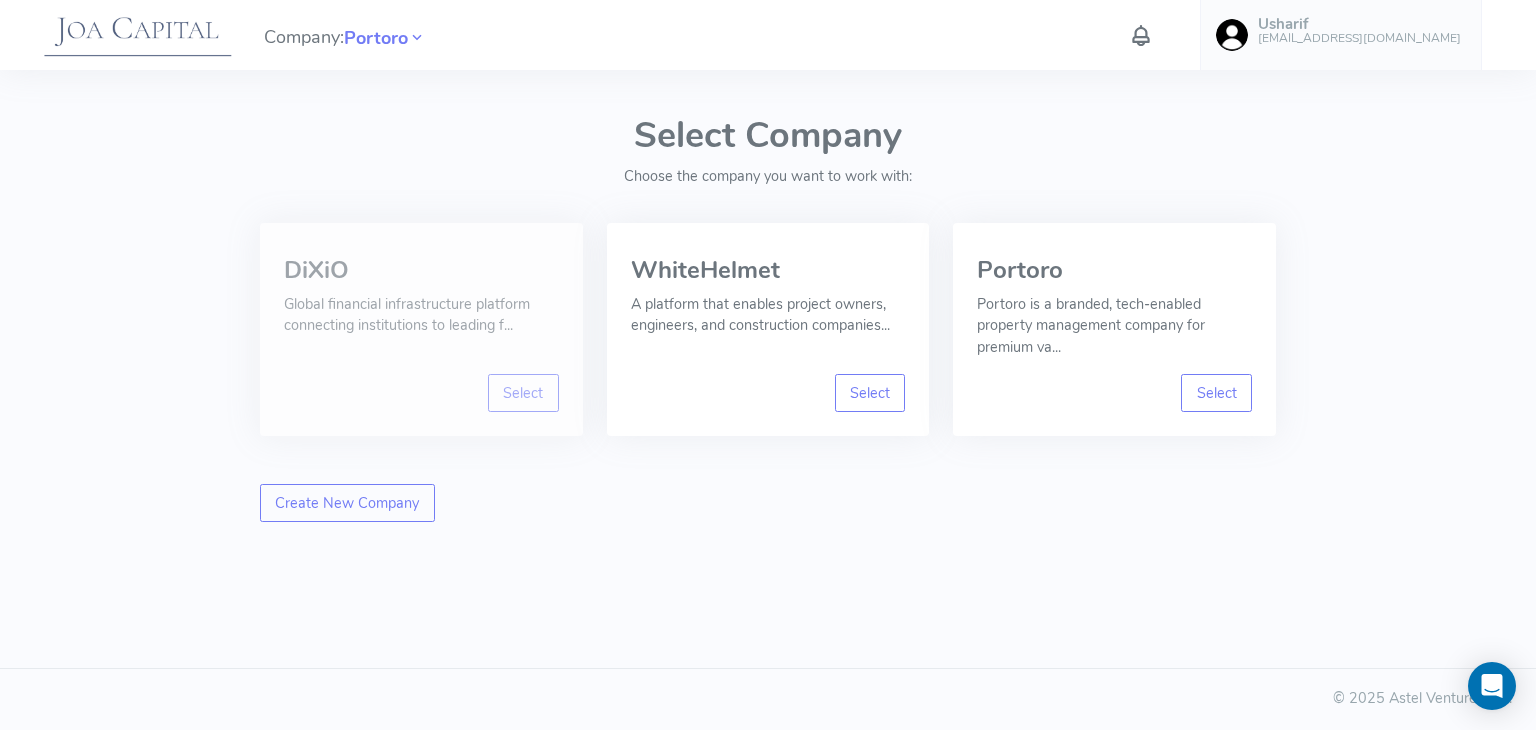 click on "Global financial infrastructure platform connecting institutions to leading f..." at bounding box center [421, 315] 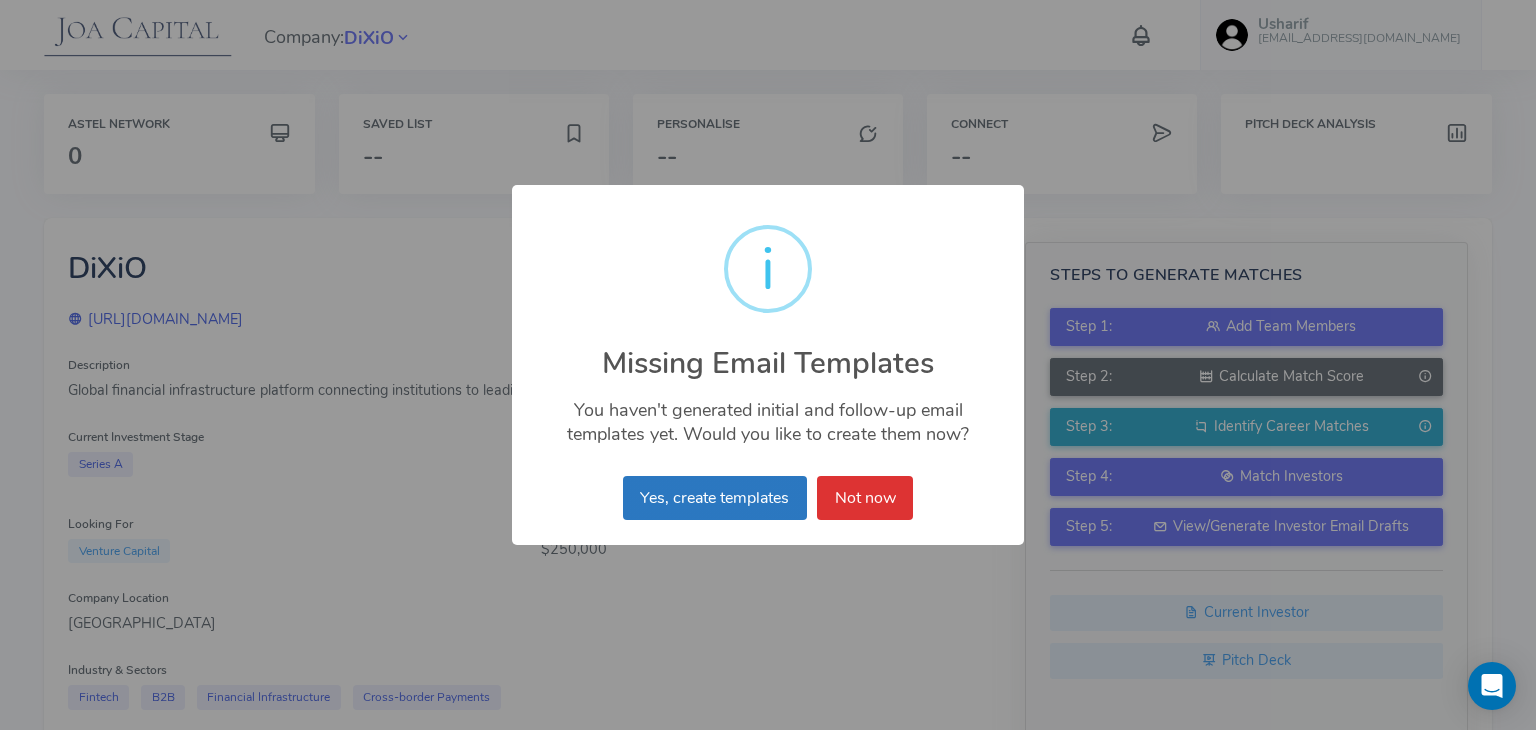click on "Yes, create templates" at bounding box center (715, 498) 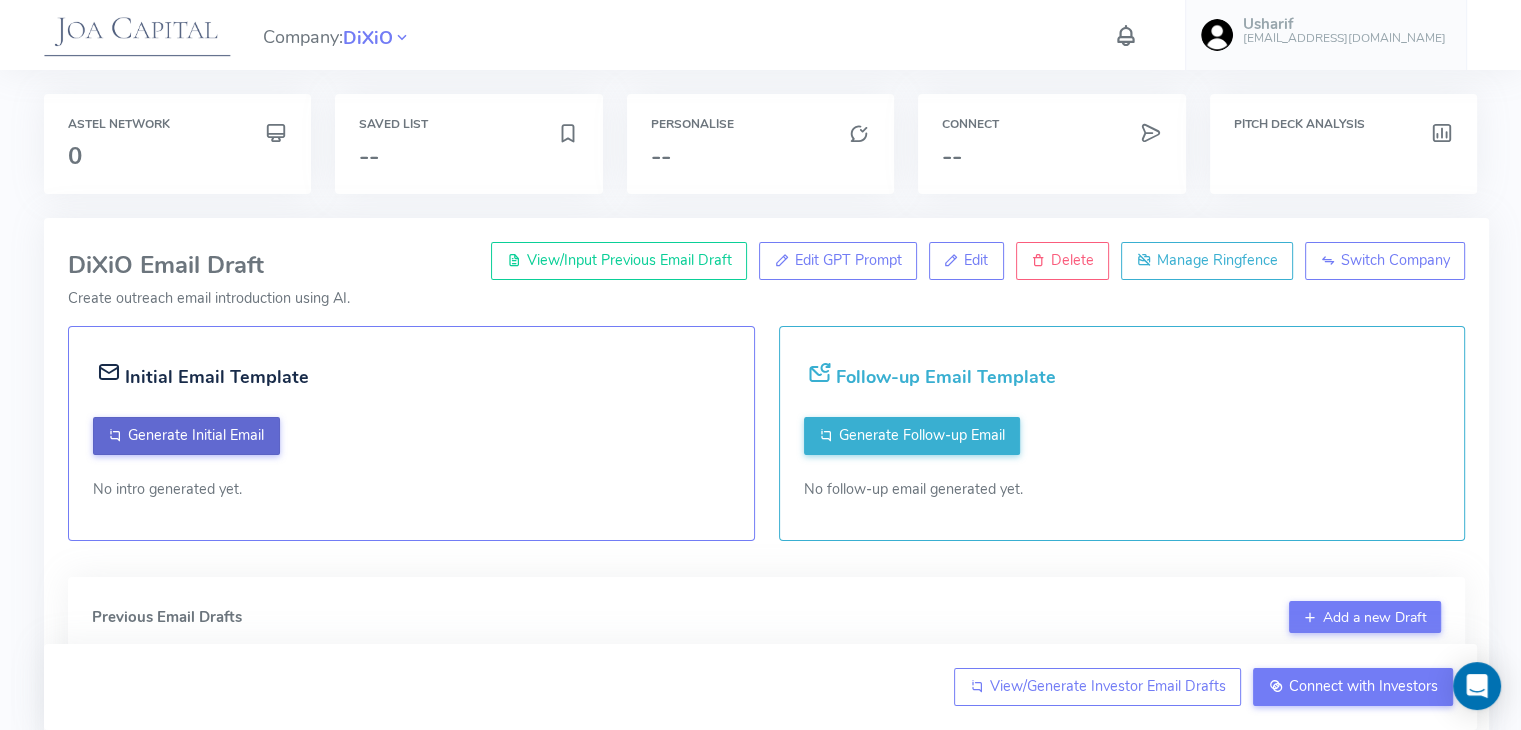 click on "Generate Initial Email" at bounding box center [196, 435] 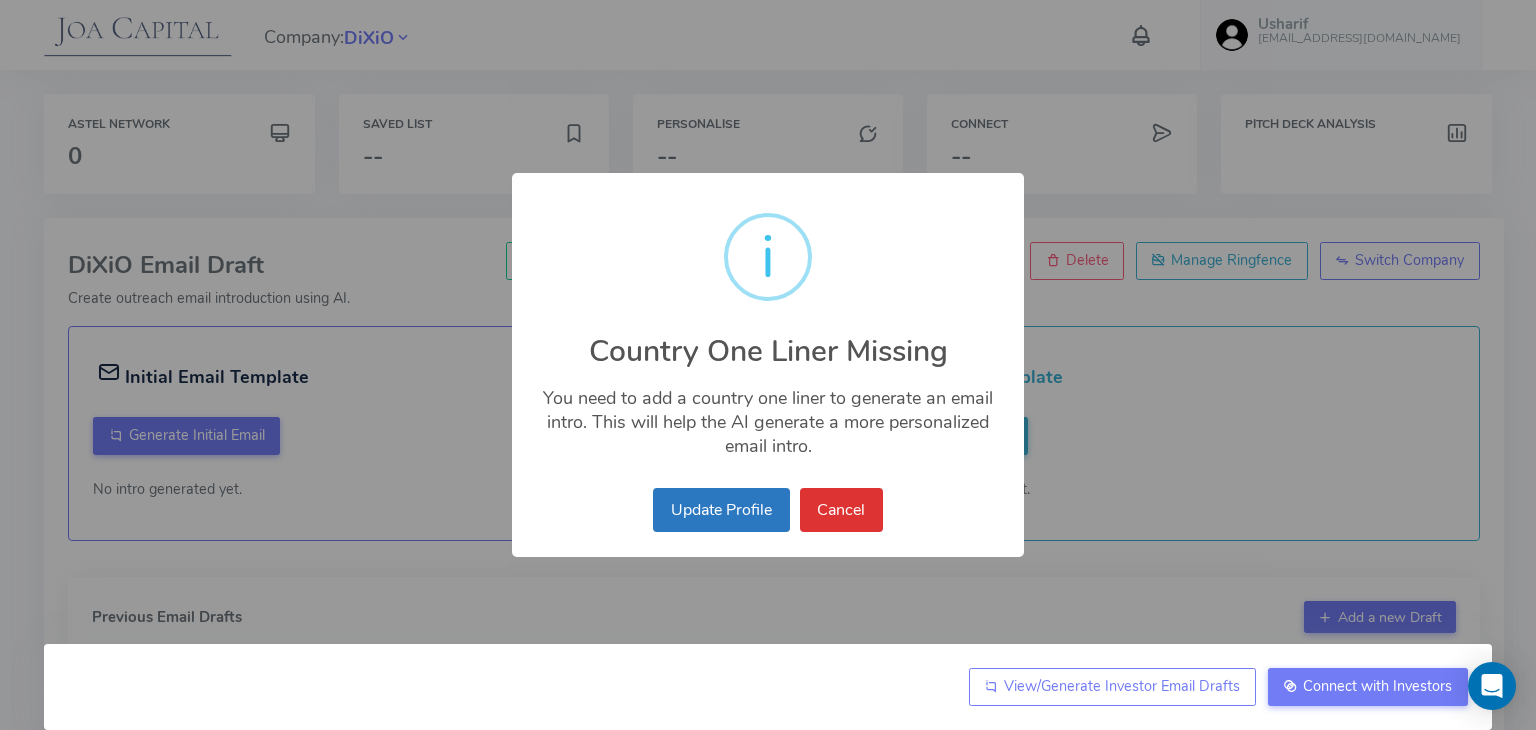click on "Update Profile" at bounding box center (721, 510) 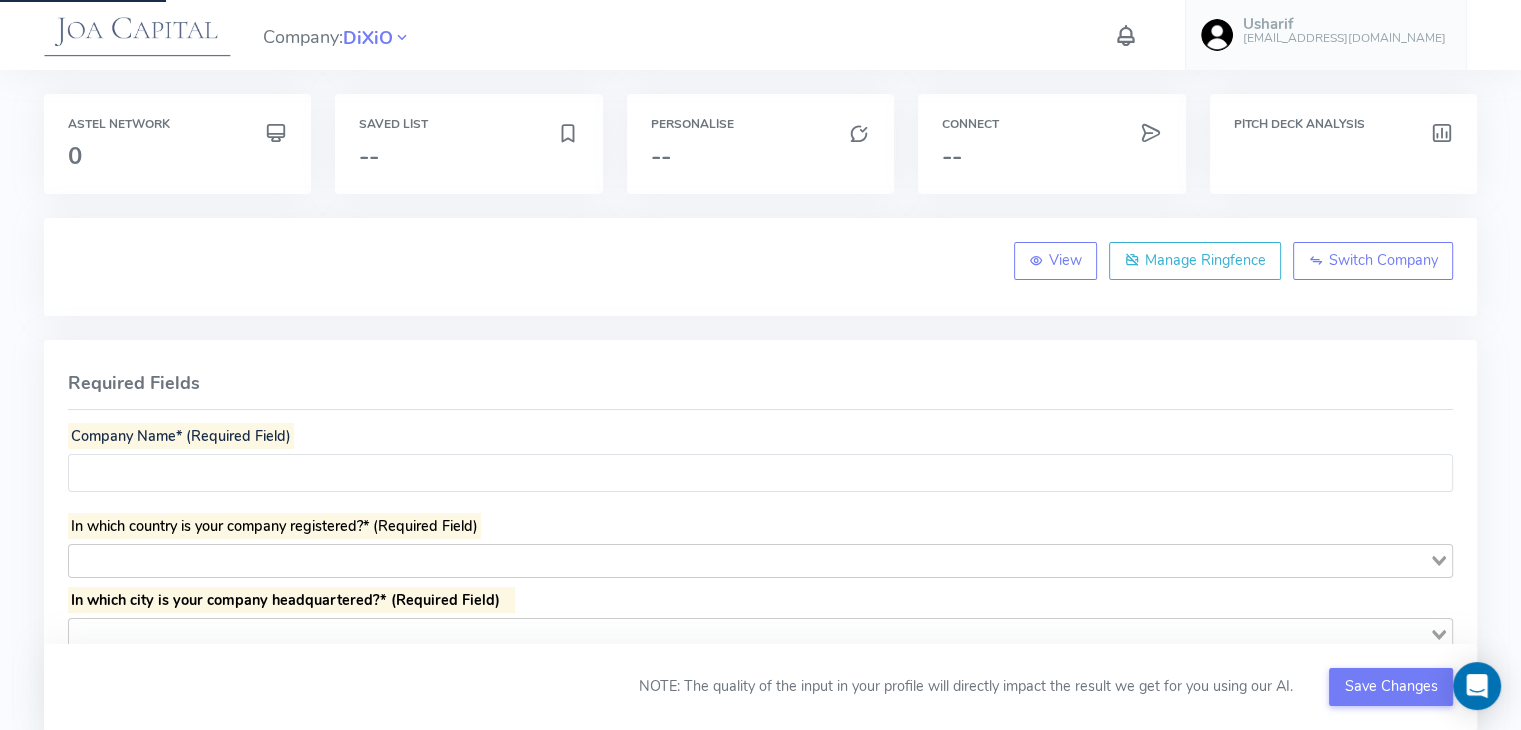 type on "*********" 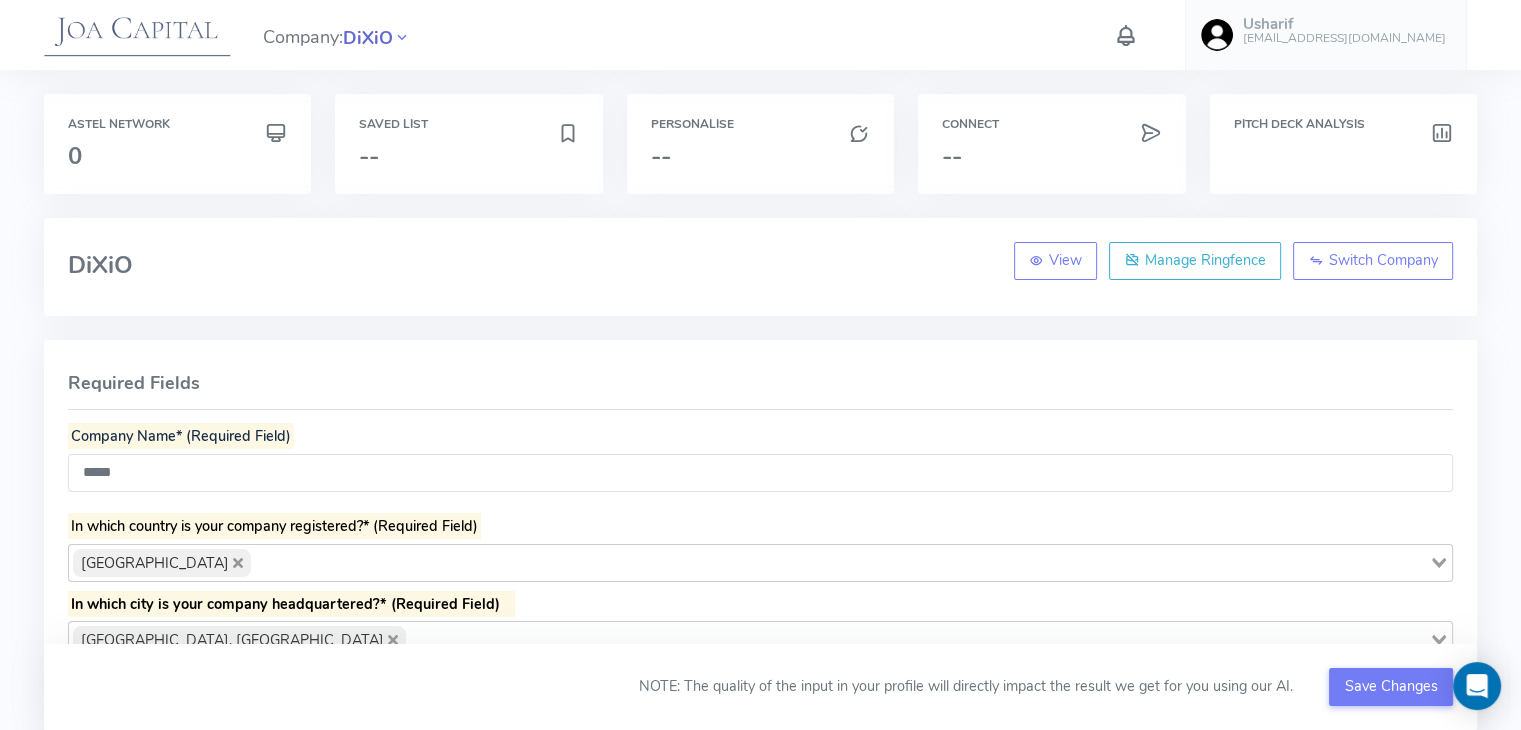 click on "DiXiO" at bounding box center (368, 38) 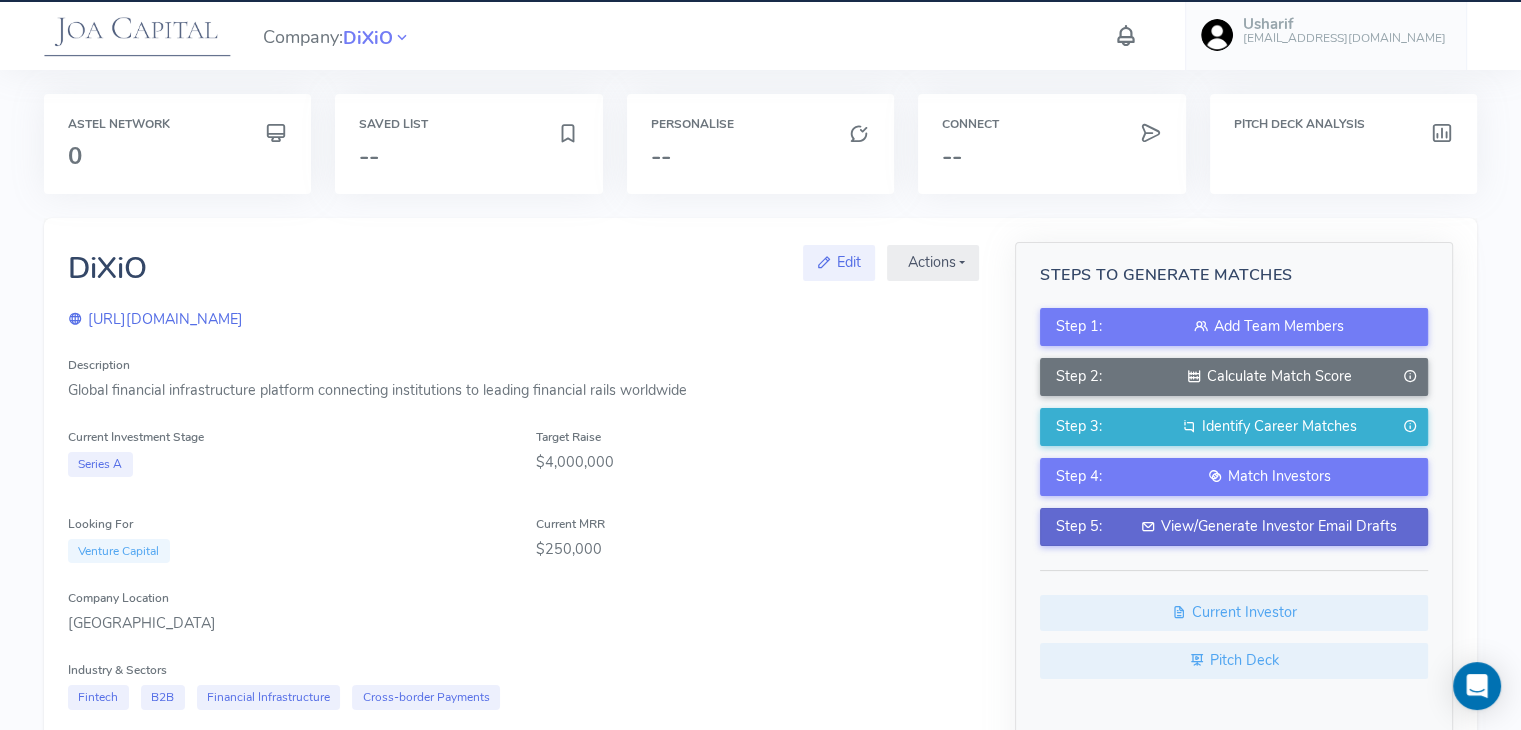 click on "View/Generate Investor Email Drafts" at bounding box center [1269, 527] 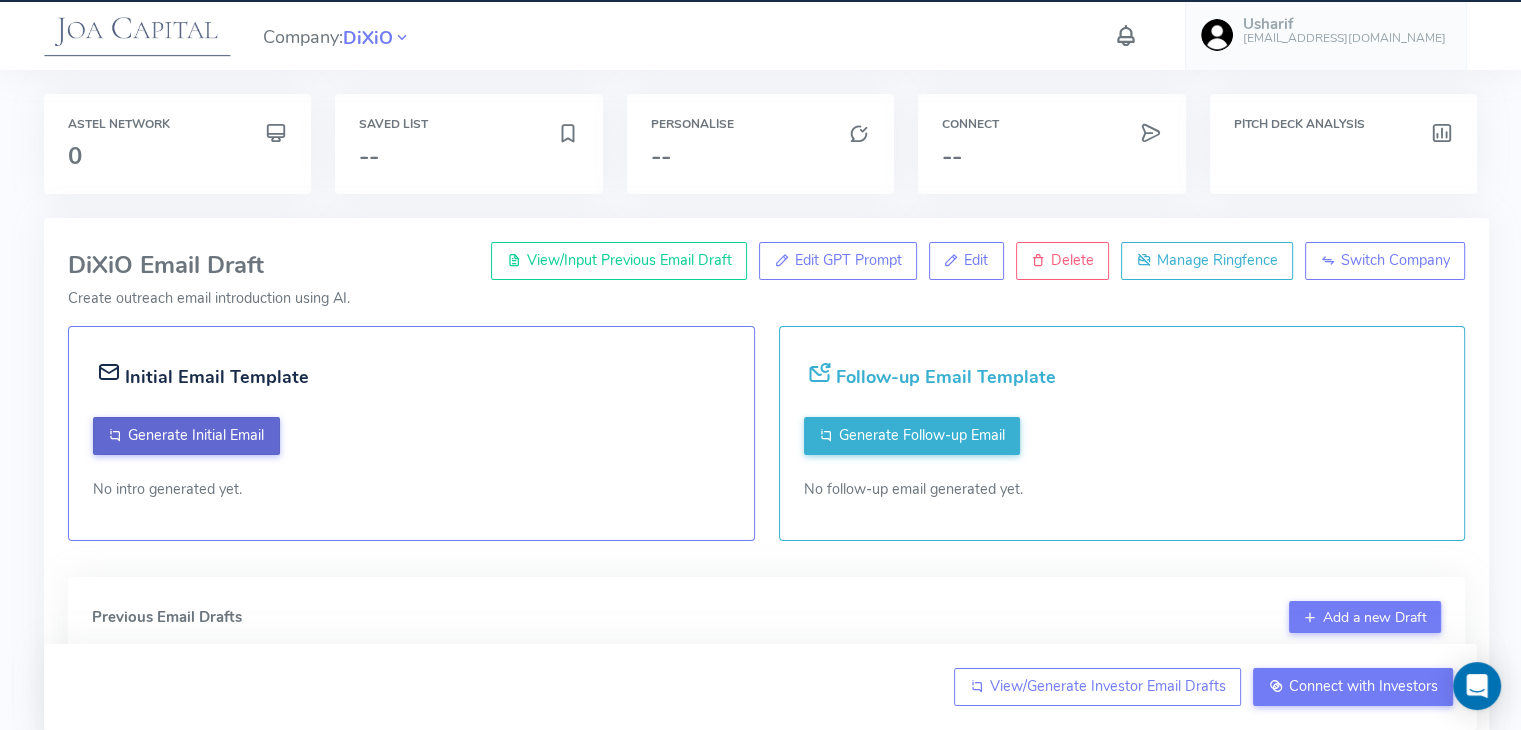 click on "Generate Initial Email" at bounding box center [196, 435] 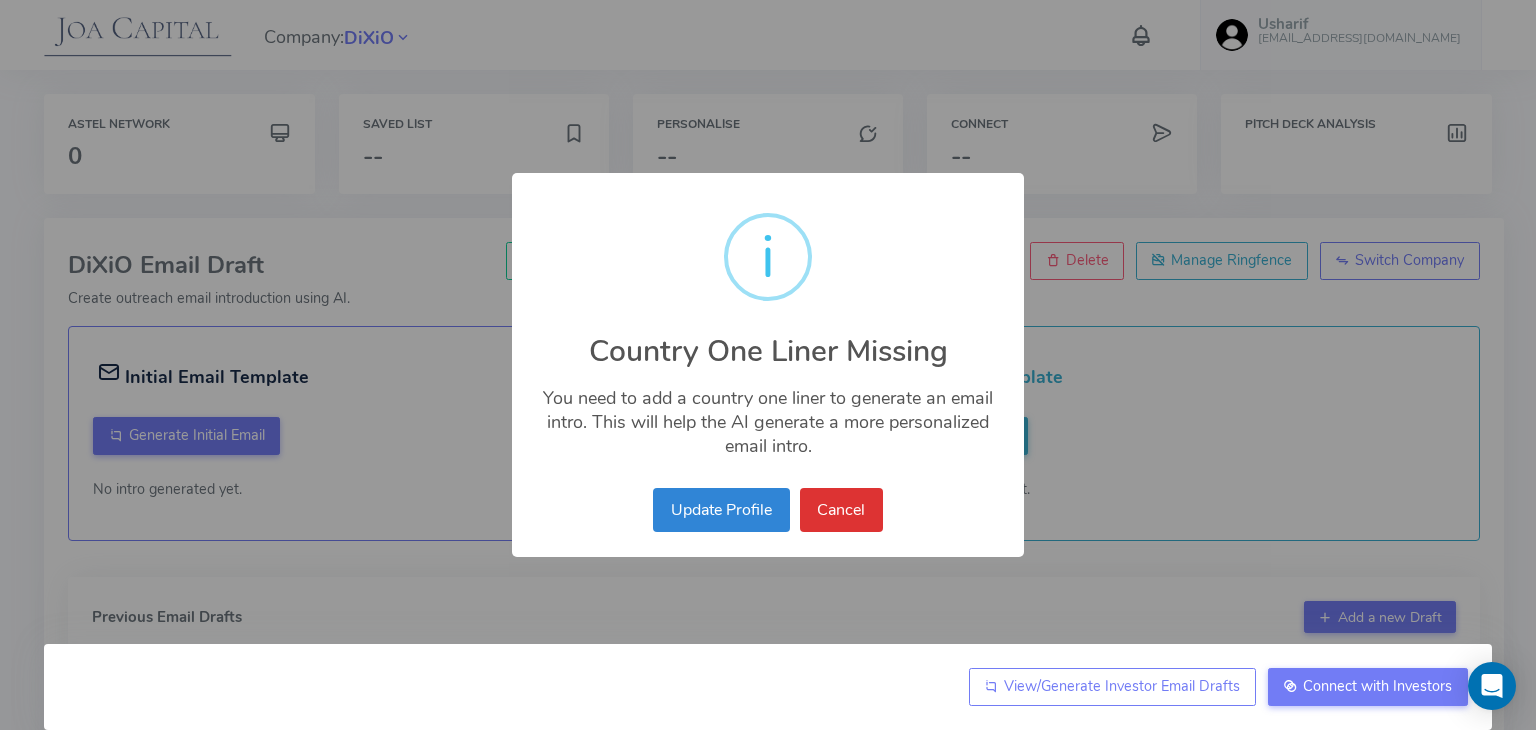 type 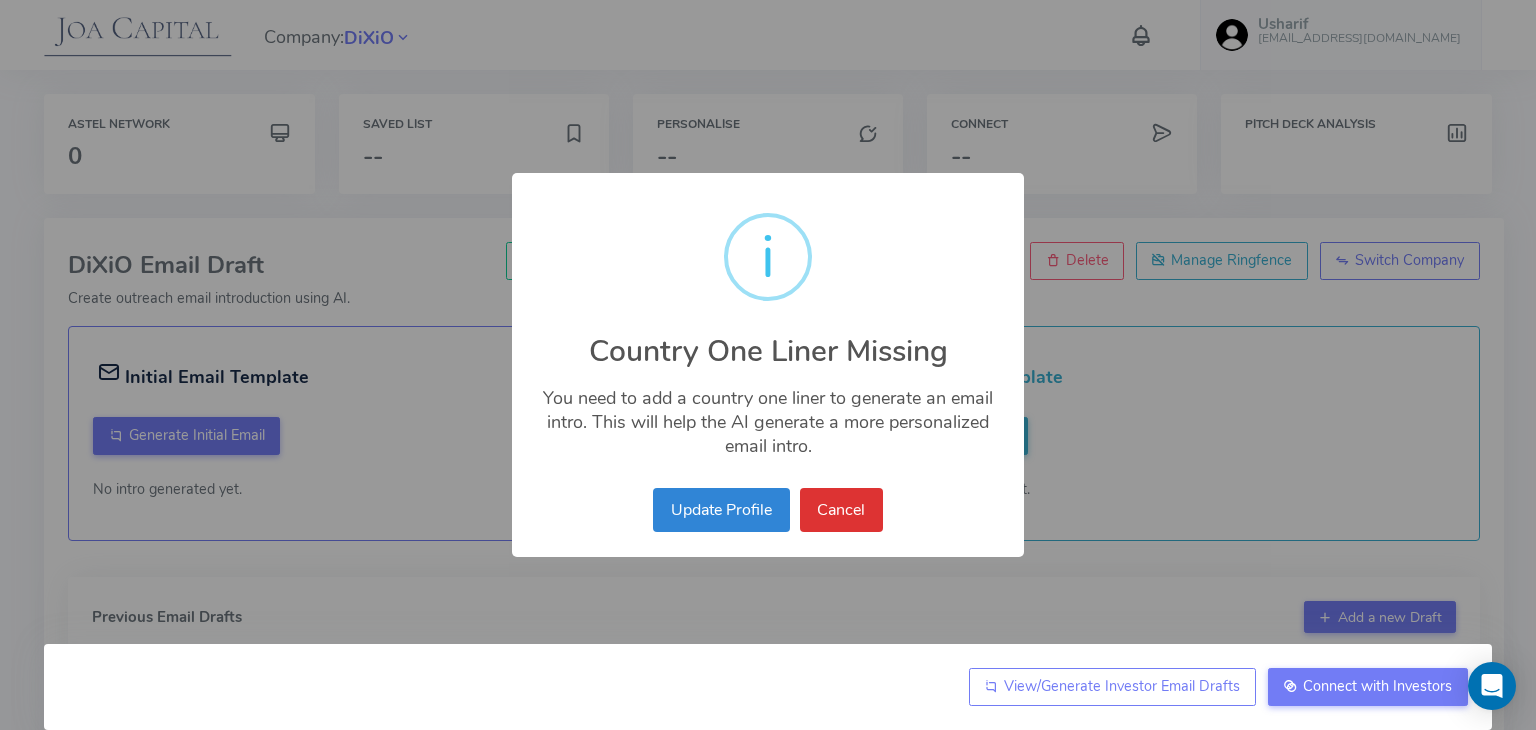 click on "× i Country One Liner Missing You need to add a country one liner to generate an email intro. This will help the AI generate a more personalized email intro. Update Profile No Cancel" at bounding box center (768, 365) 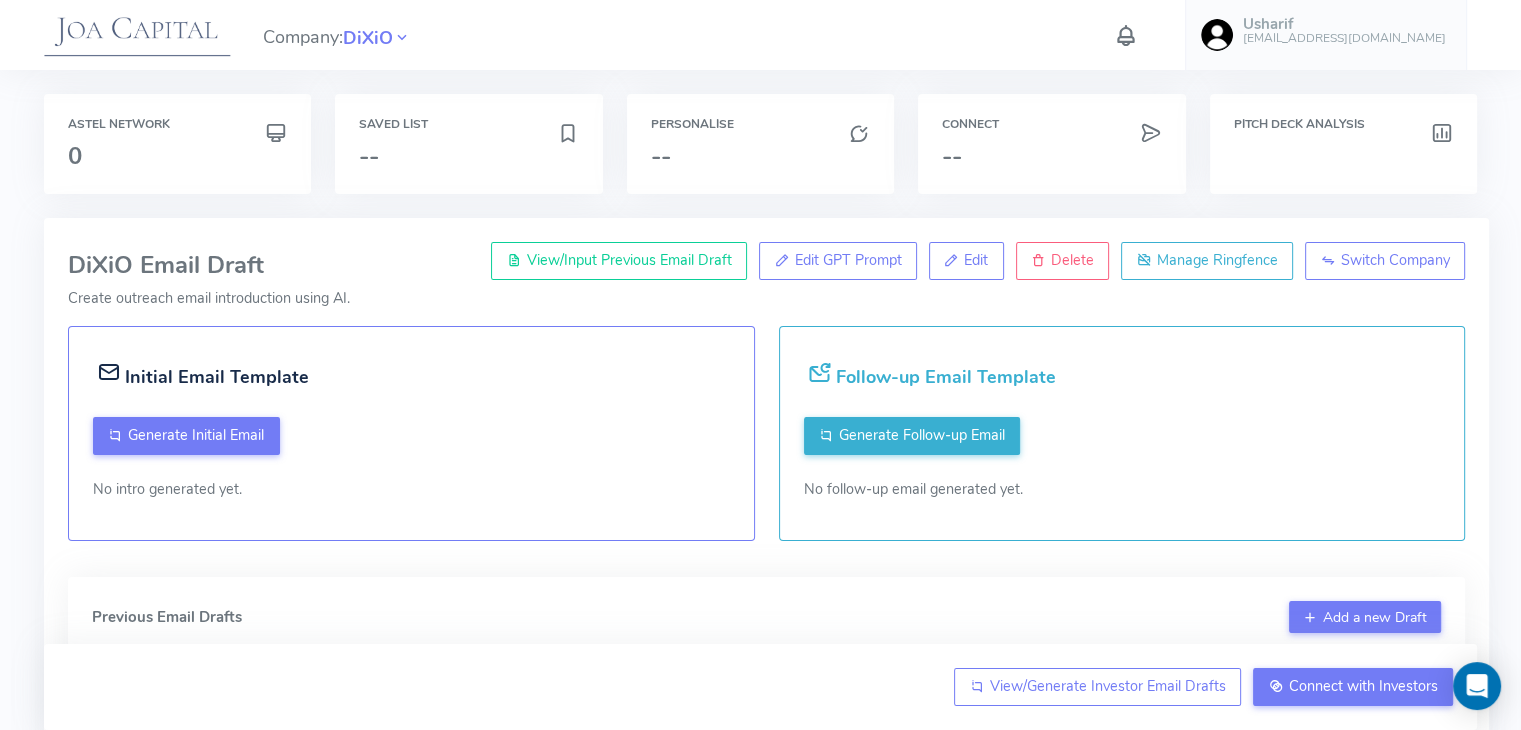 type 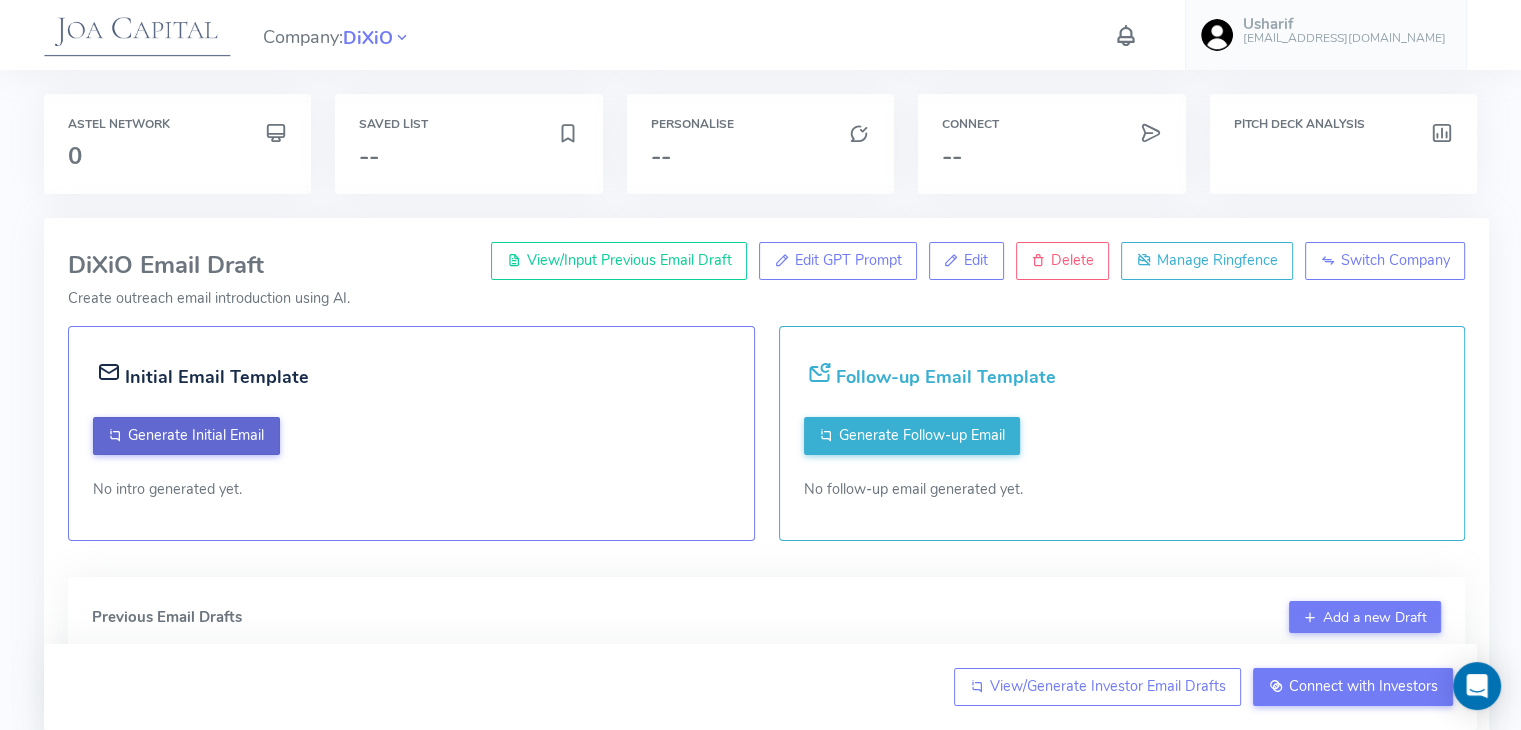 click on "Generate Initial Email" at bounding box center [196, 435] 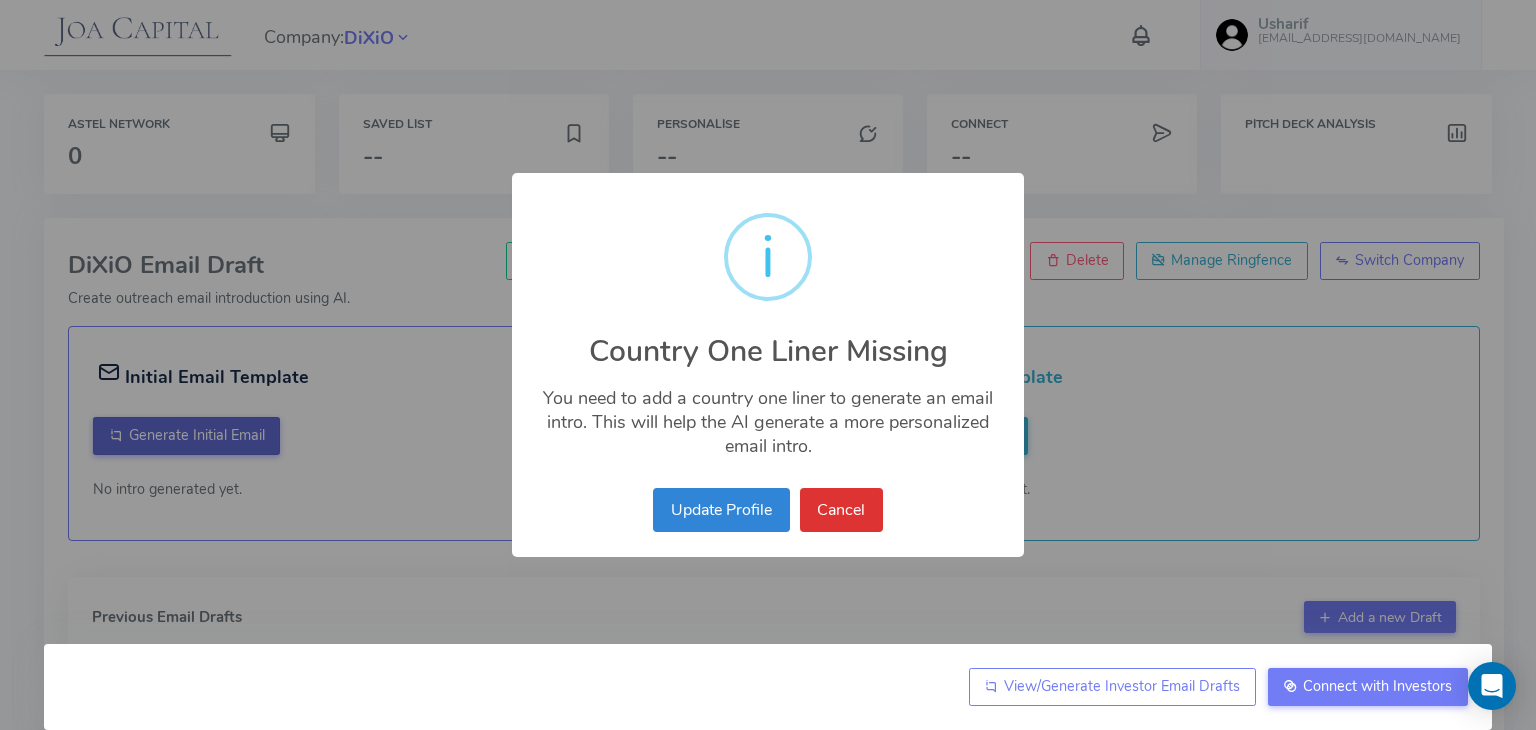type 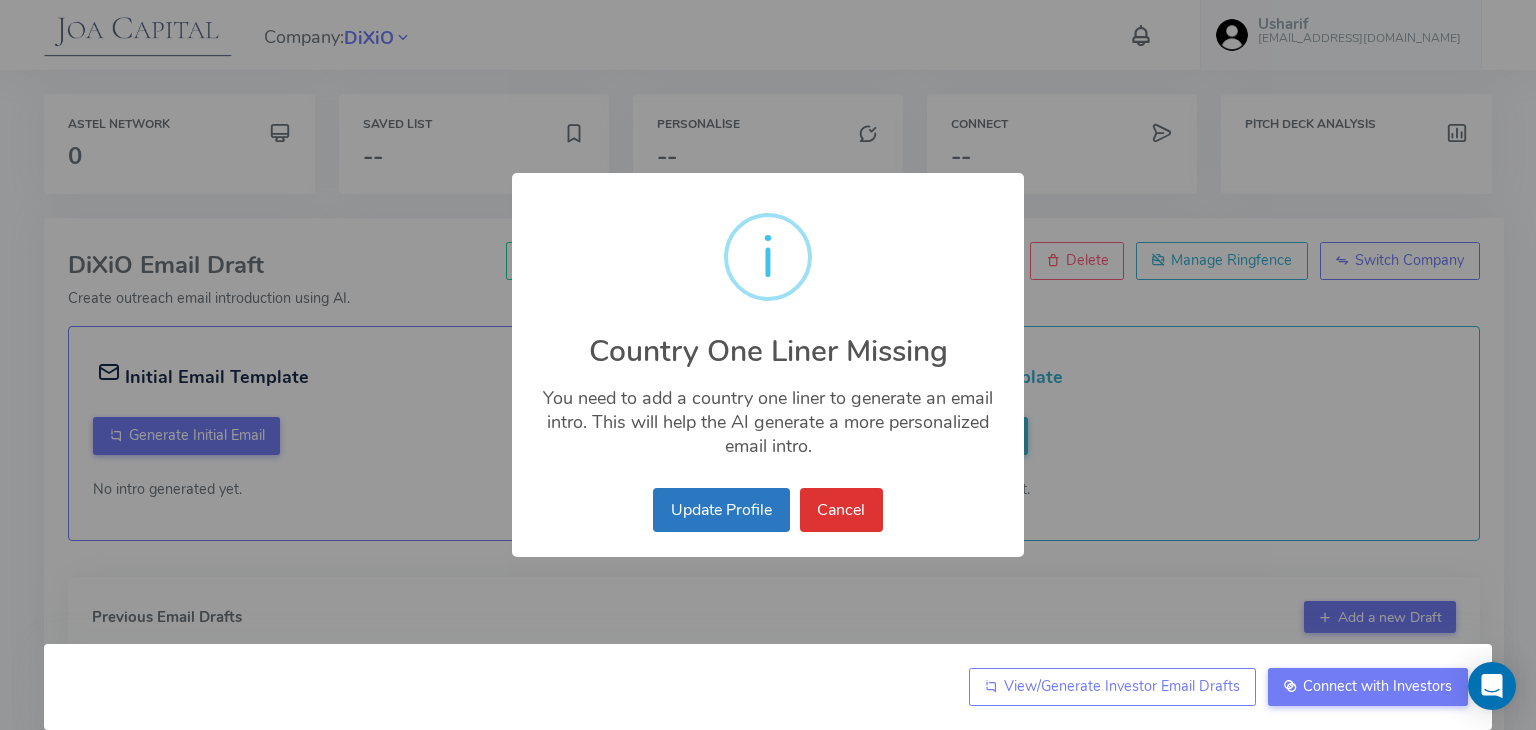 click on "Update Profile" at bounding box center [721, 510] 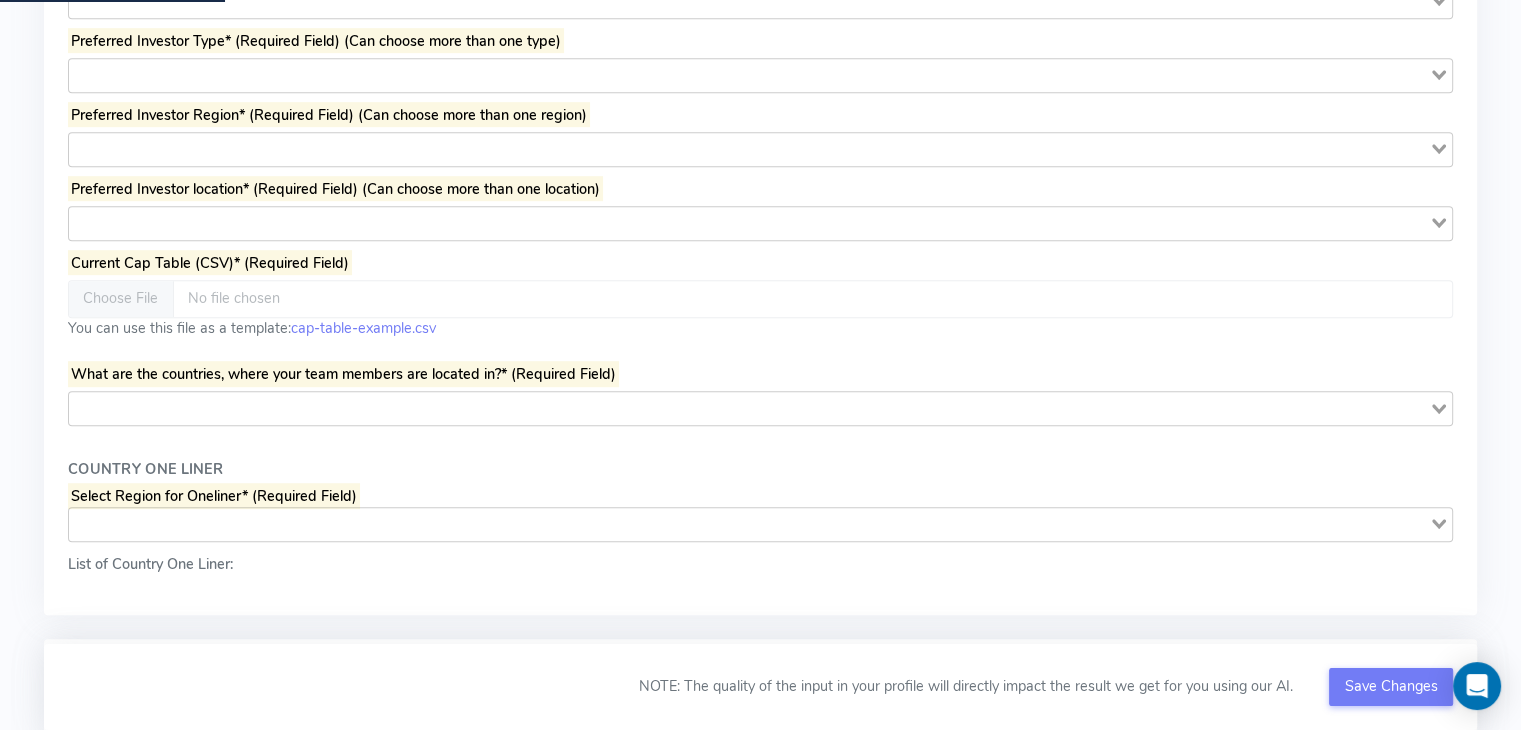 type on "*********" 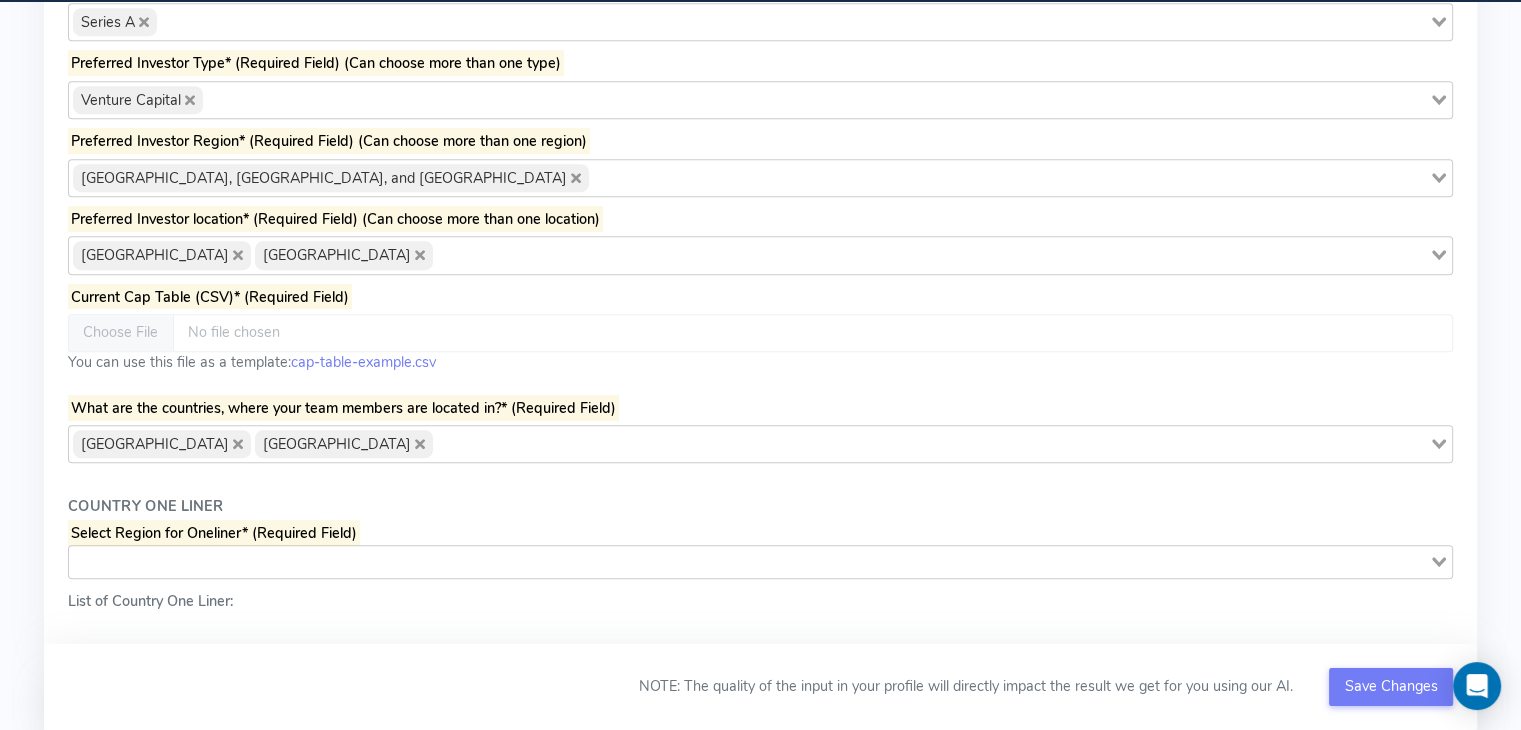 scroll, scrollTop: 1236, scrollLeft: 0, axis: vertical 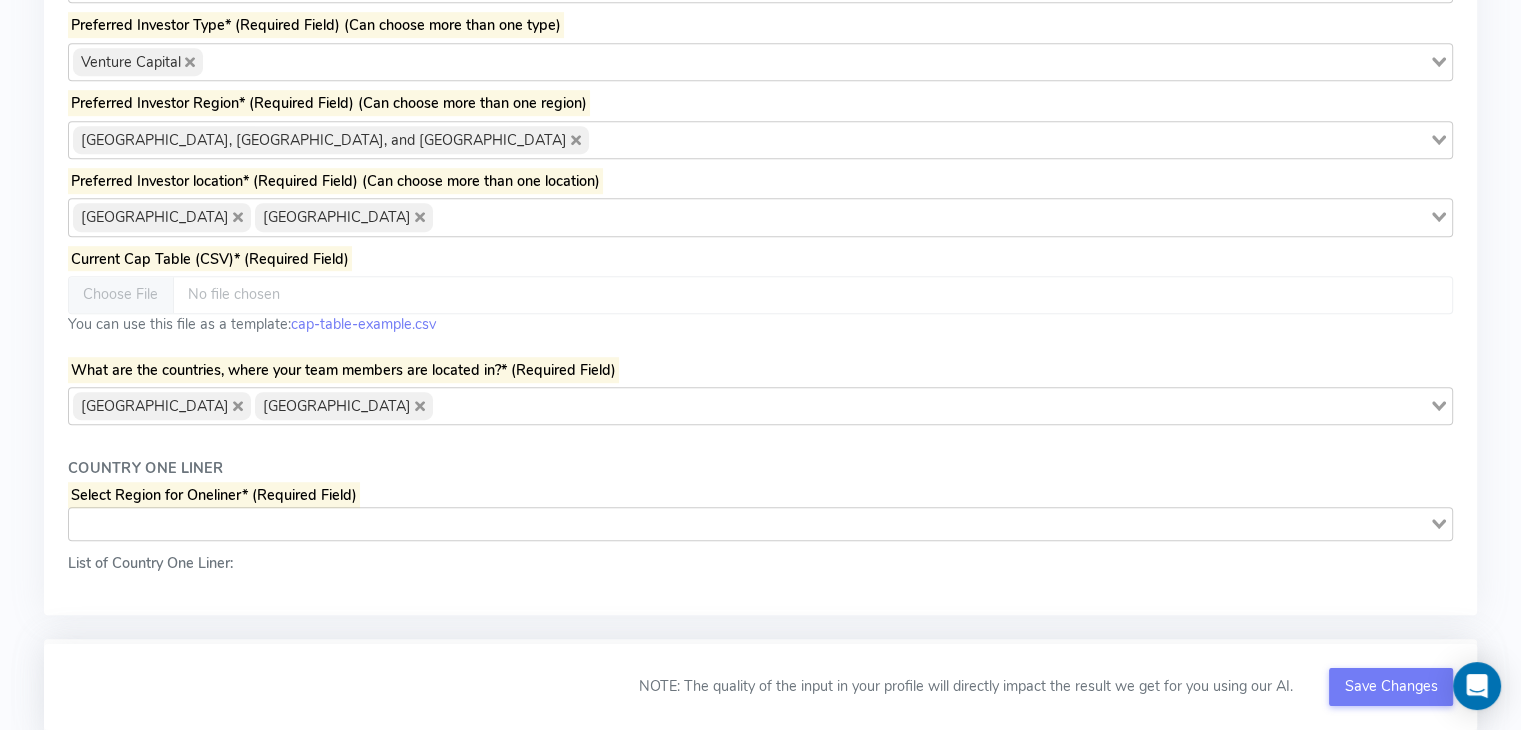 click 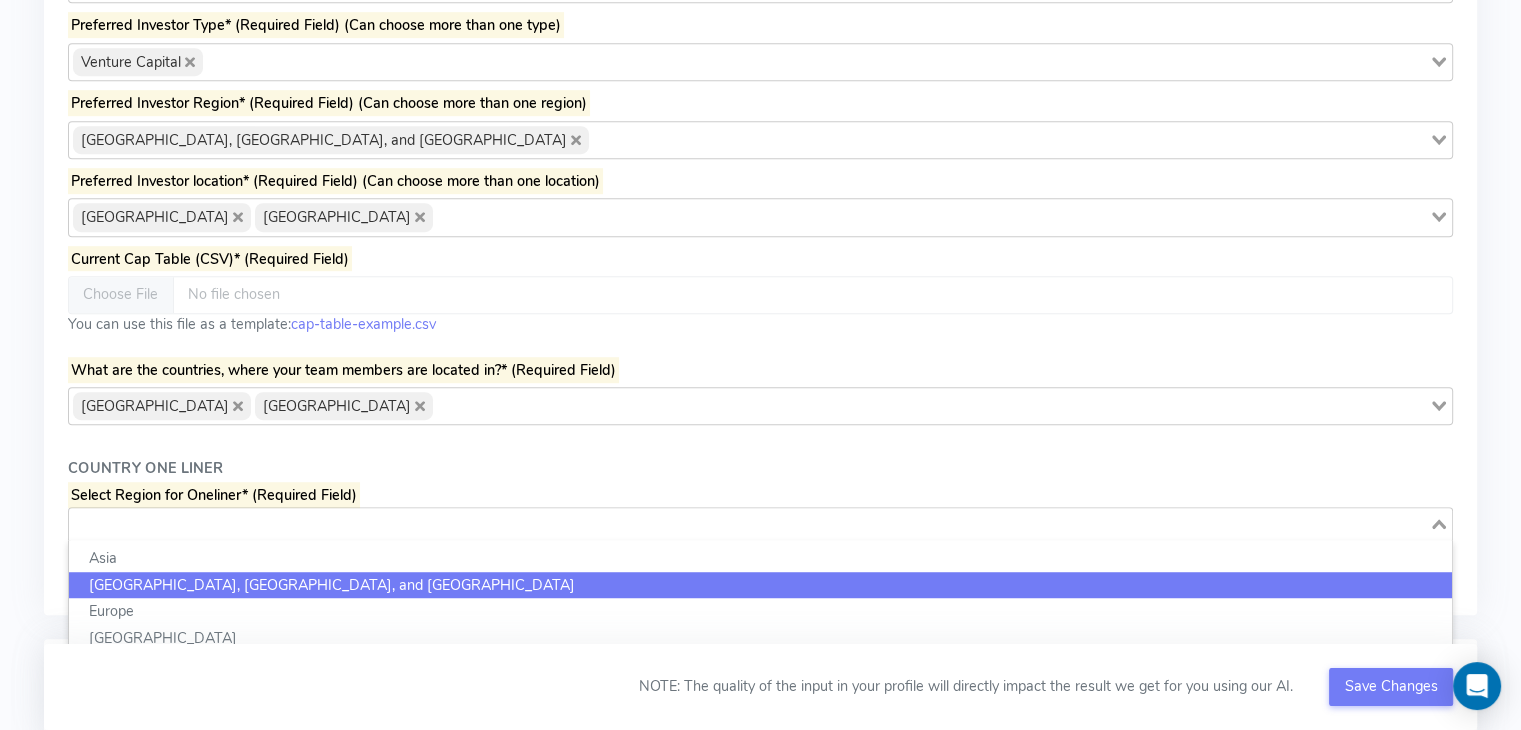 click on "[GEOGRAPHIC_DATA], [GEOGRAPHIC_DATA], and [GEOGRAPHIC_DATA]" 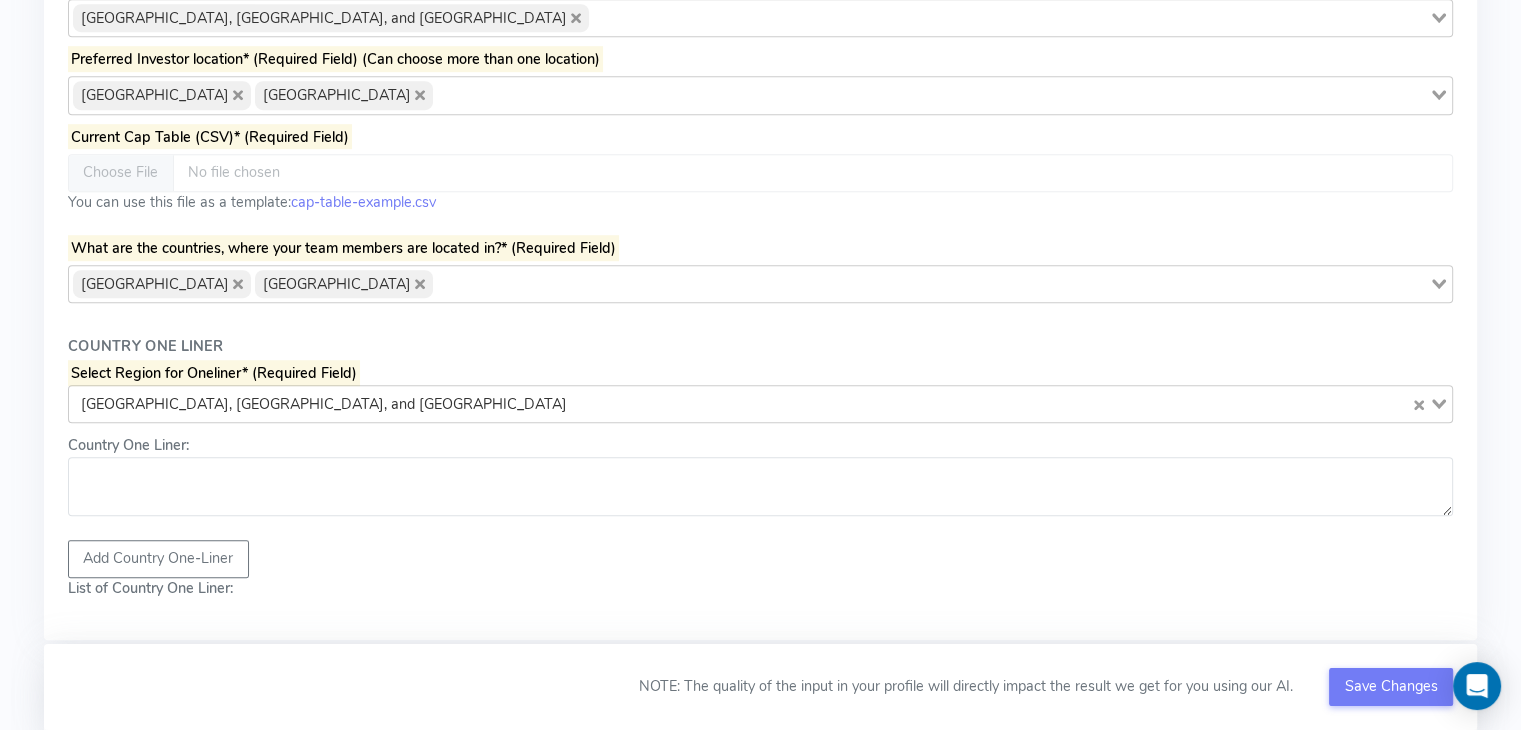 scroll, scrollTop: 1356, scrollLeft: 0, axis: vertical 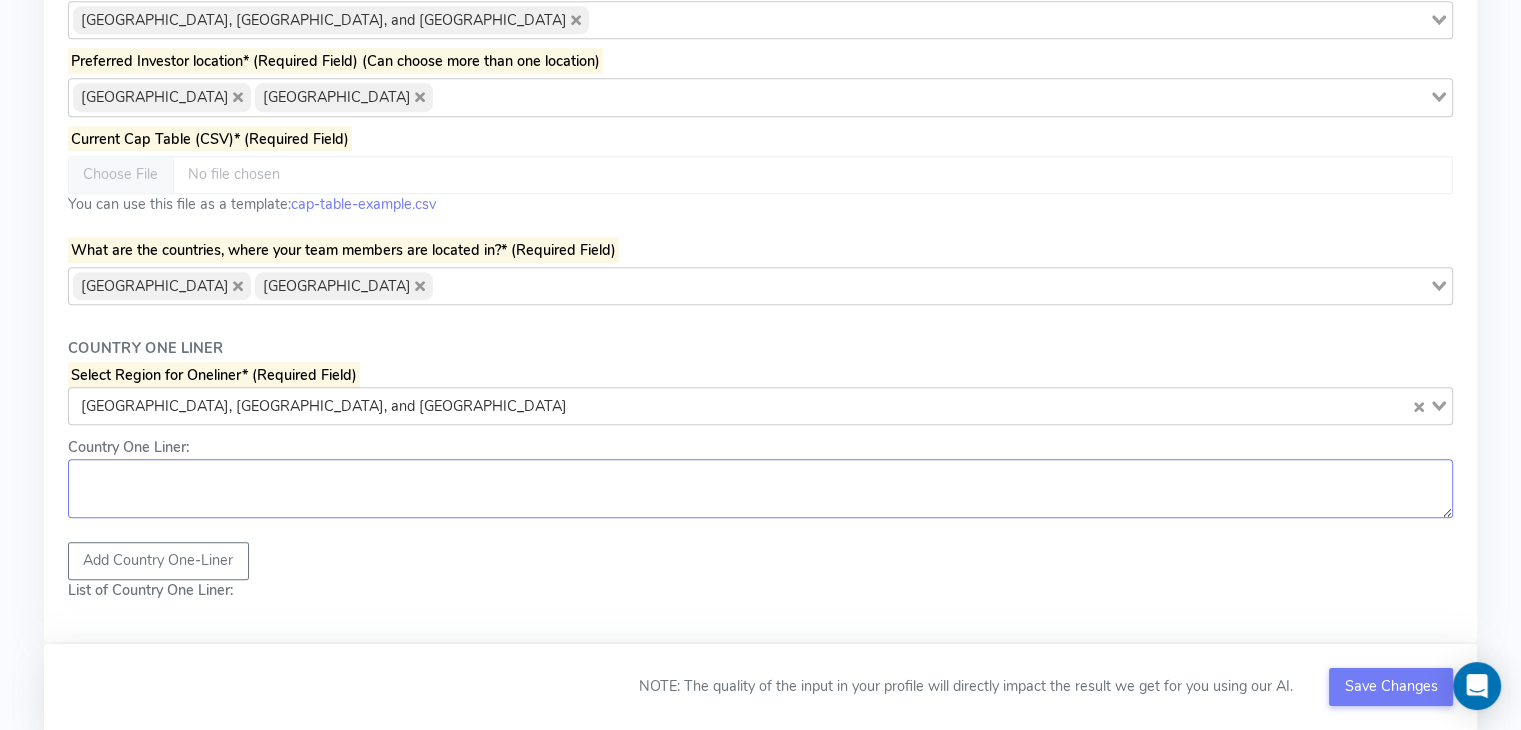 click on "Country One Liner:" at bounding box center [760, 489] 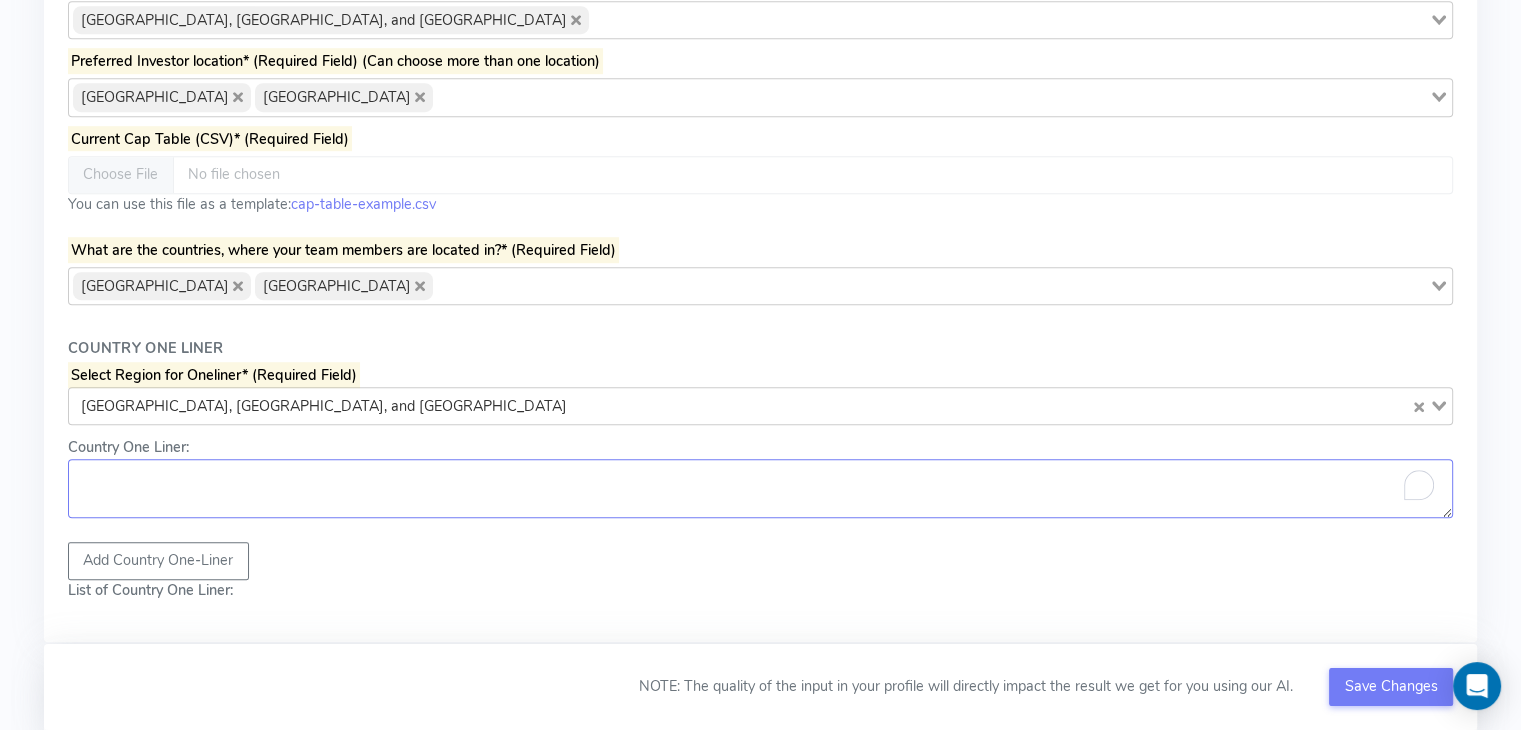 type on "*" 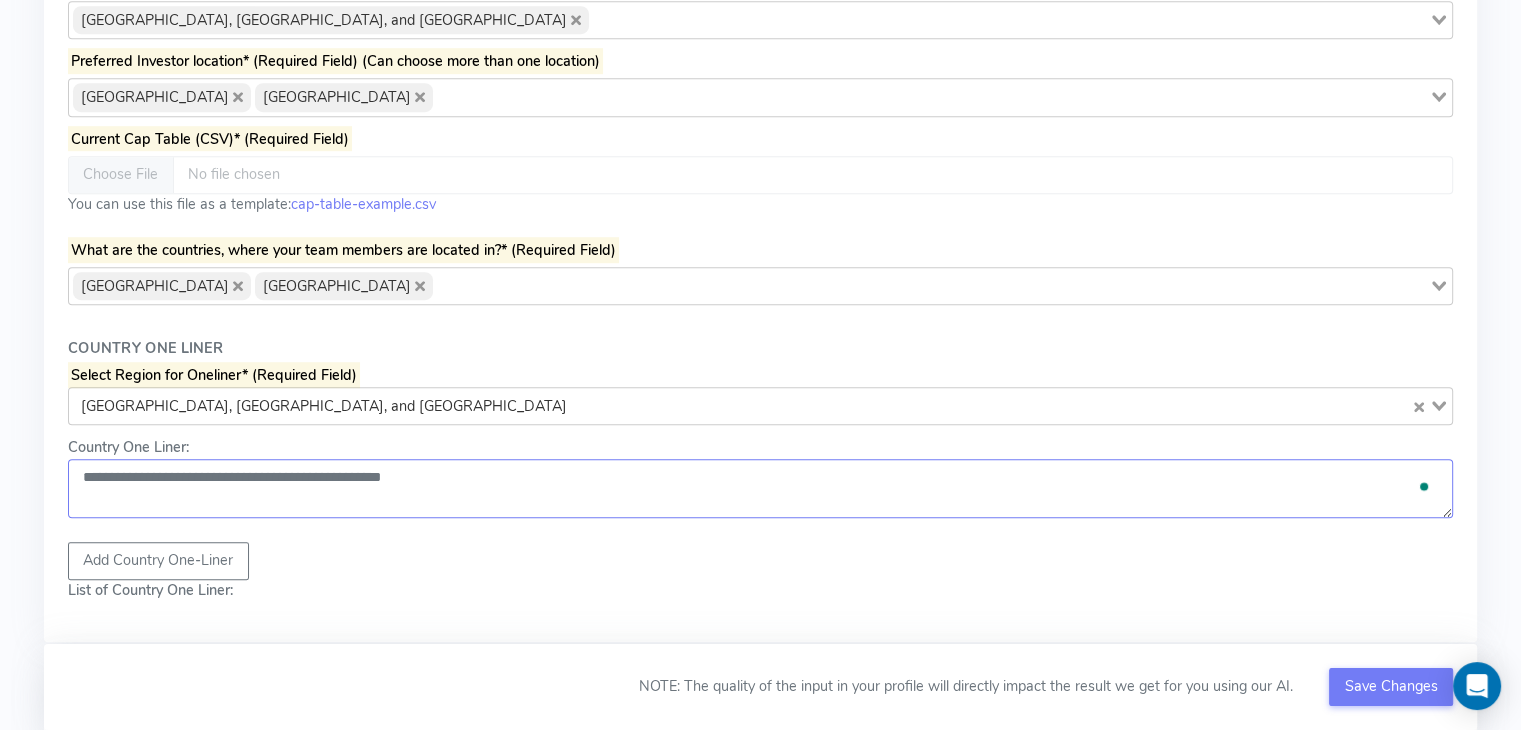 type on "**********" 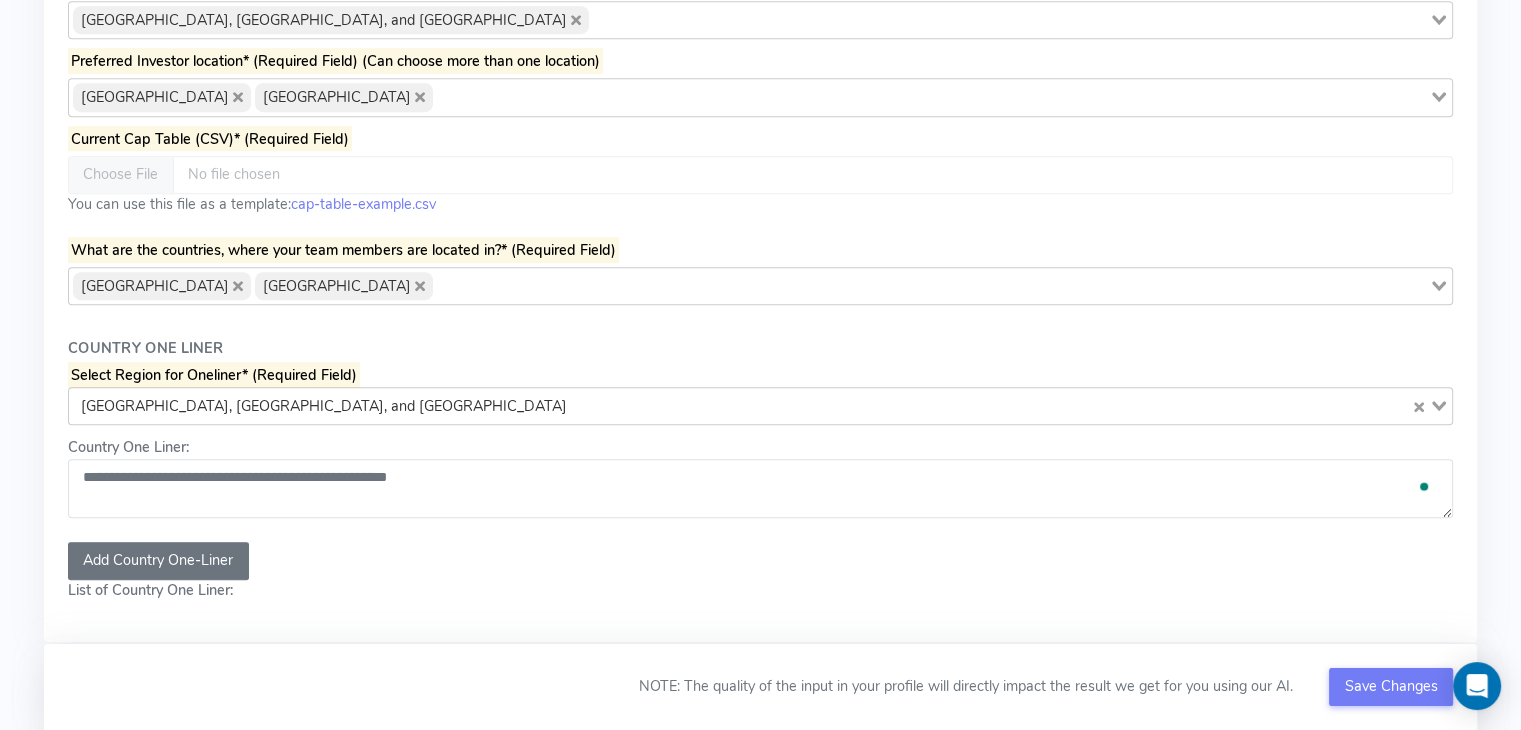click on "Add Country One-Liner" at bounding box center [158, 561] 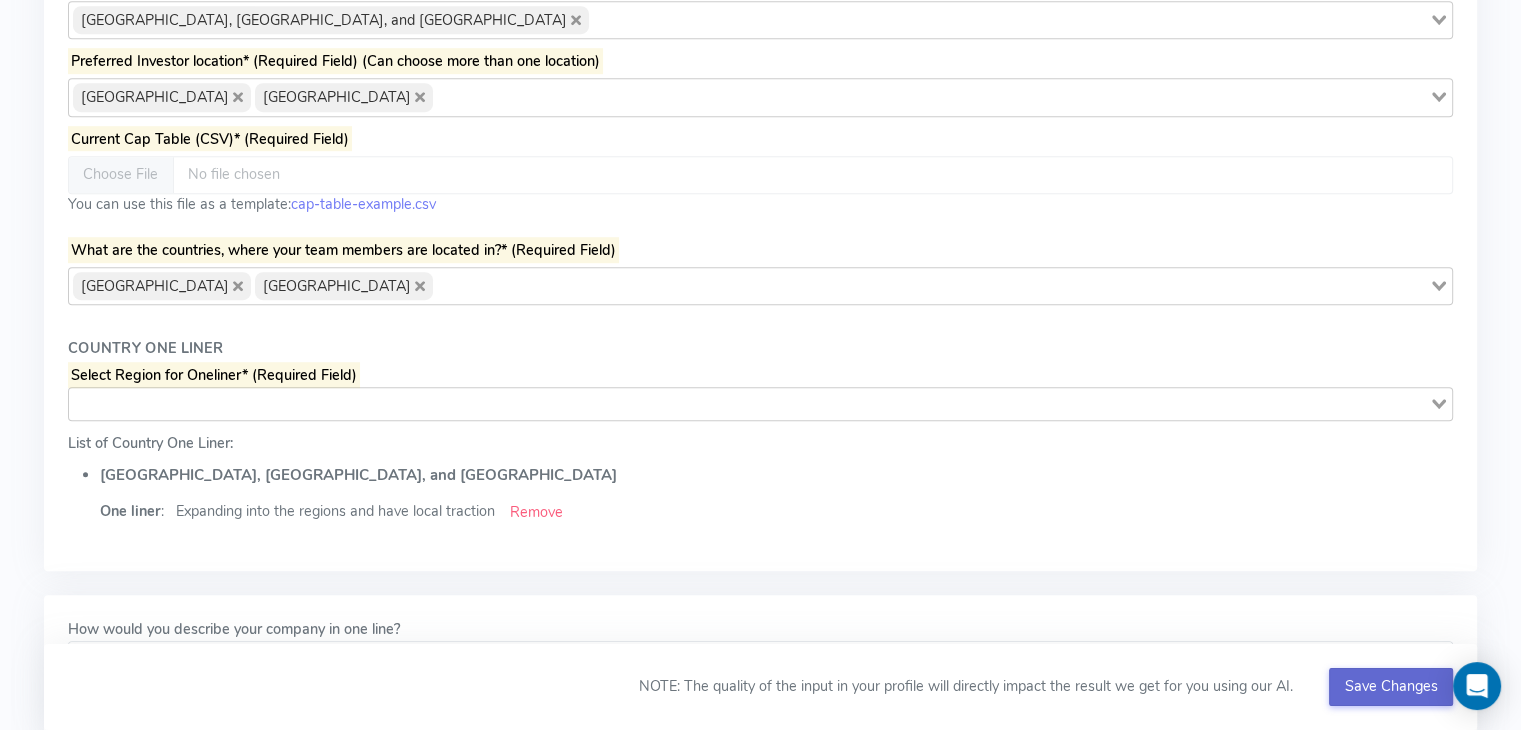 click on "Save Changes" at bounding box center (1391, 686) 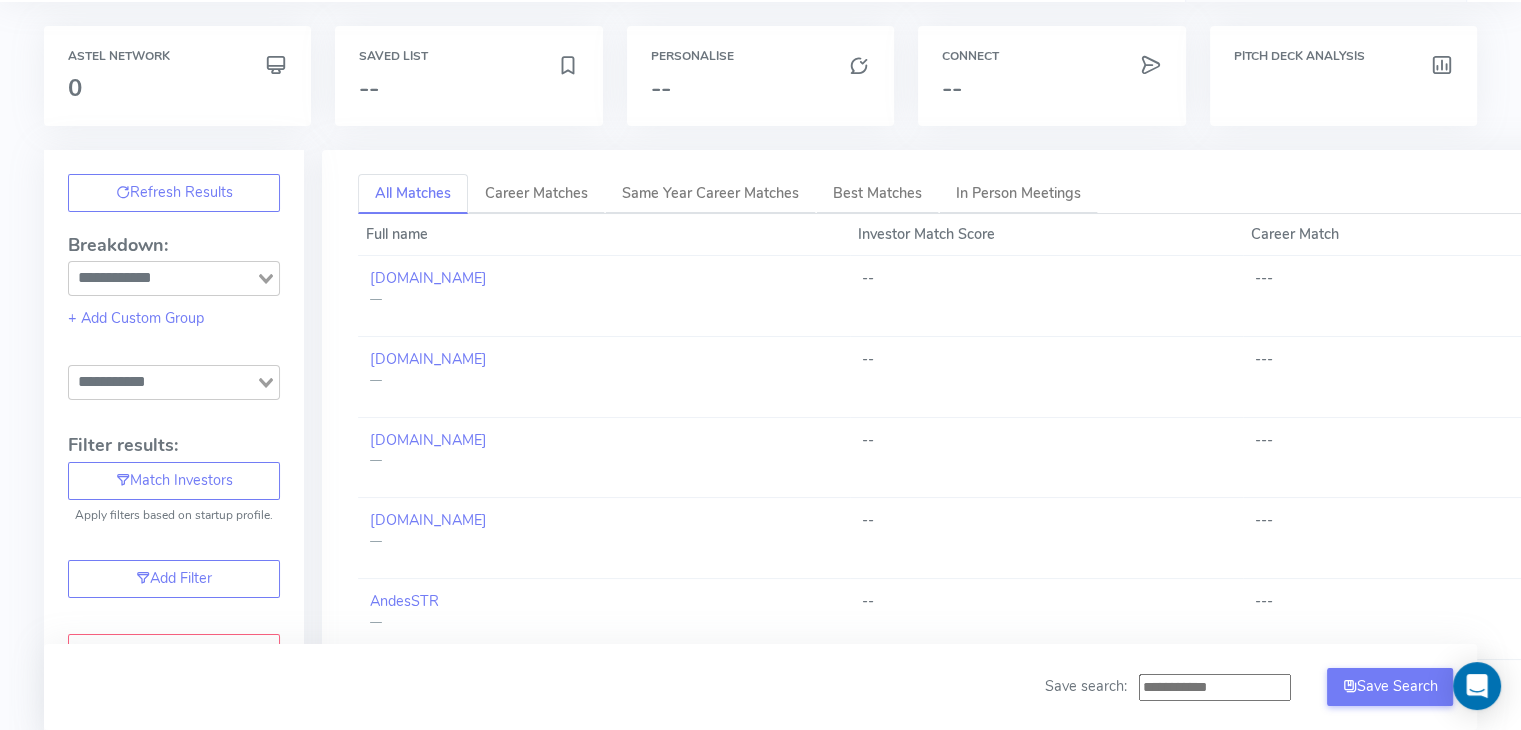 scroll, scrollTop: 0, scrollLeft: 0, axis: both 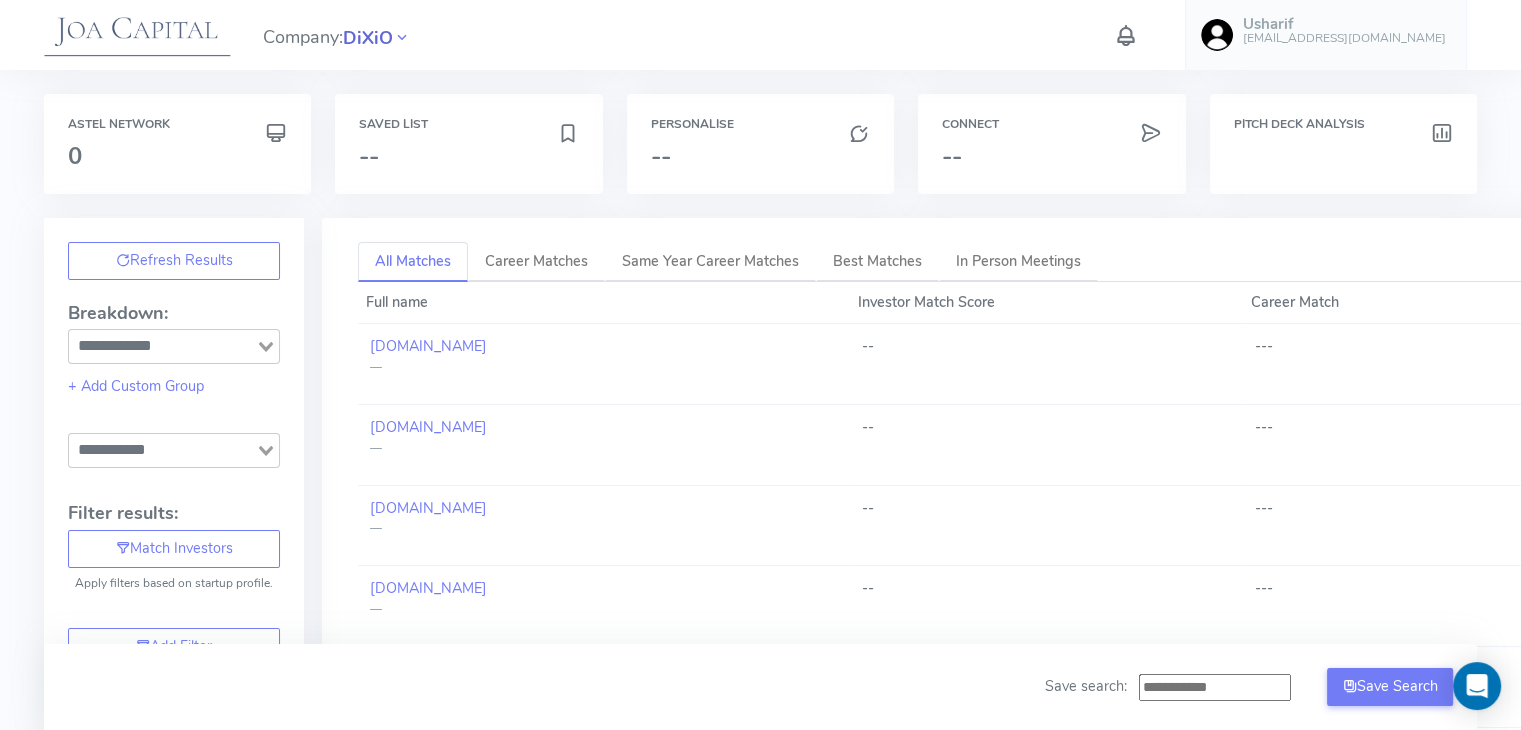 click on "DiXiO" at bounding box center [368, 38] 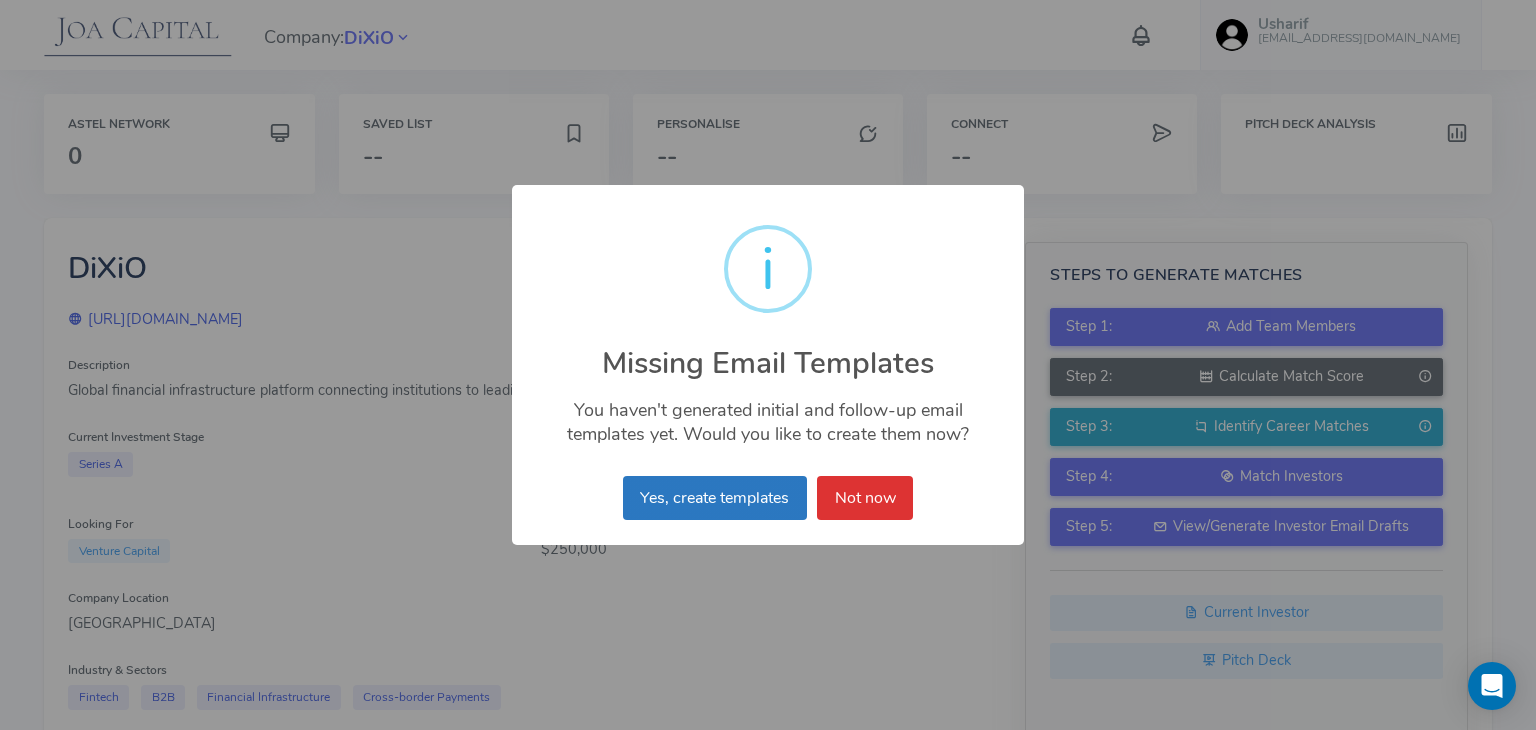click on "Yes, create templates" at bounding box center (715, 498) 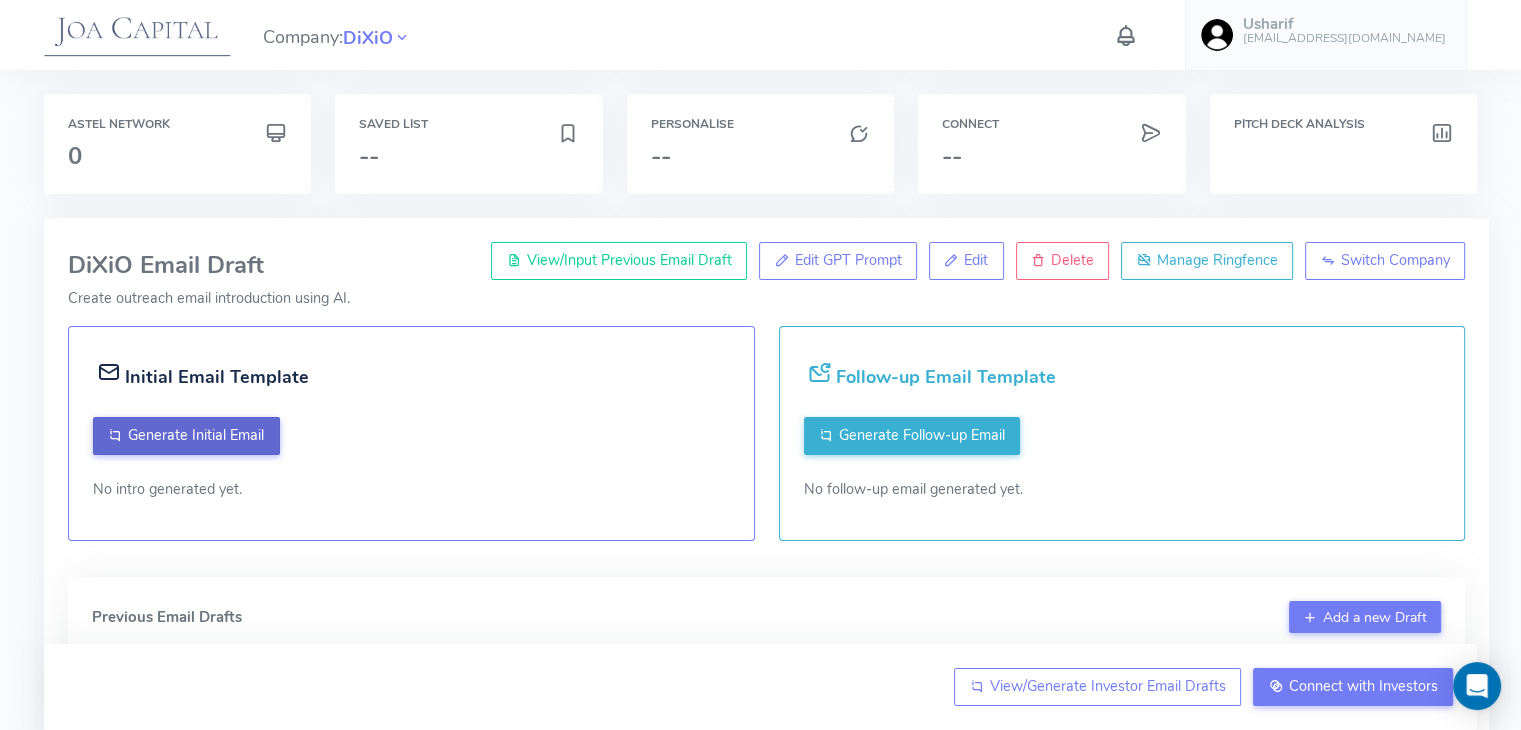 click on "Generate Initial Email" at bounding box center [196, 435] 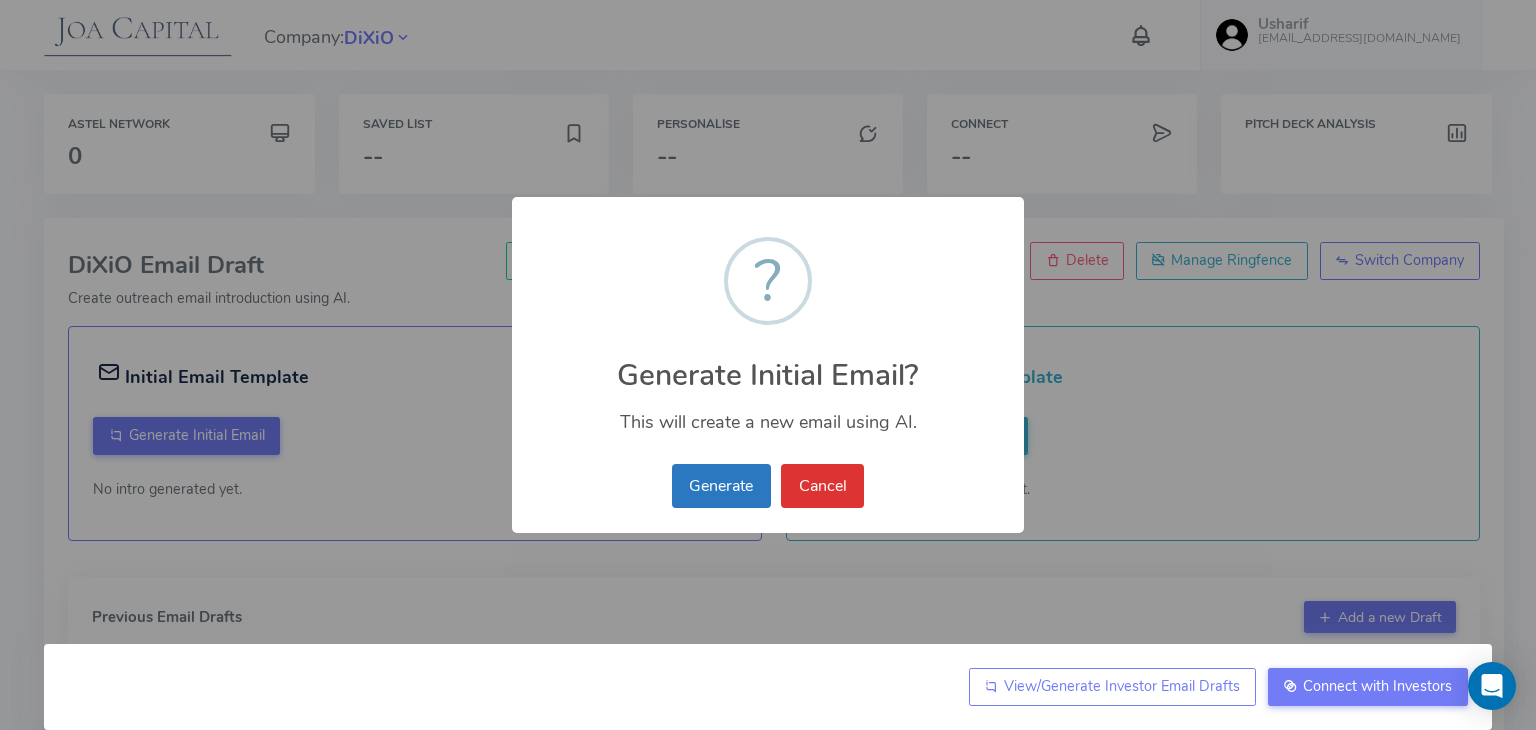 click on "Generate" at bounding box center (721, 486) 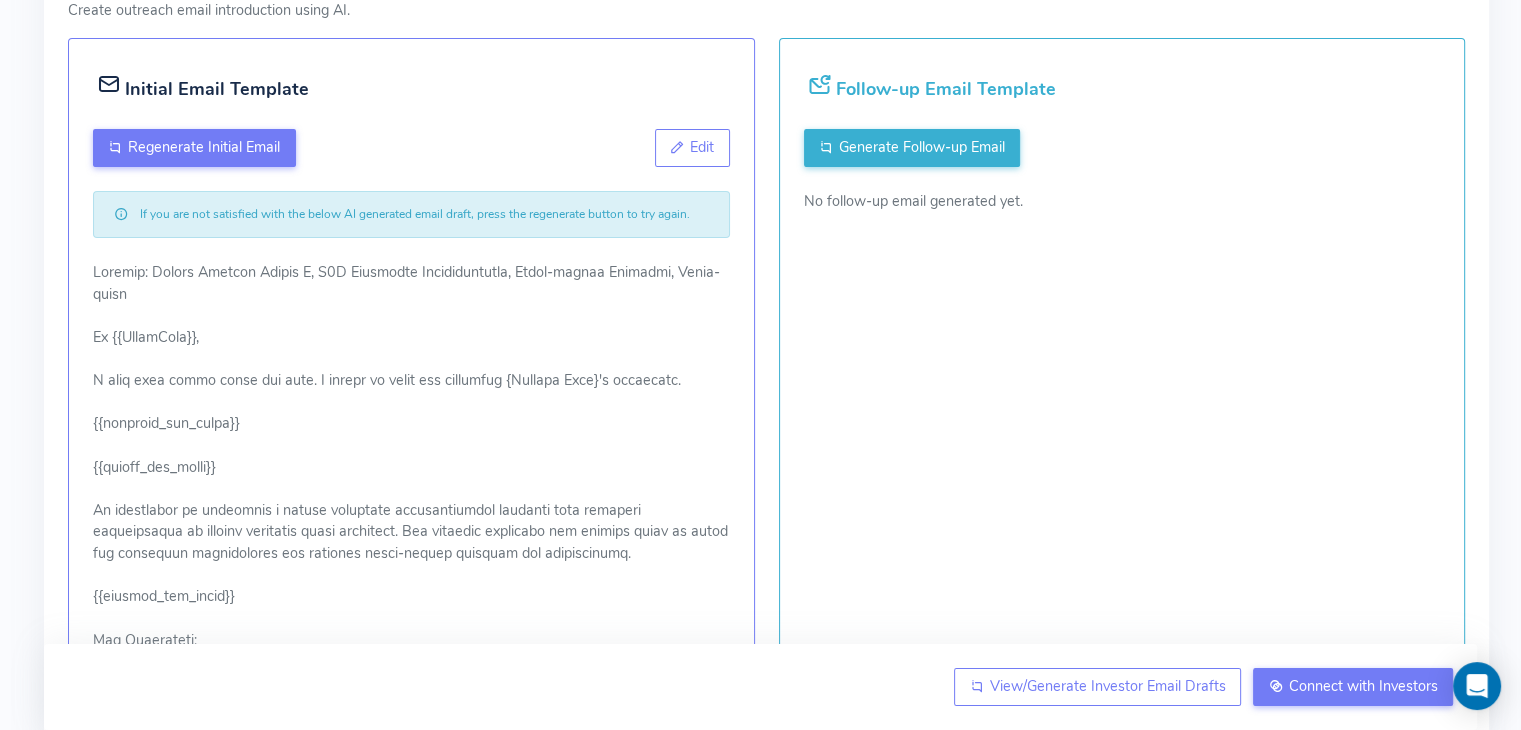 scroll, scrollTop: 8, scrollLeft: 0, axis: vertical 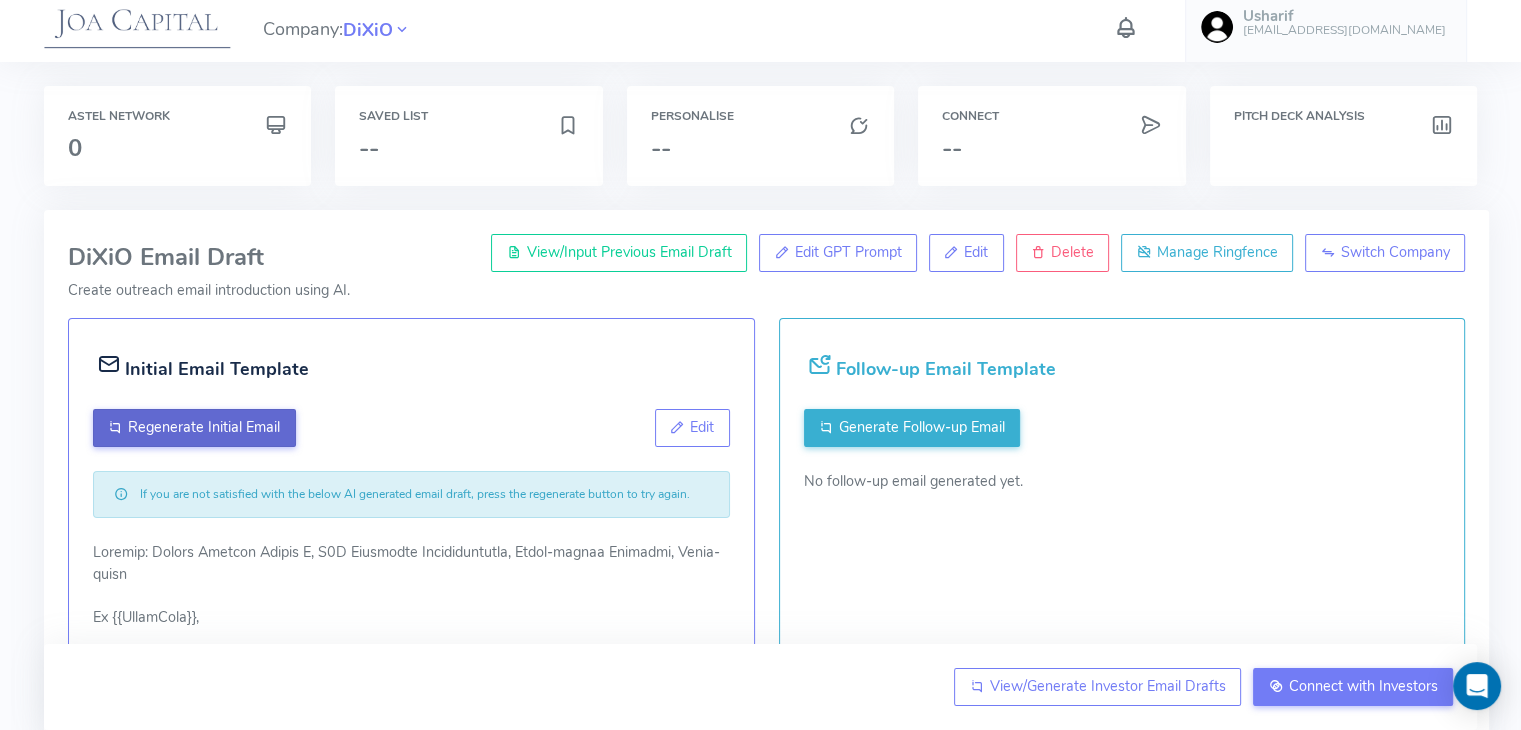 click on "Regenerate Initial Email" at bounding box center (204, 427) 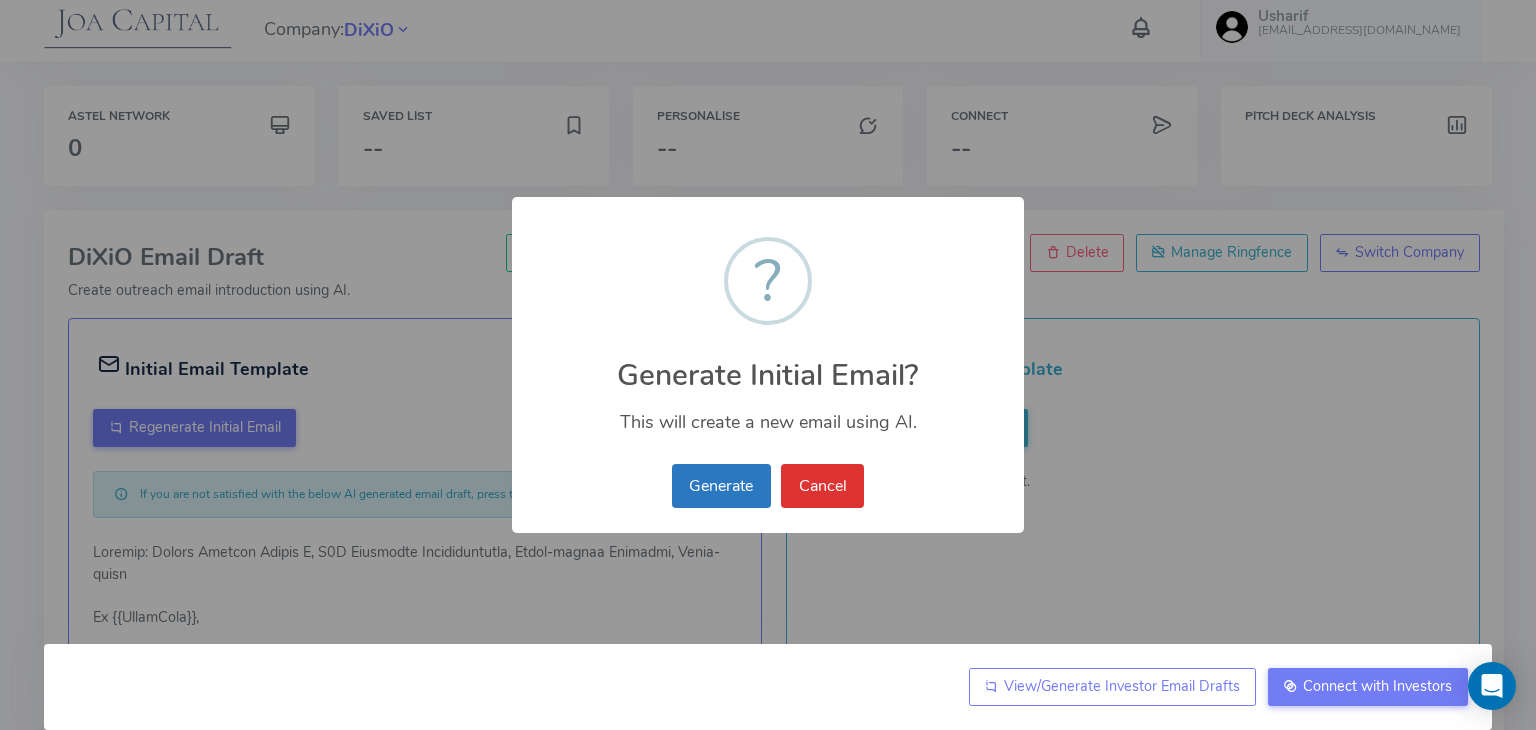 click on "Generate" at bounding box center [721, 486] 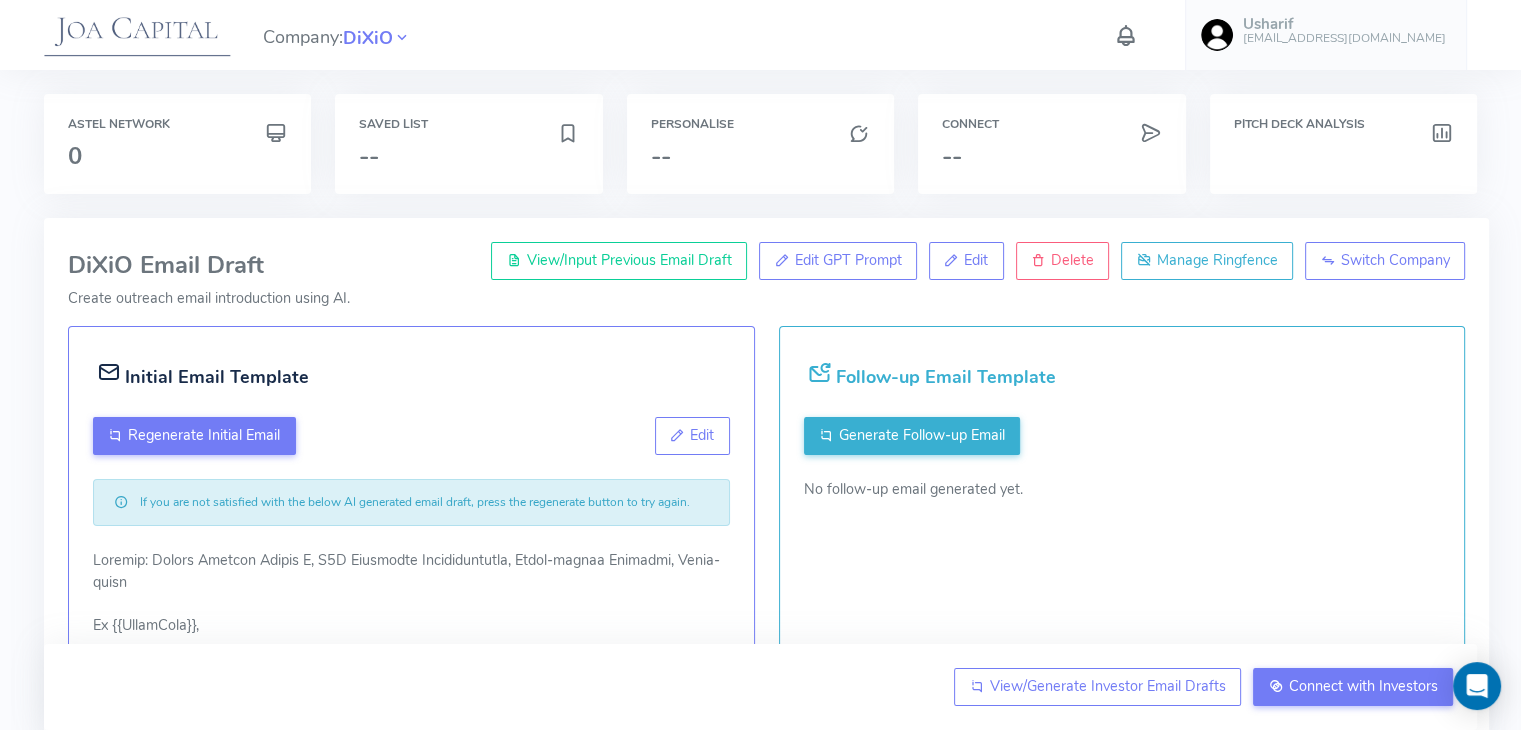 scroll, scrollTop: 0, scrollLeft: 0, axis: both 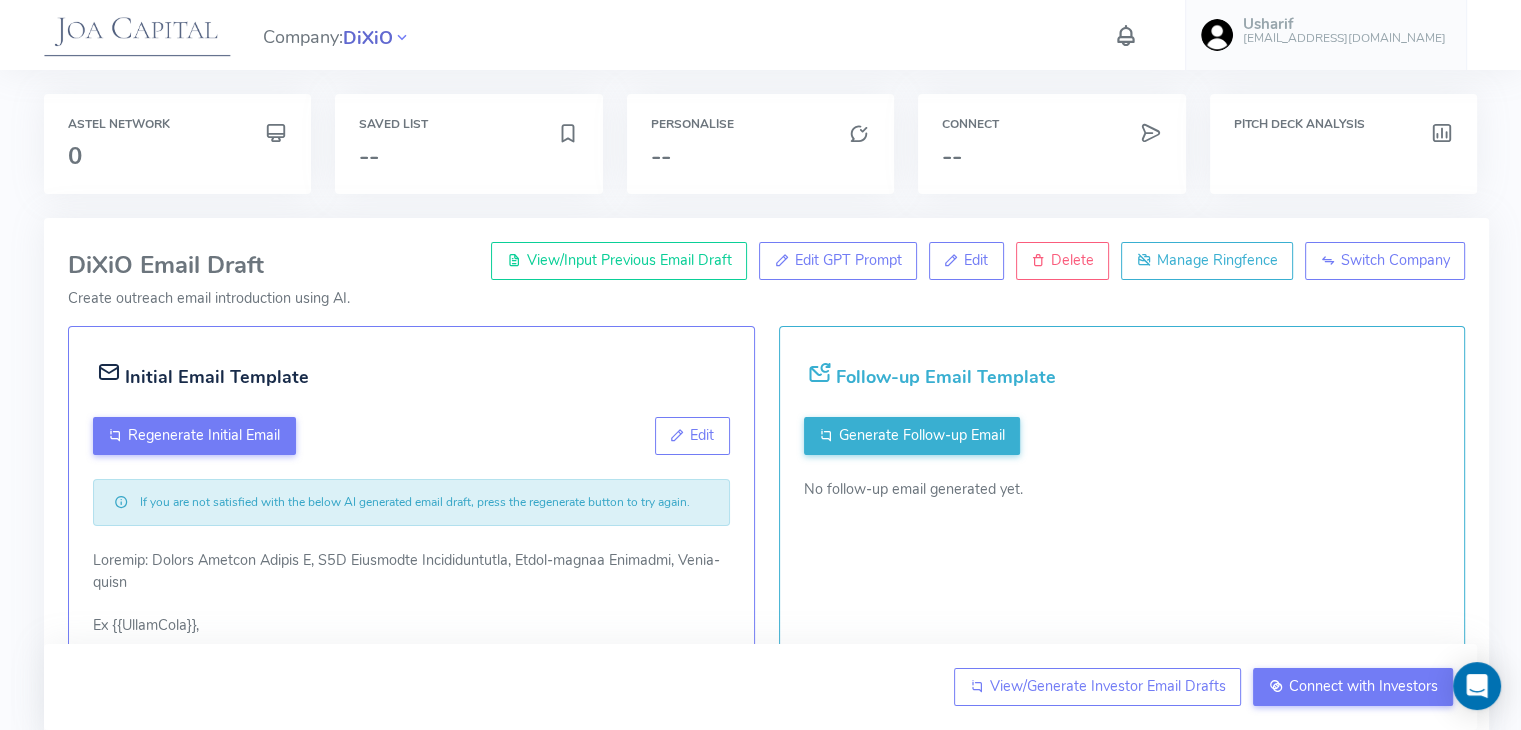 click on "DiXiO" at bounding box center [368, 38] 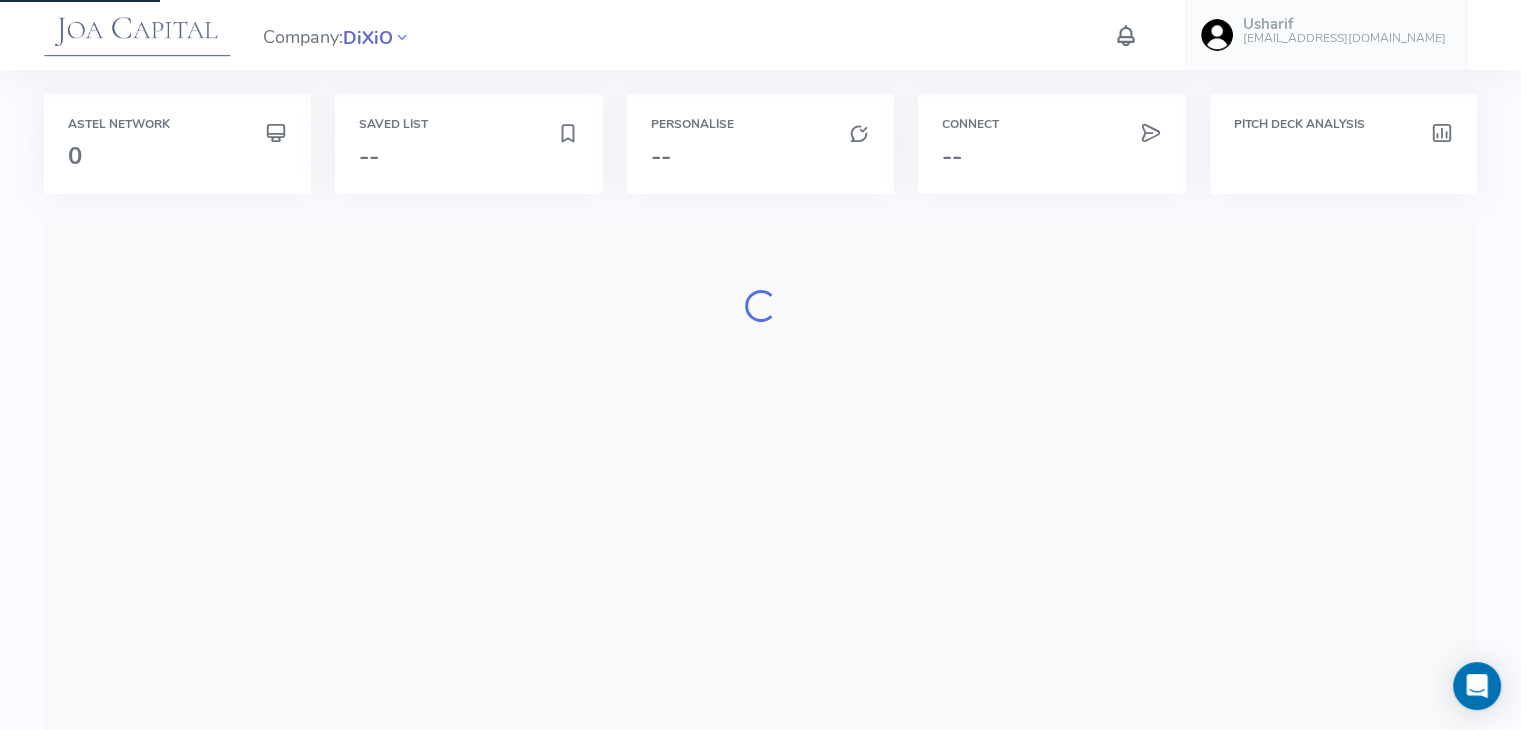 scroll, scrollTop: 0, scrollLeft: 0, axis: both 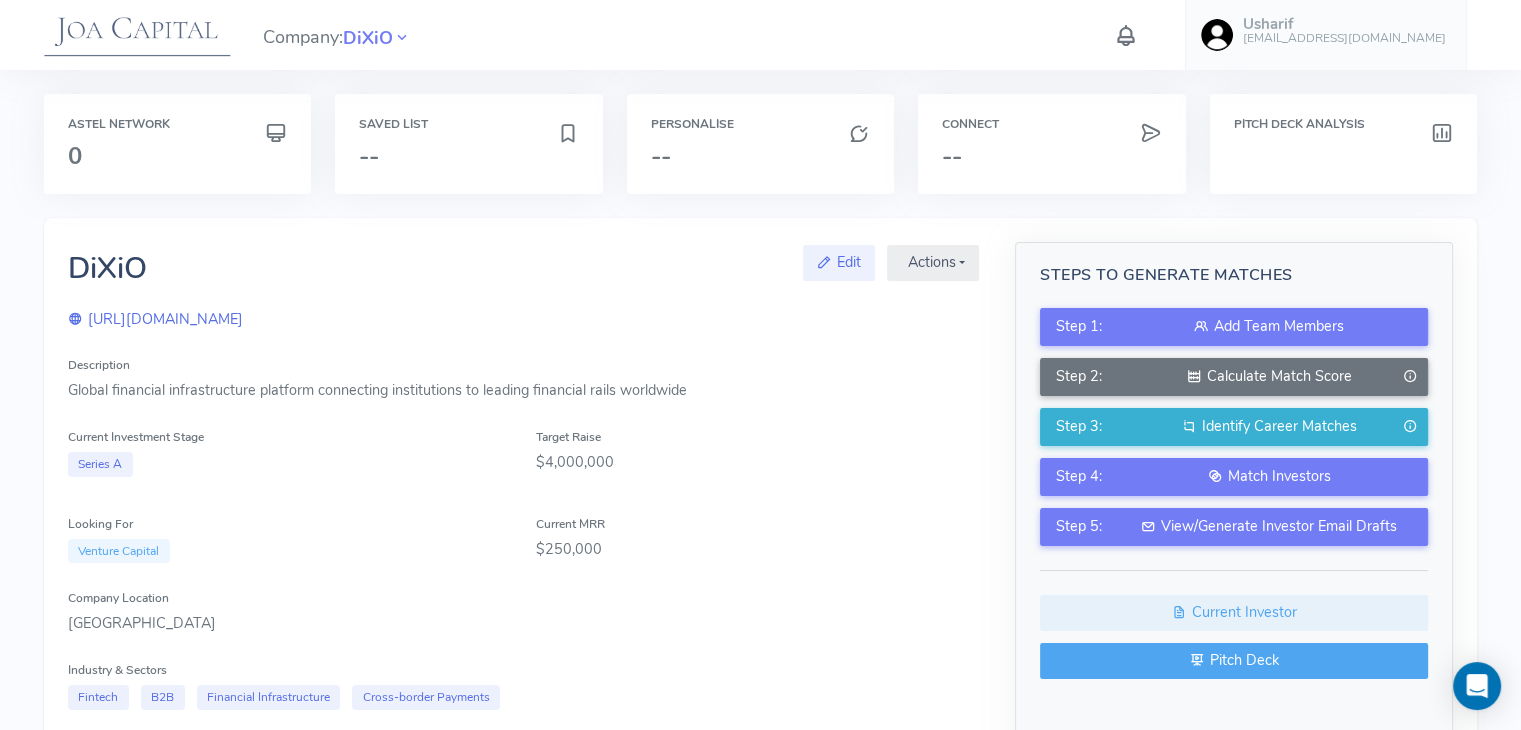 click at bounding box center [1197, 660] 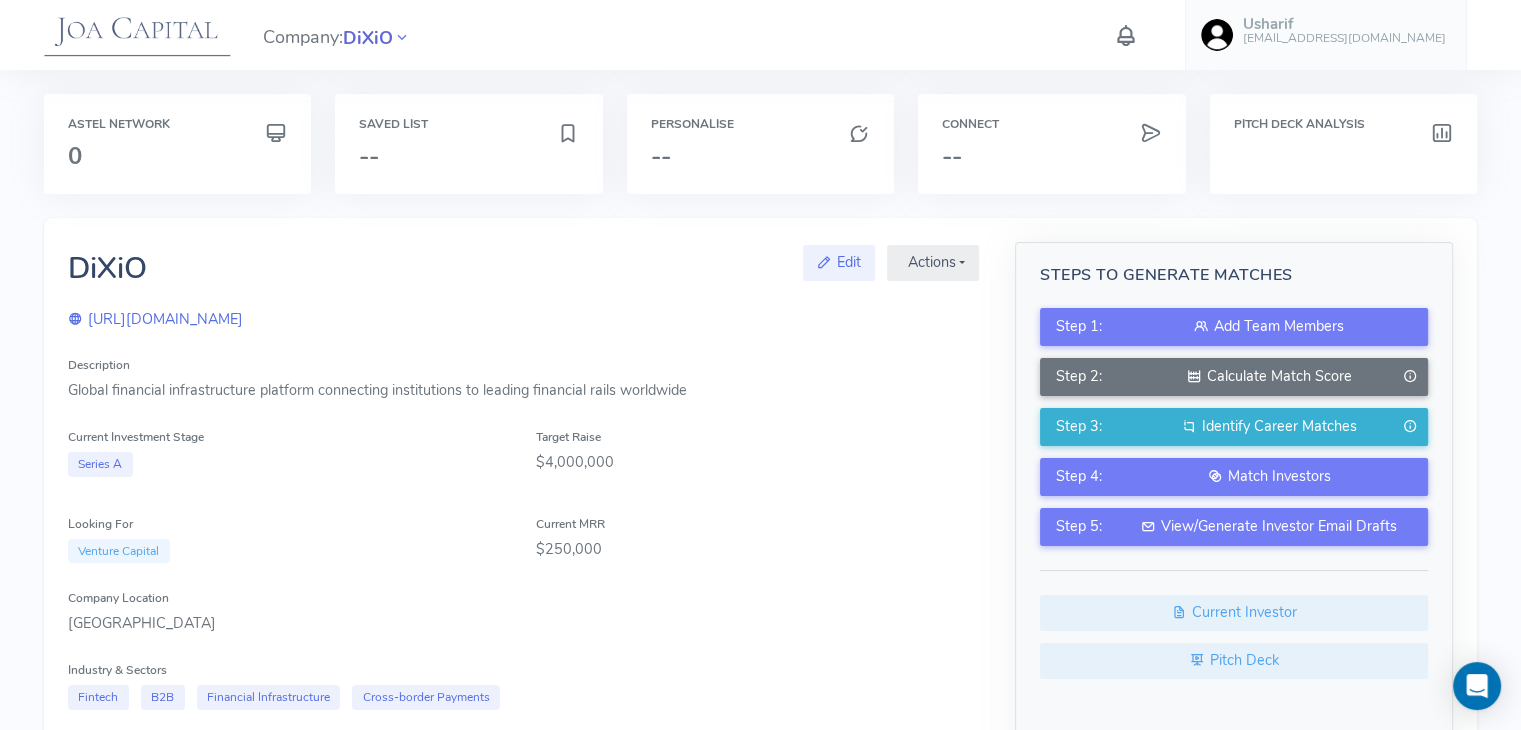 click on "DiXiO" at bounding box center [368, 38] 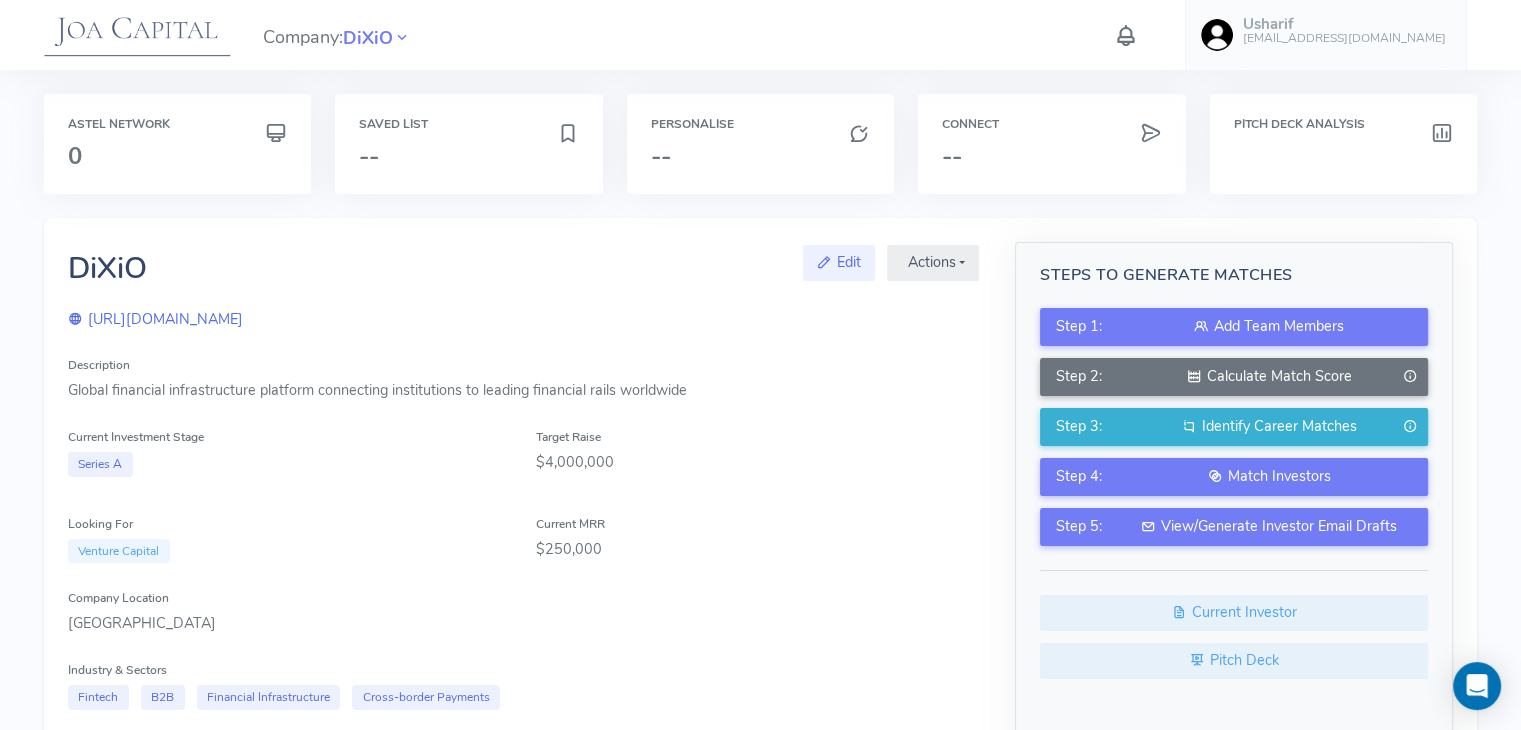 click on "Description Global financial infrastructure platform connecting institutions to leading financial rails worldwide Current Investment Stage Series A Target Raise $4,000,000 Looking For Venture Capital Current MRR $250,000 Company Location [GEOGRAPHIC_DATA] Industry & Sectors Fintech B2B Financial Infrastructure Cross-border Payments Primary Sector FinTech  Current primary sector:  FinTech .  Update  to better match your startup sector for improved AI results.  Expansion Focus  [GEOGRAPHIC_DATA]" at bounding box center (523, 607) 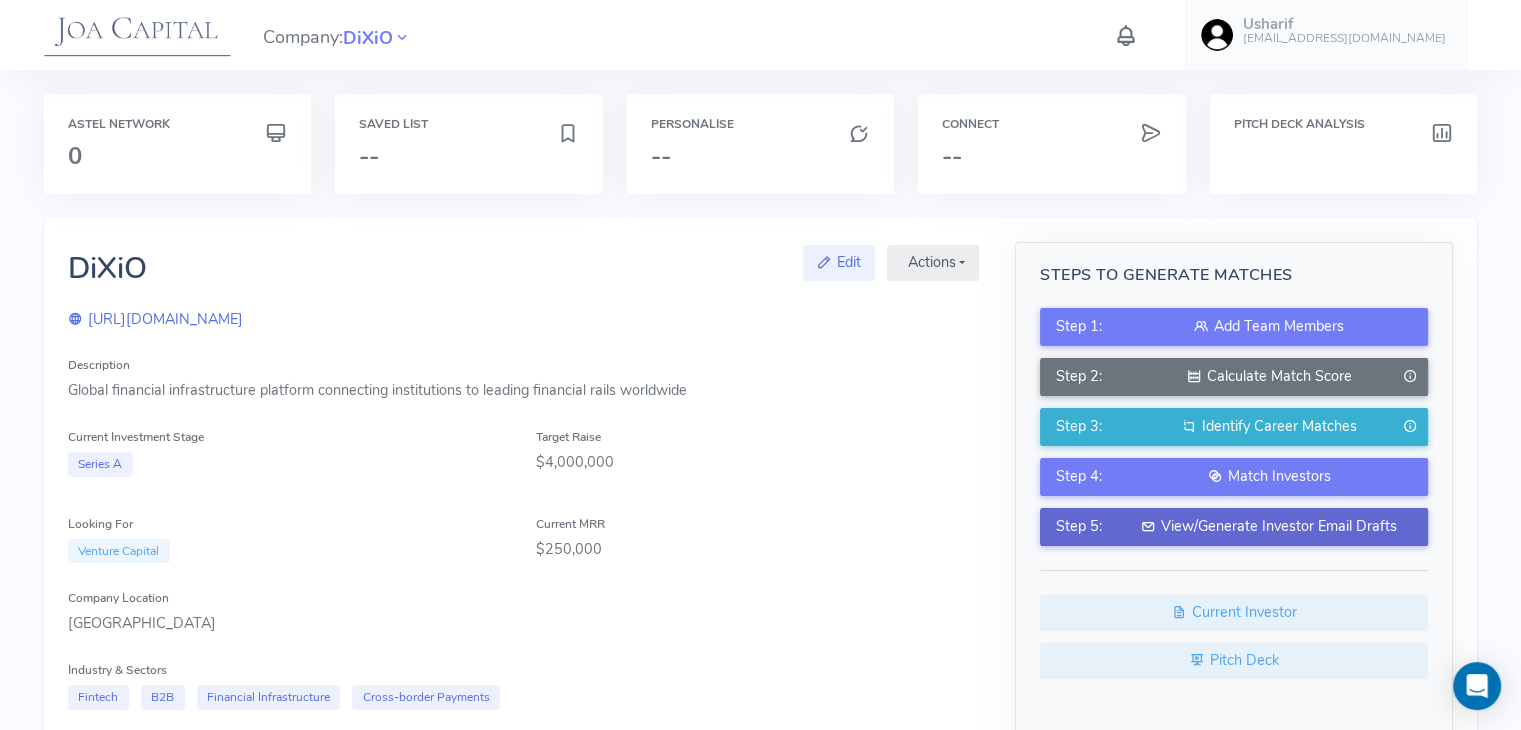 click on "View/Generate Investor Email Drafts" at bounding box center (1269, 527) 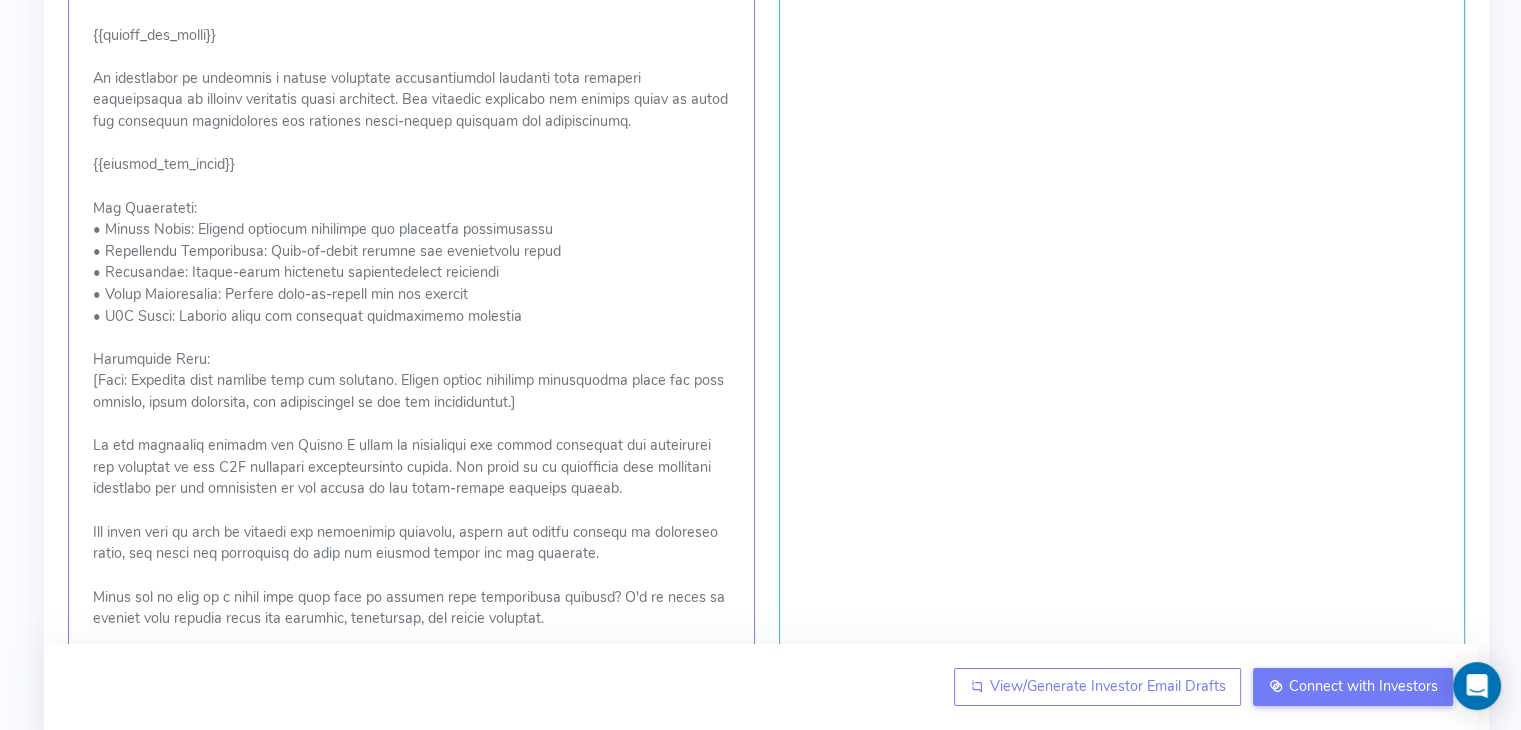 scroll, scrollTop: 738, scrollLeft: 0, axis: vertical 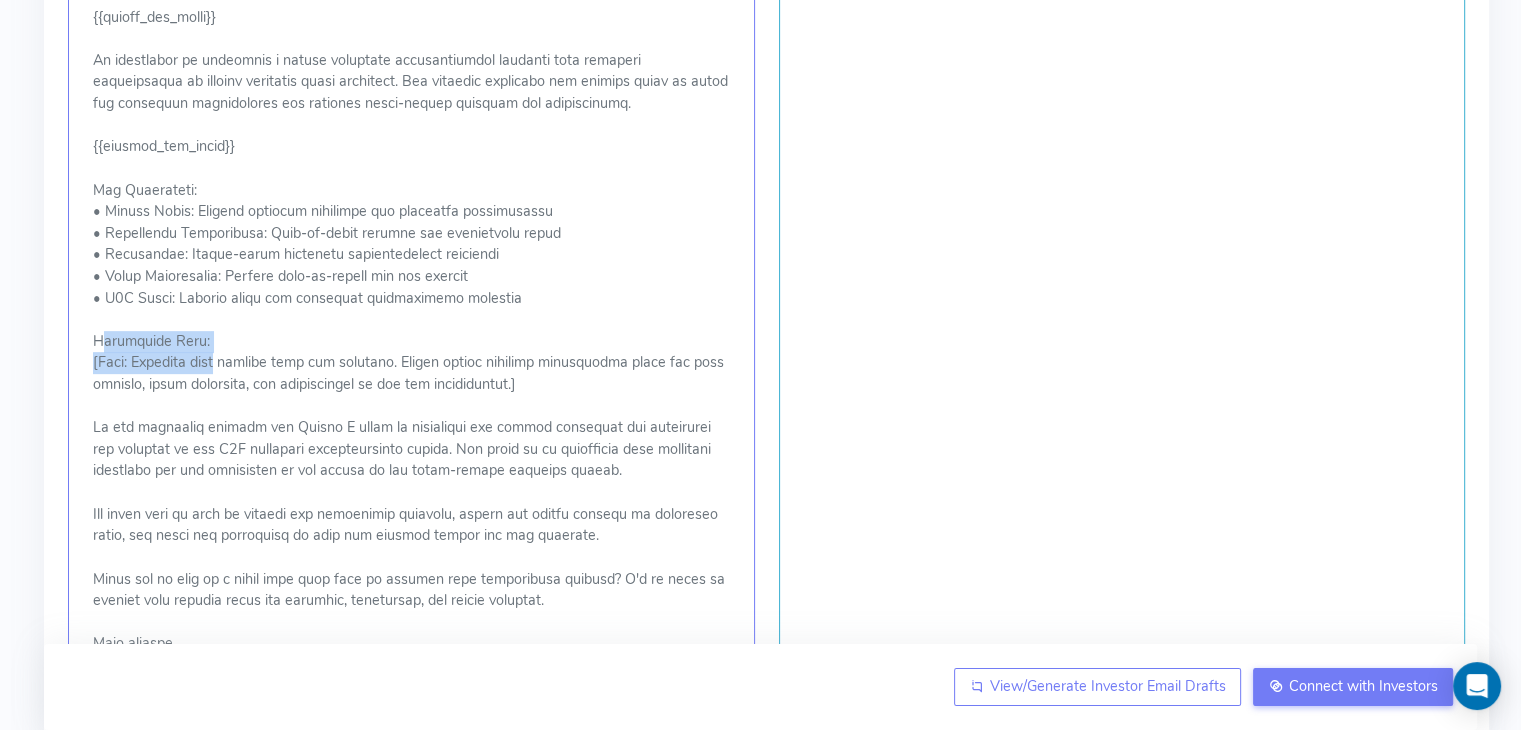 drag, startPoint x: 100, startPoint y: 341, endPoint x: 219, endPoint y: 362, distance: 120.83874 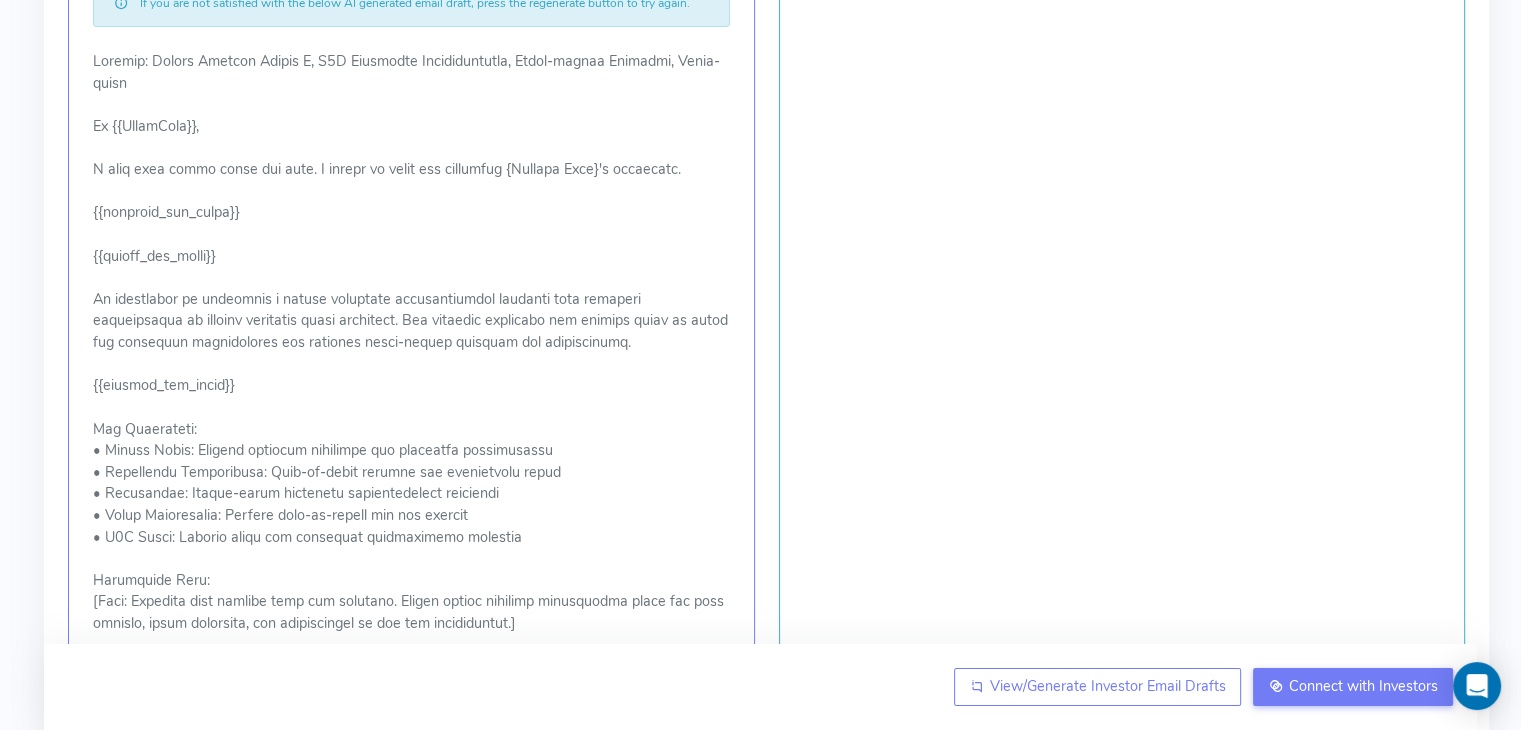 scroll, scrollTop: 176, scrollLeft: 0, axis: vertical 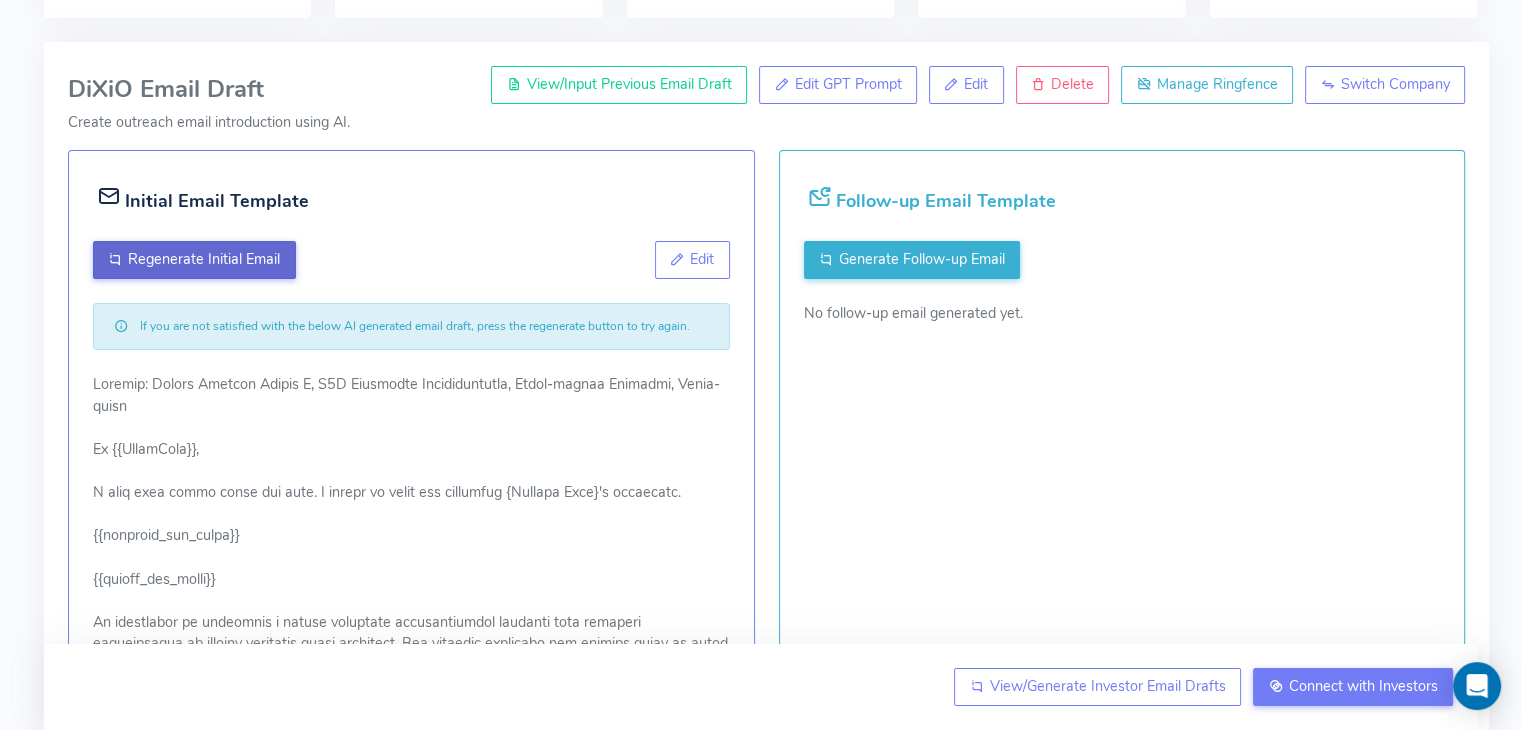click on "Regenerate Initial Email" at bounding box center [204, 259] 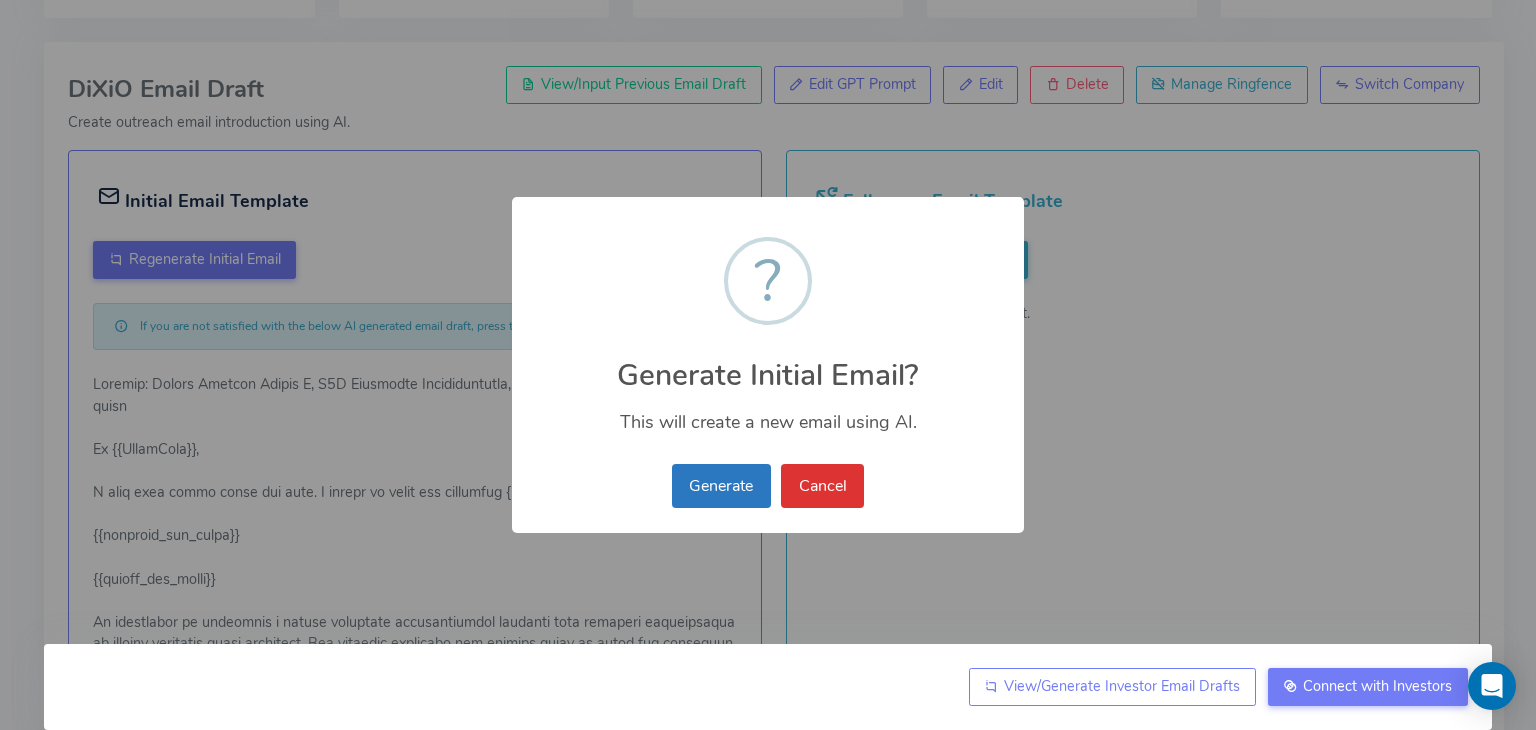 click on "Generate" at bounding box center (721, 486) 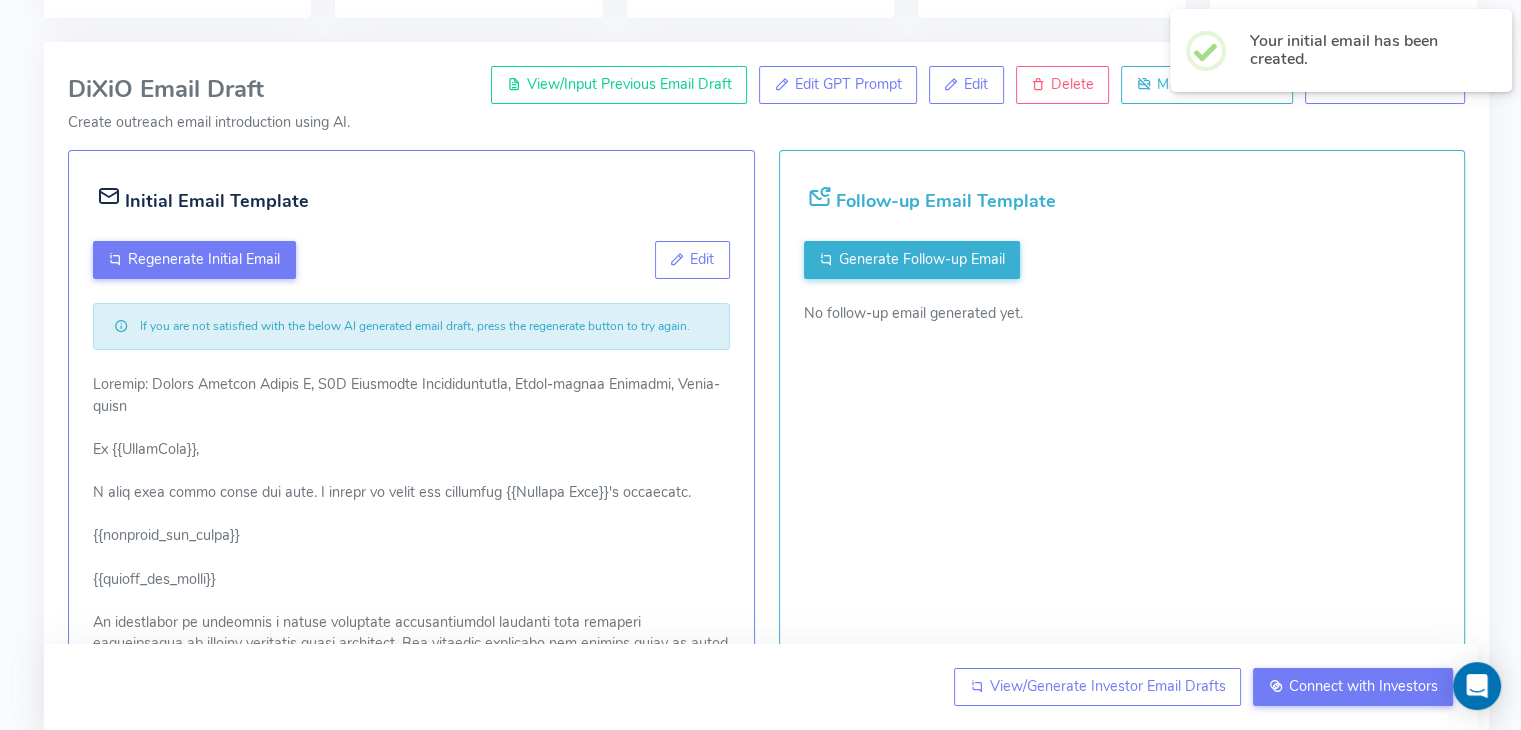 click at bounding box center [411, 806] 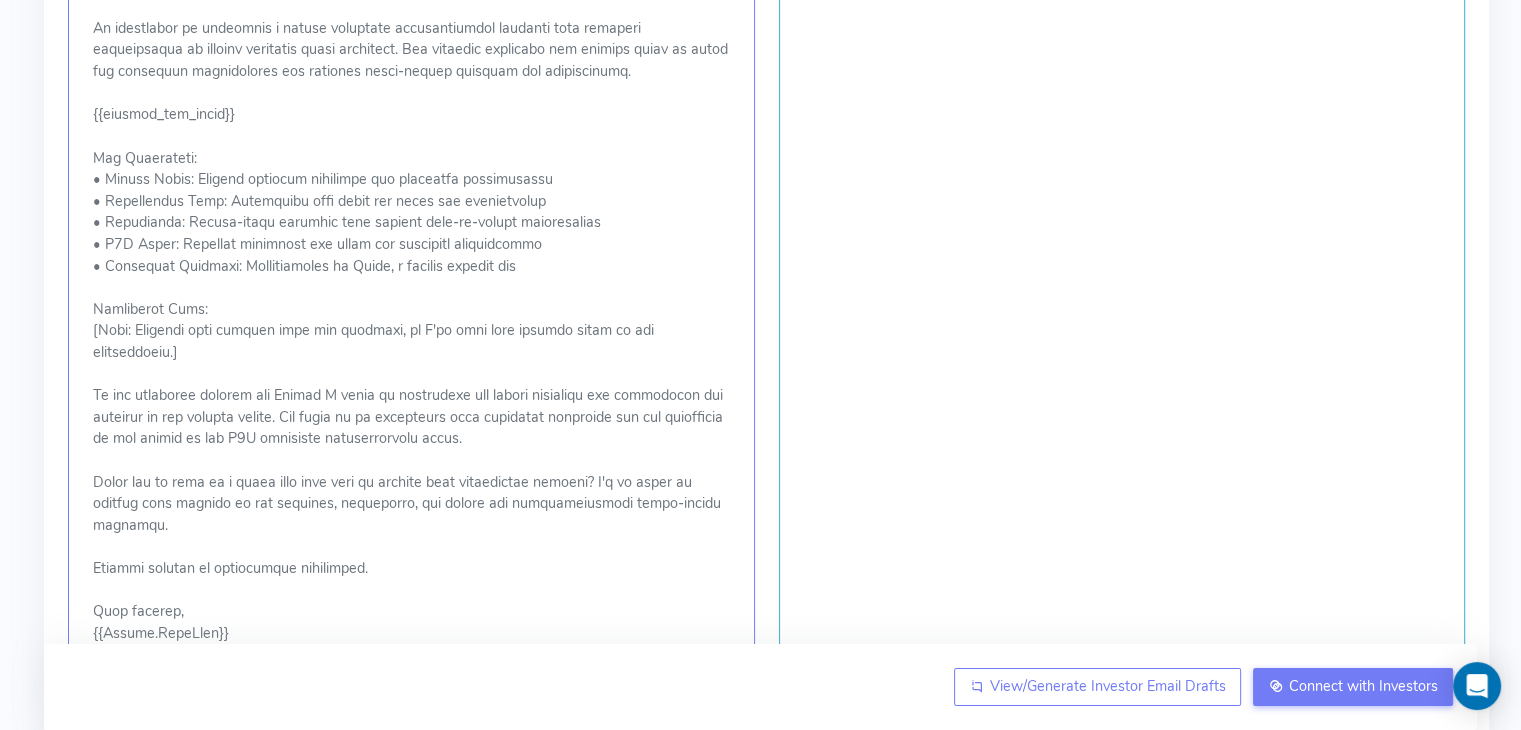 scroll, scrollTop: 768, scrollLeft: 0, axis: vertical 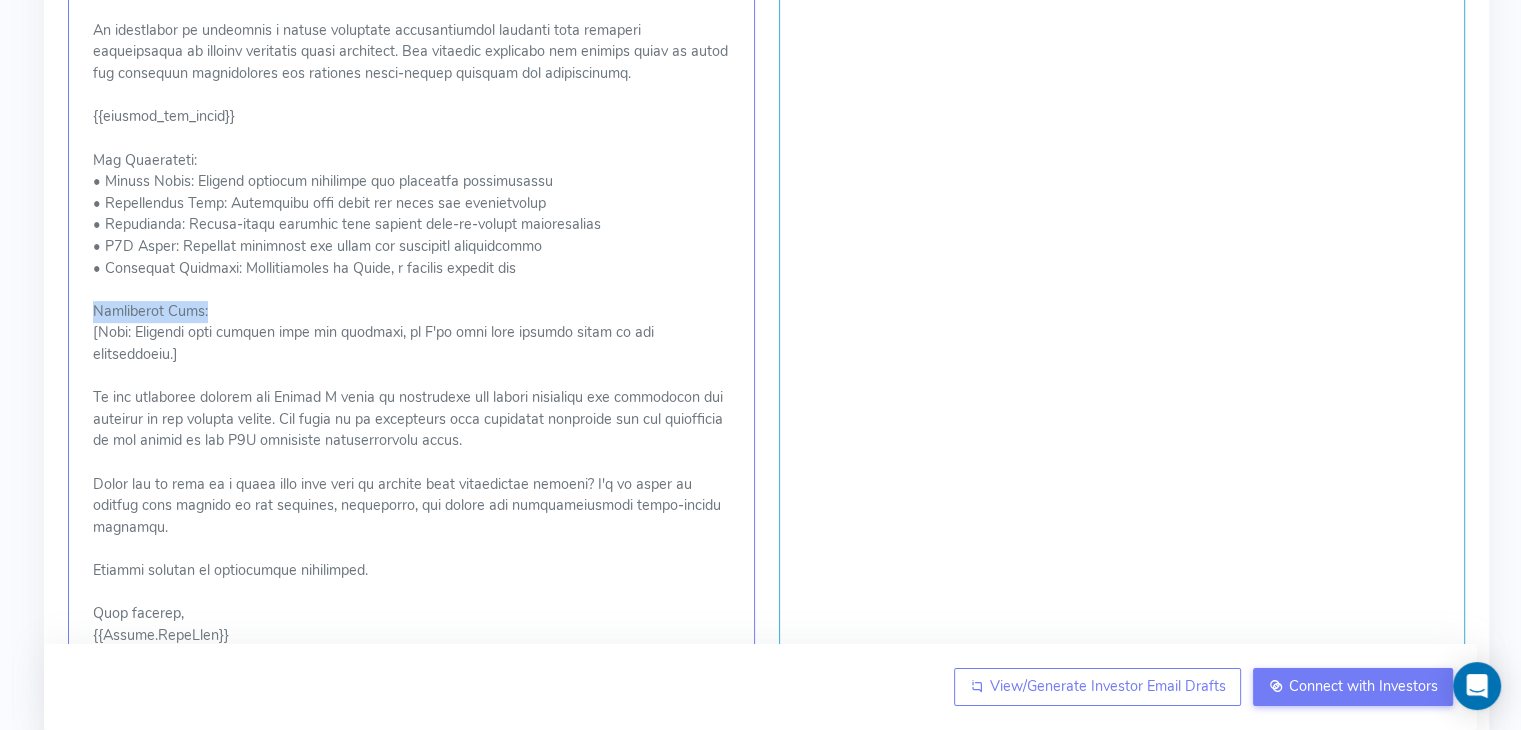 drag, startPoint x: 208, startPoint y: 312, endPoint x: 96, endPoint y: 313, distance: 112.00446 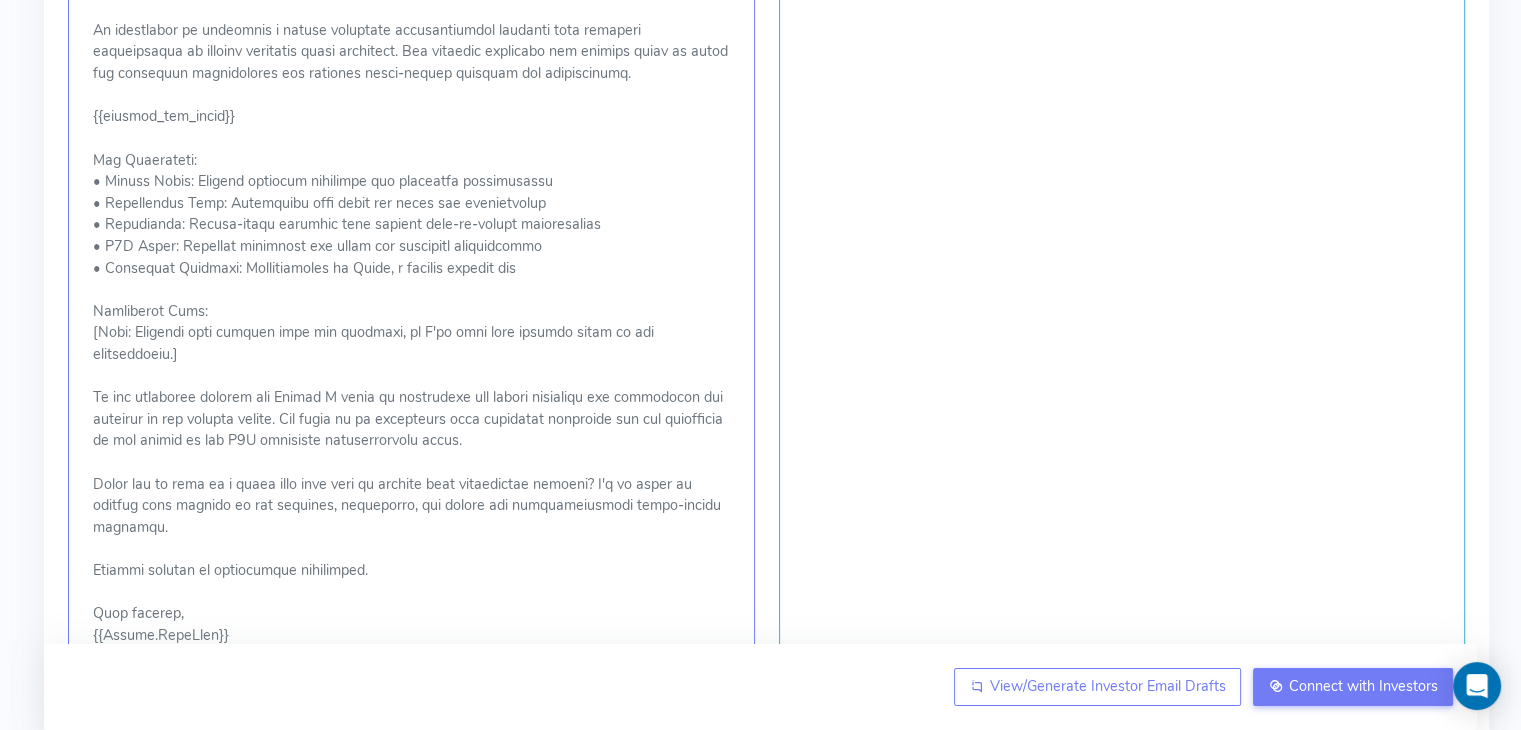 click at bounding box center (411, 214) 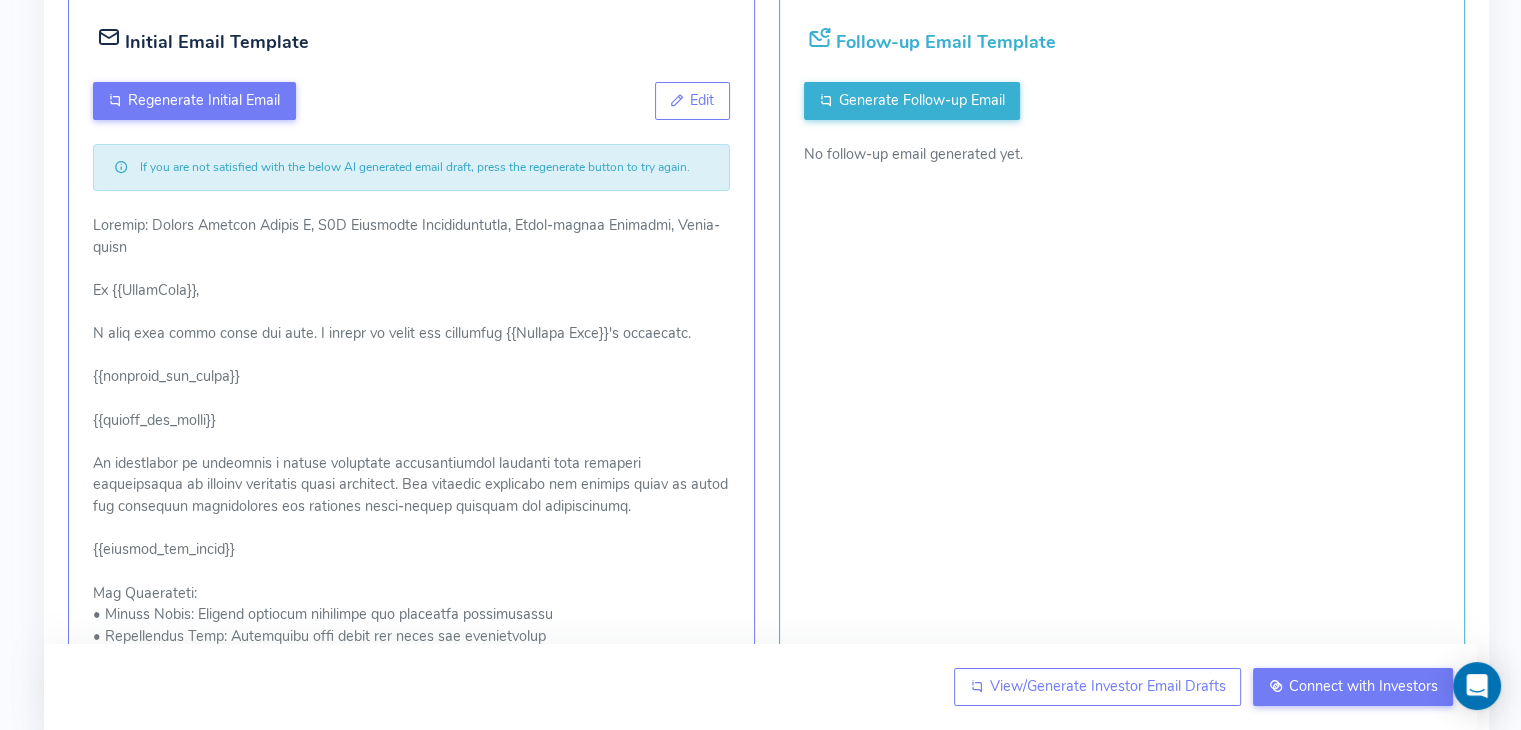 scroll, scrollTop: 290, scrollLeft: 0, axis: vertical 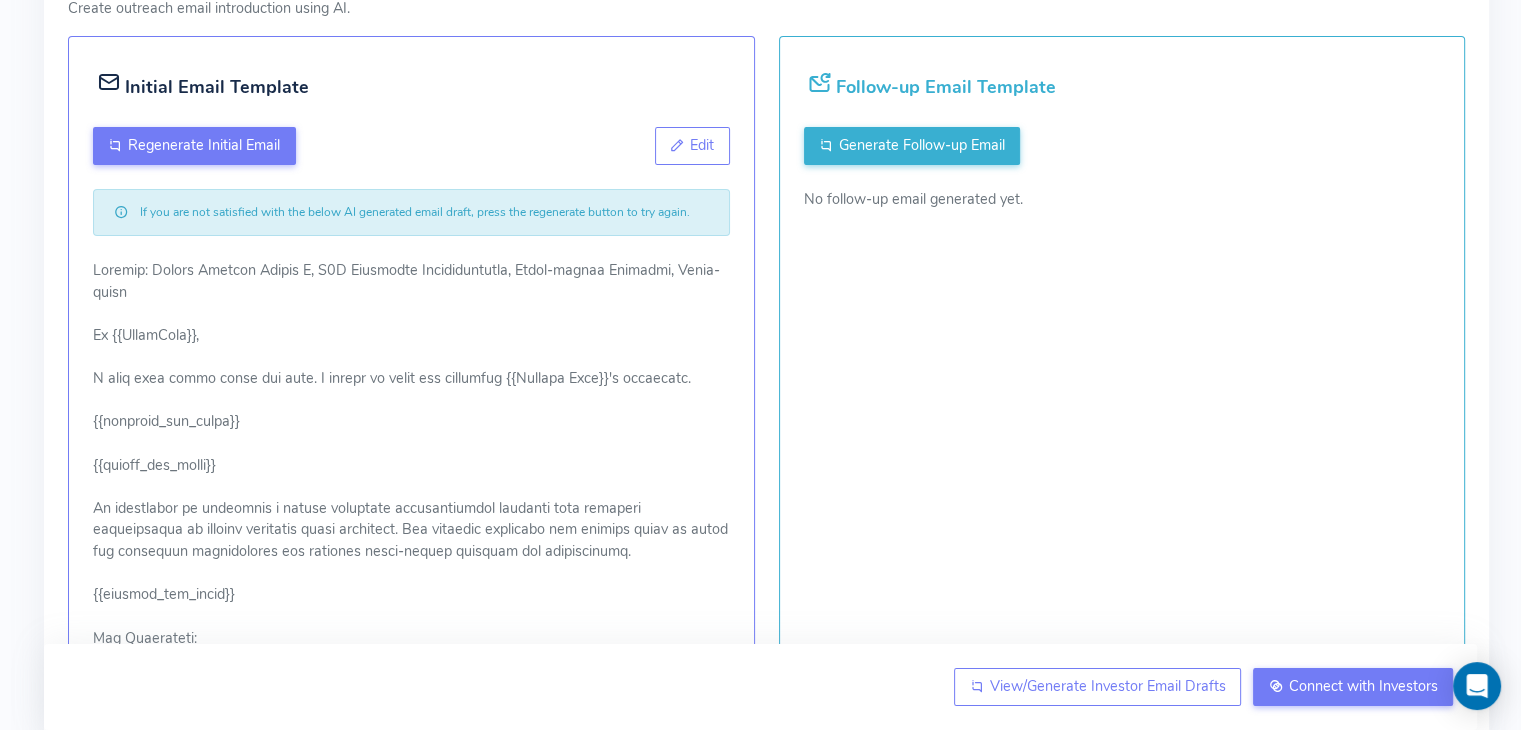 click on "Follow-up Email Template Generate Follow-up Email No follow-up email generated yet." at bounding box center [1122, 601] 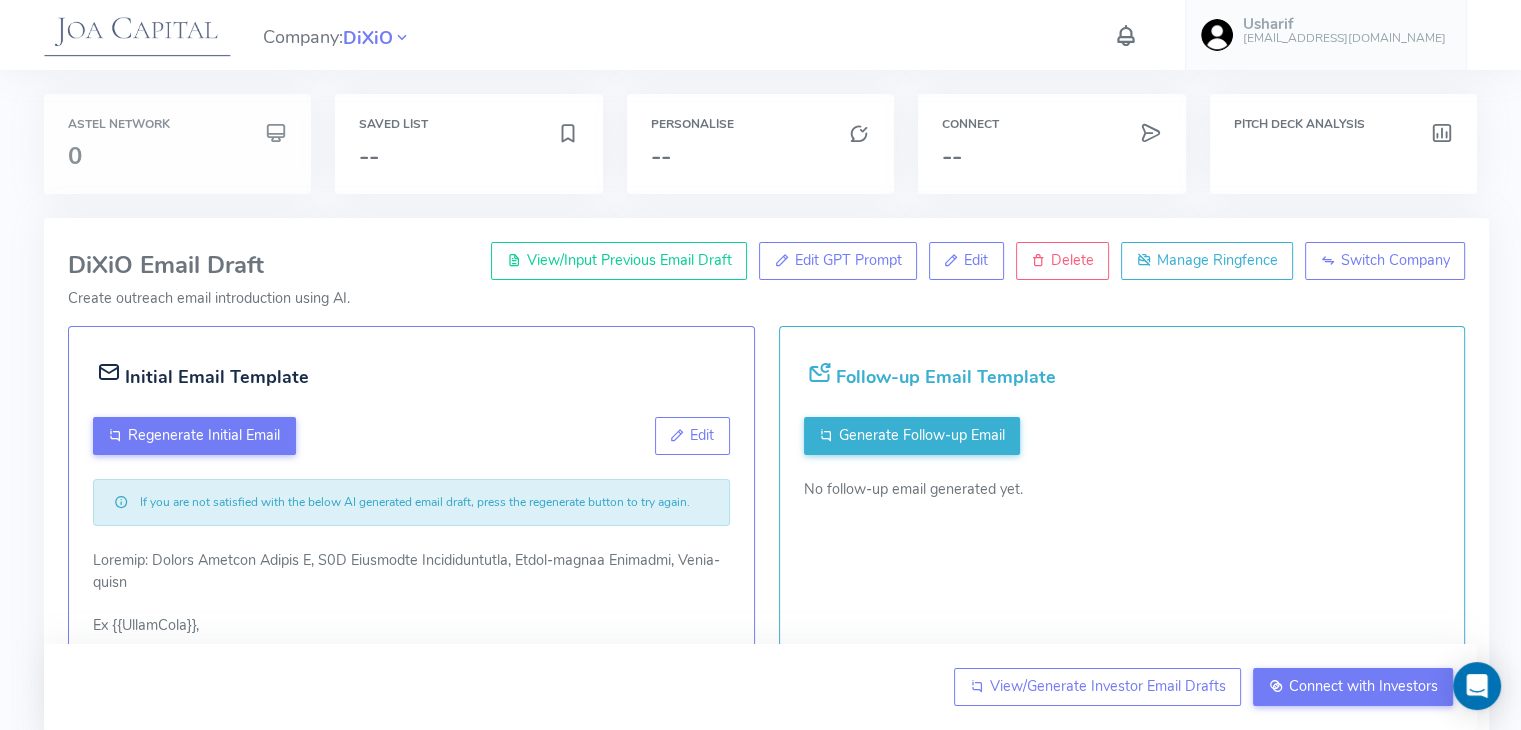 click on "0" at bounding box center (177, 156) 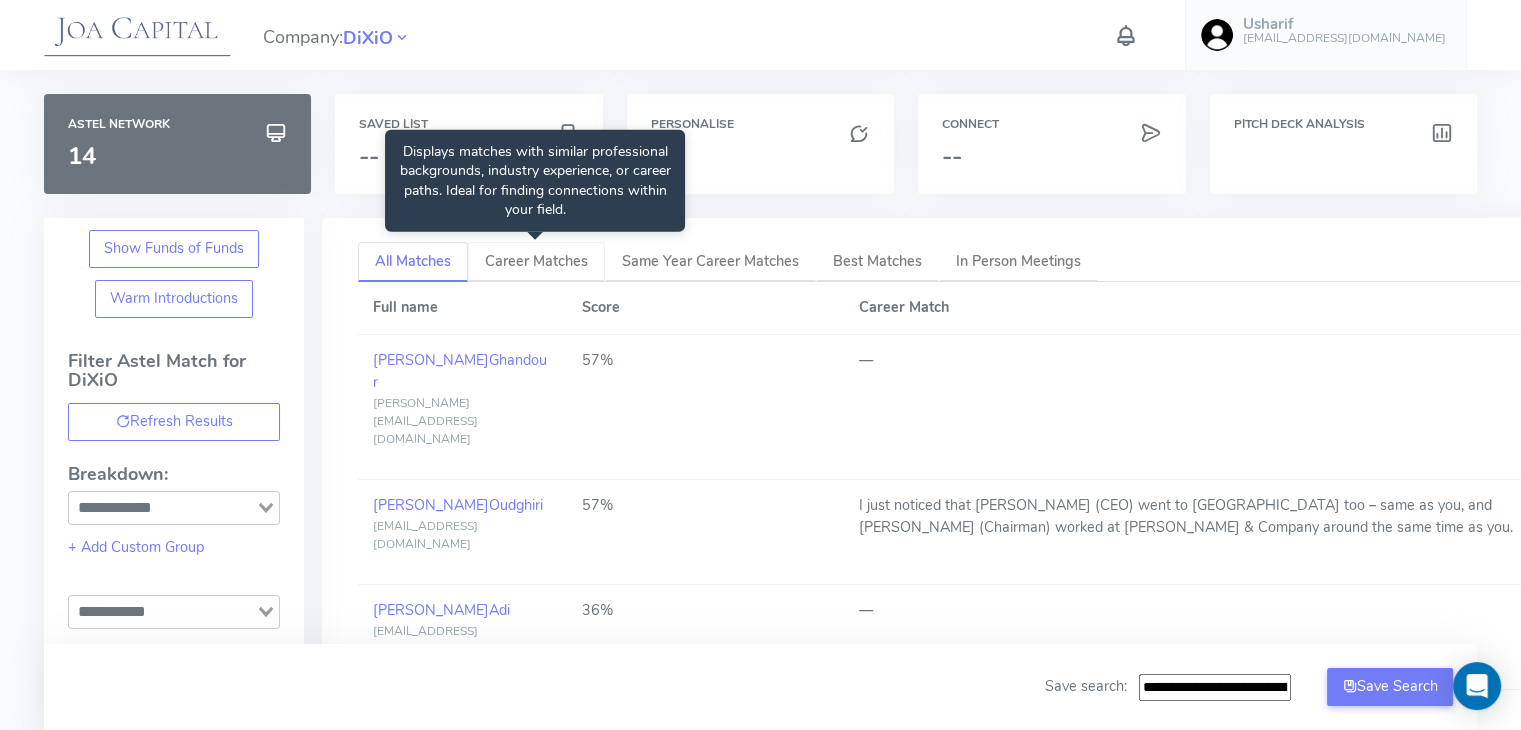 click on "Career Matches" at bounding box center [536, 261] 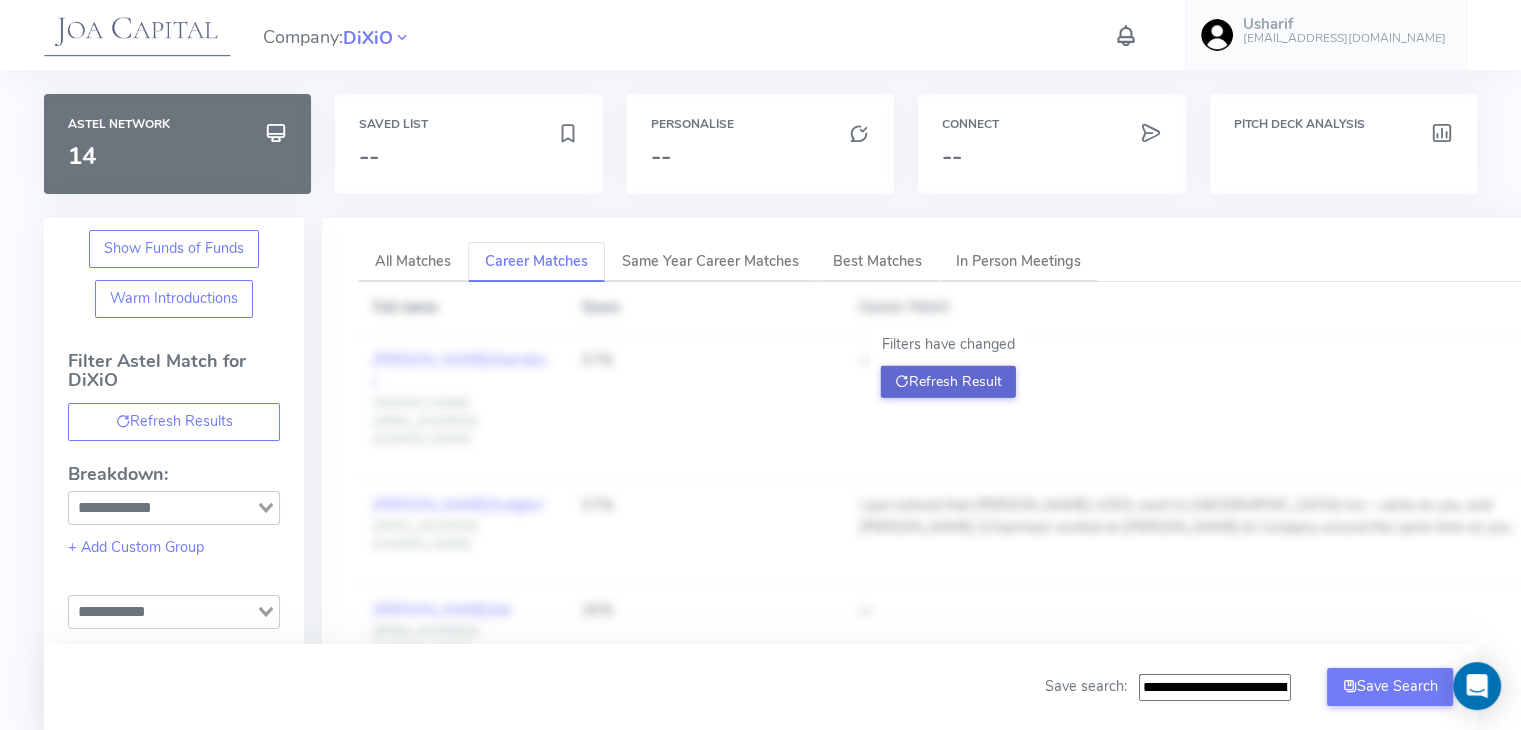 click on "Refresh Result" 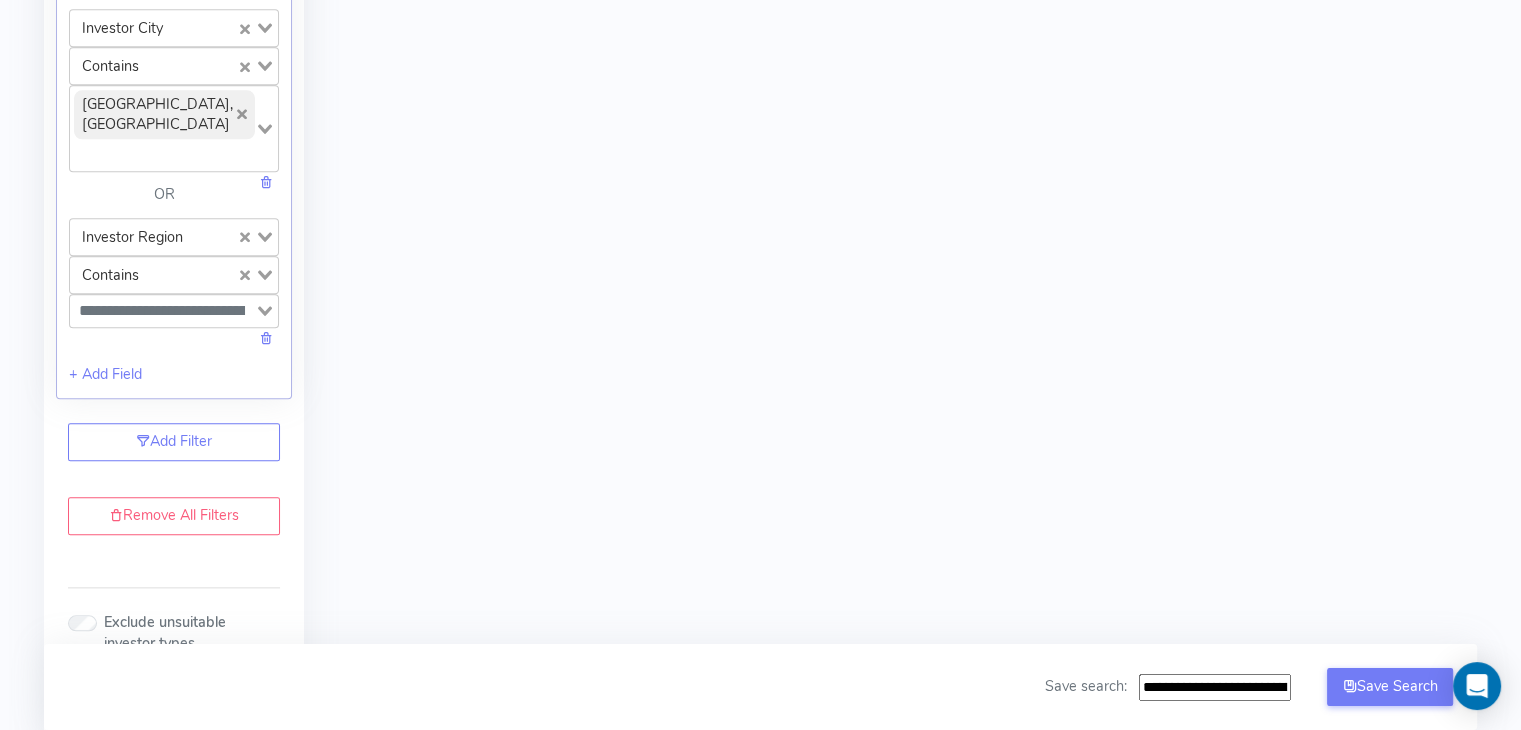 scroll, scrollTop: 2194, scrollLeft: 0, axis: vertical 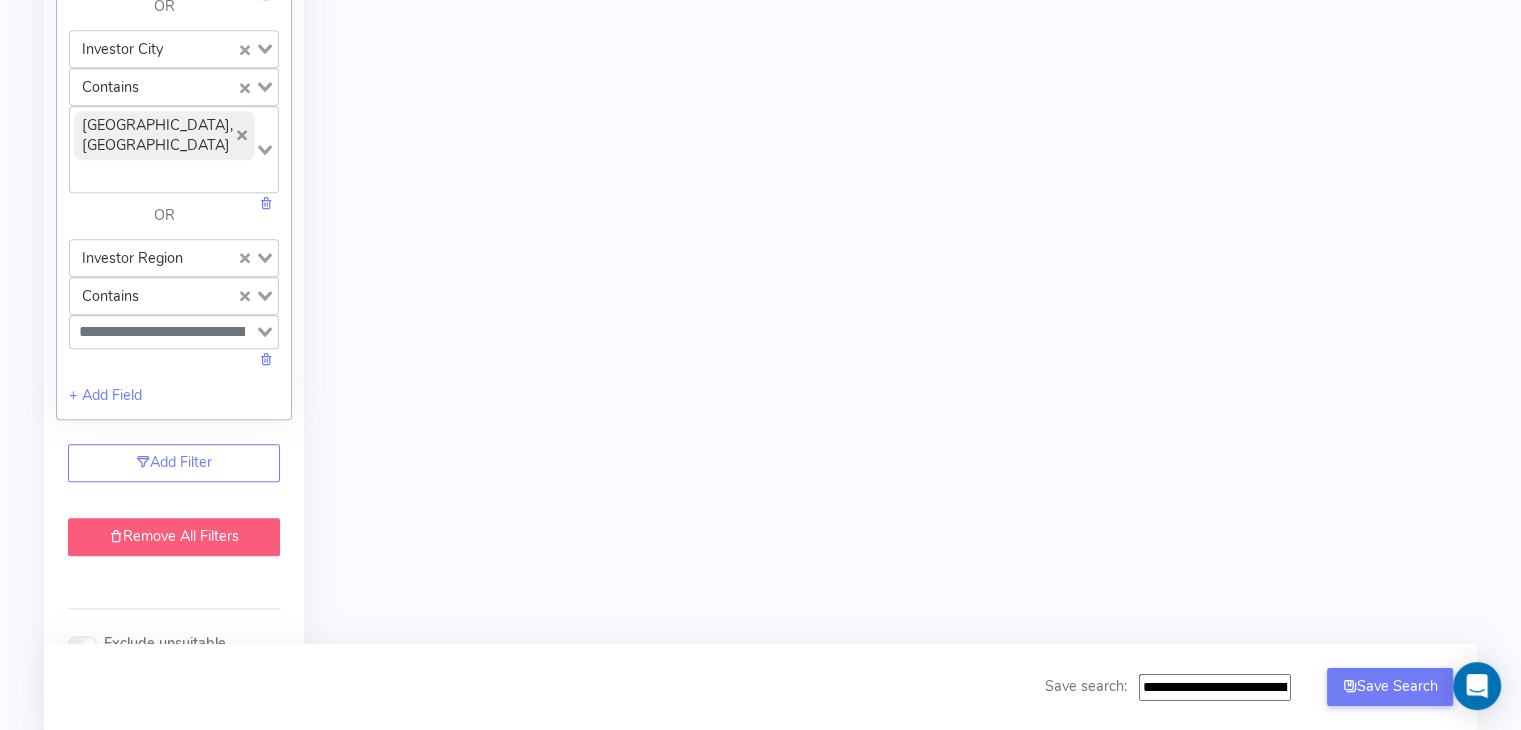 click on "Remove All Filters" at bounding box center [174, 537] 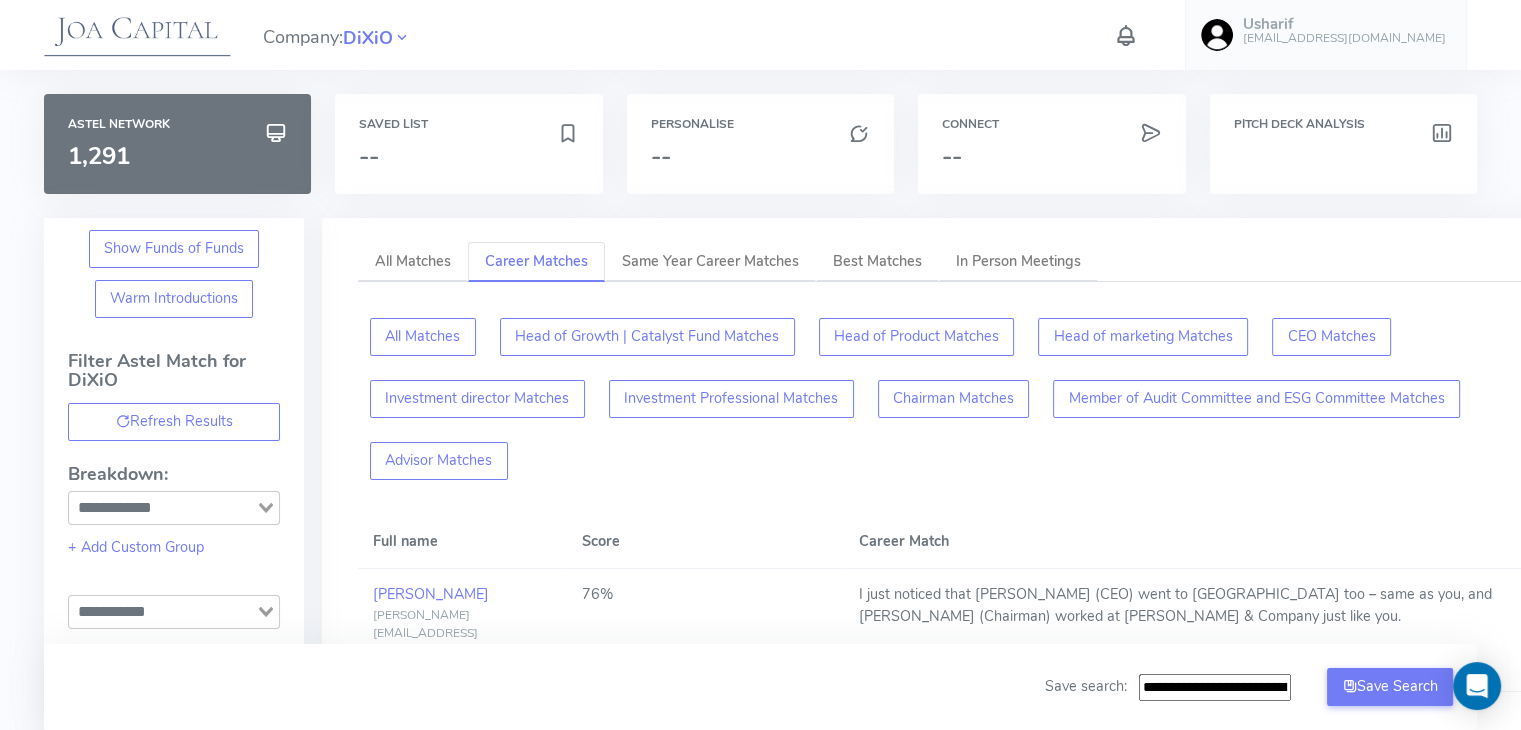 scroll, scrollTop: 10, scrollLeft: 0, axis: vertical 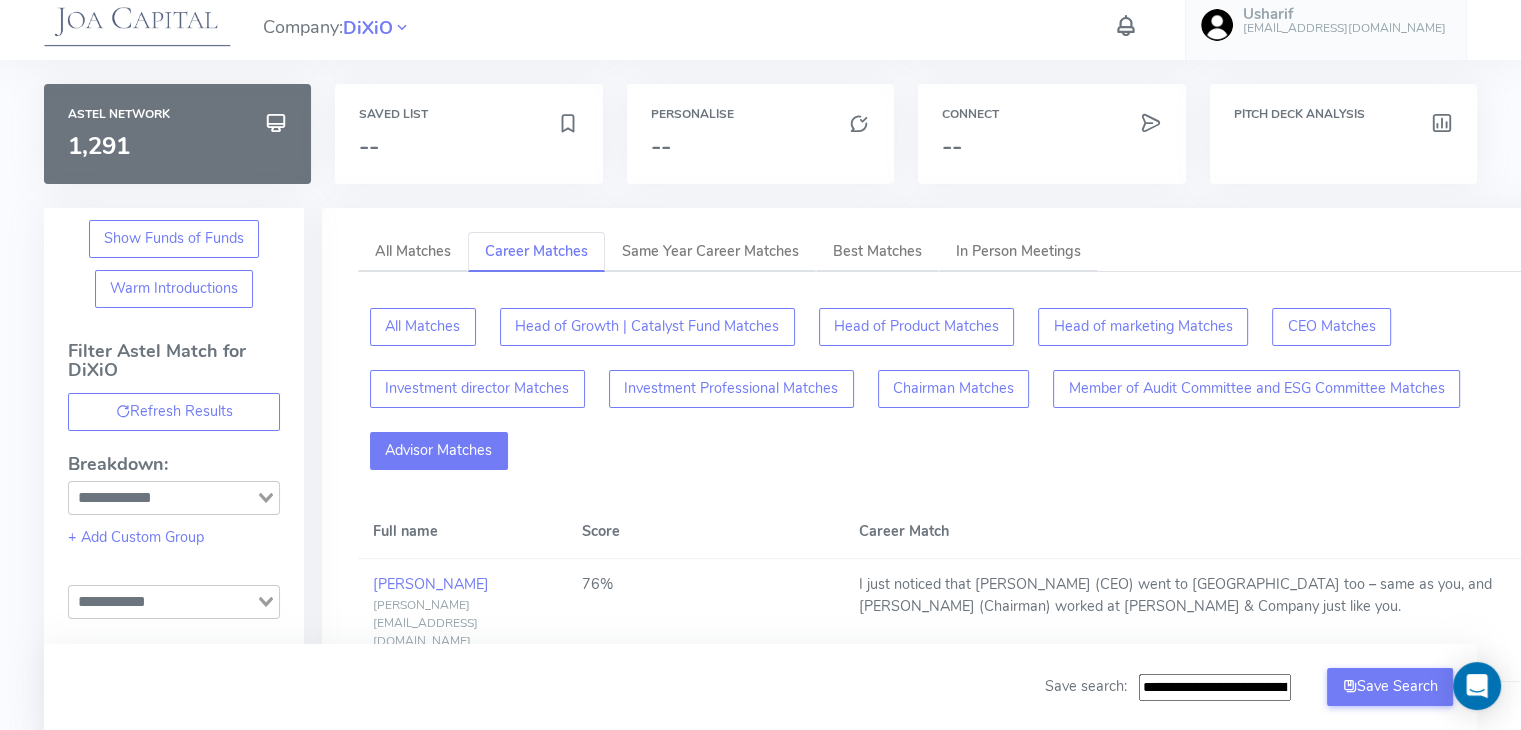 click on "Advisor Matches" 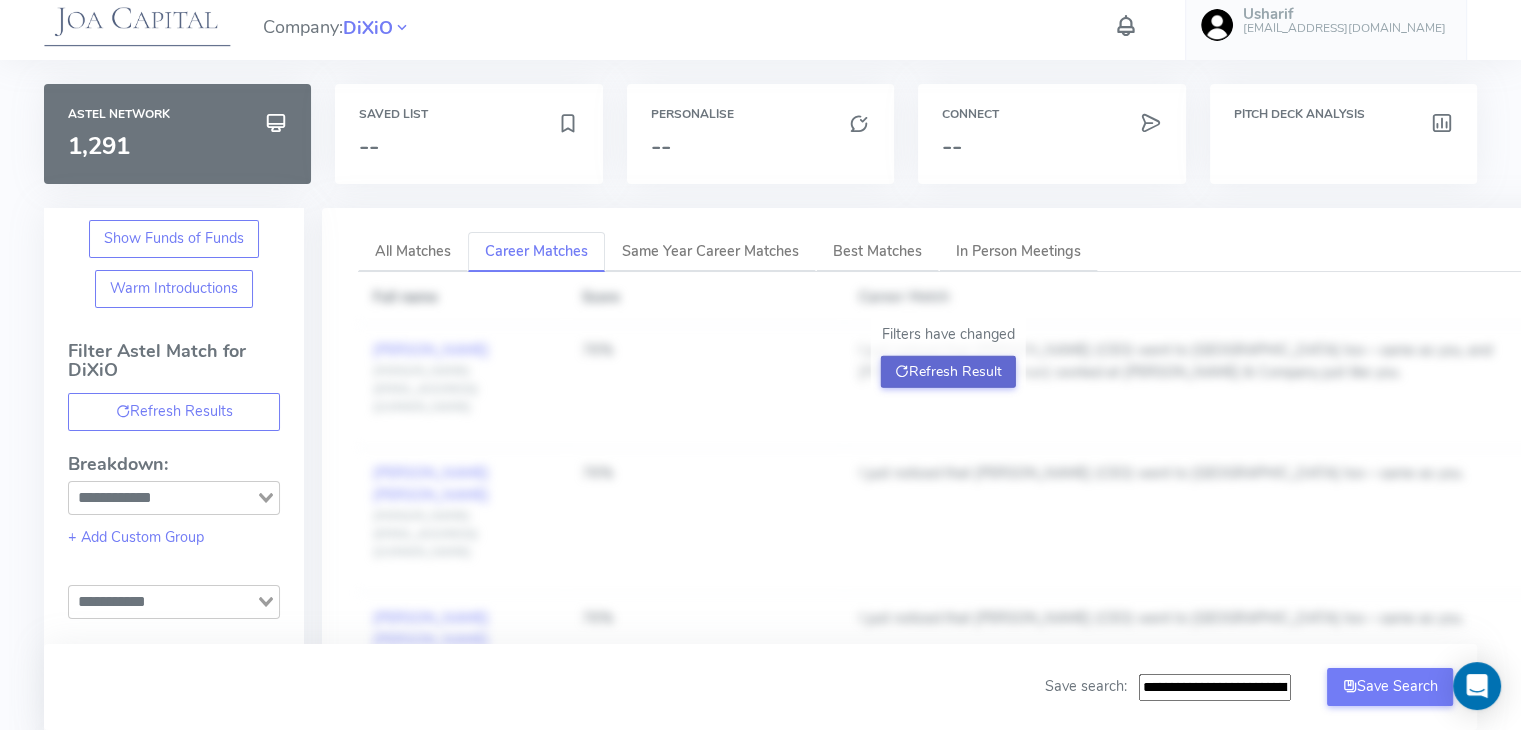 click on "Refresh Result" 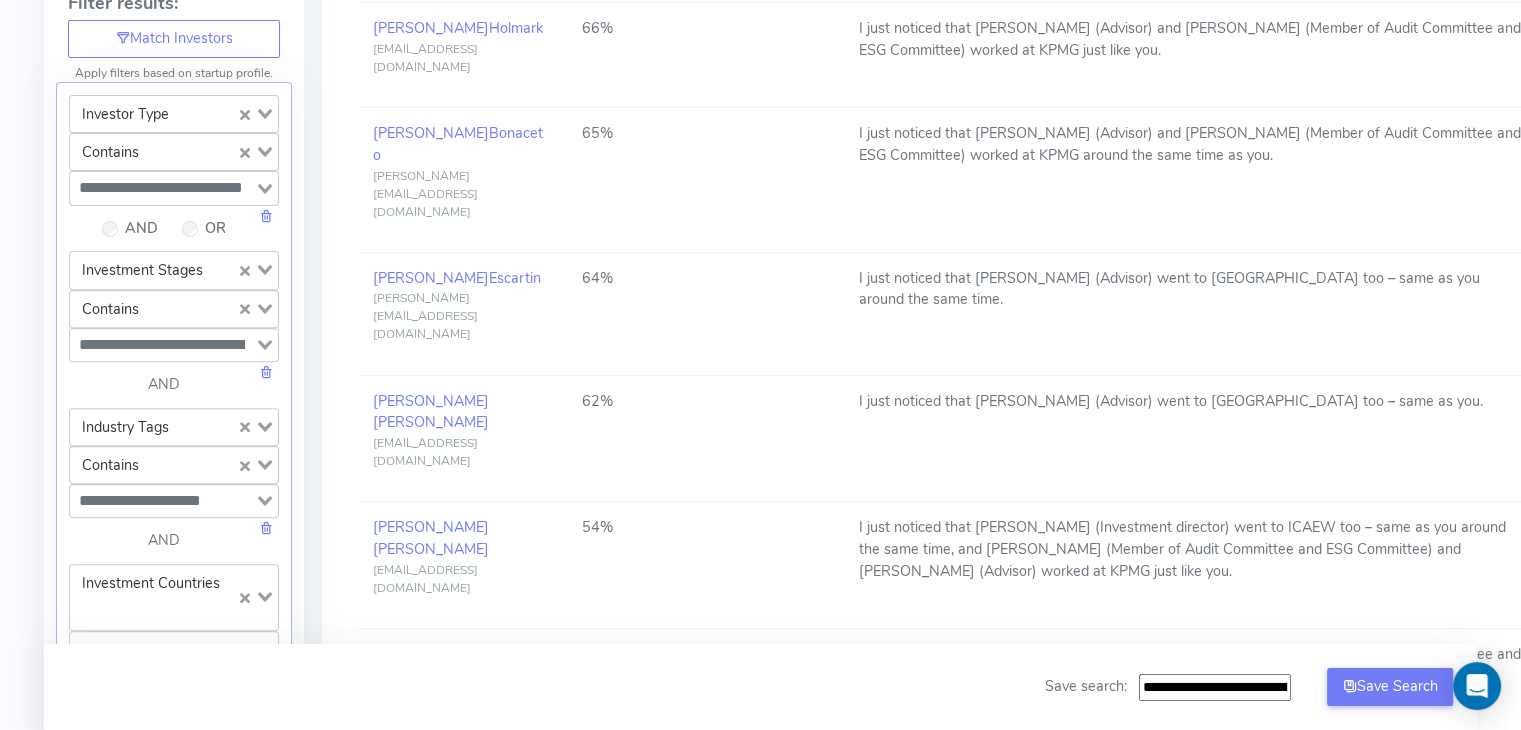 scroll, scrollTop: 0, scrollLeft: 0, axis: both 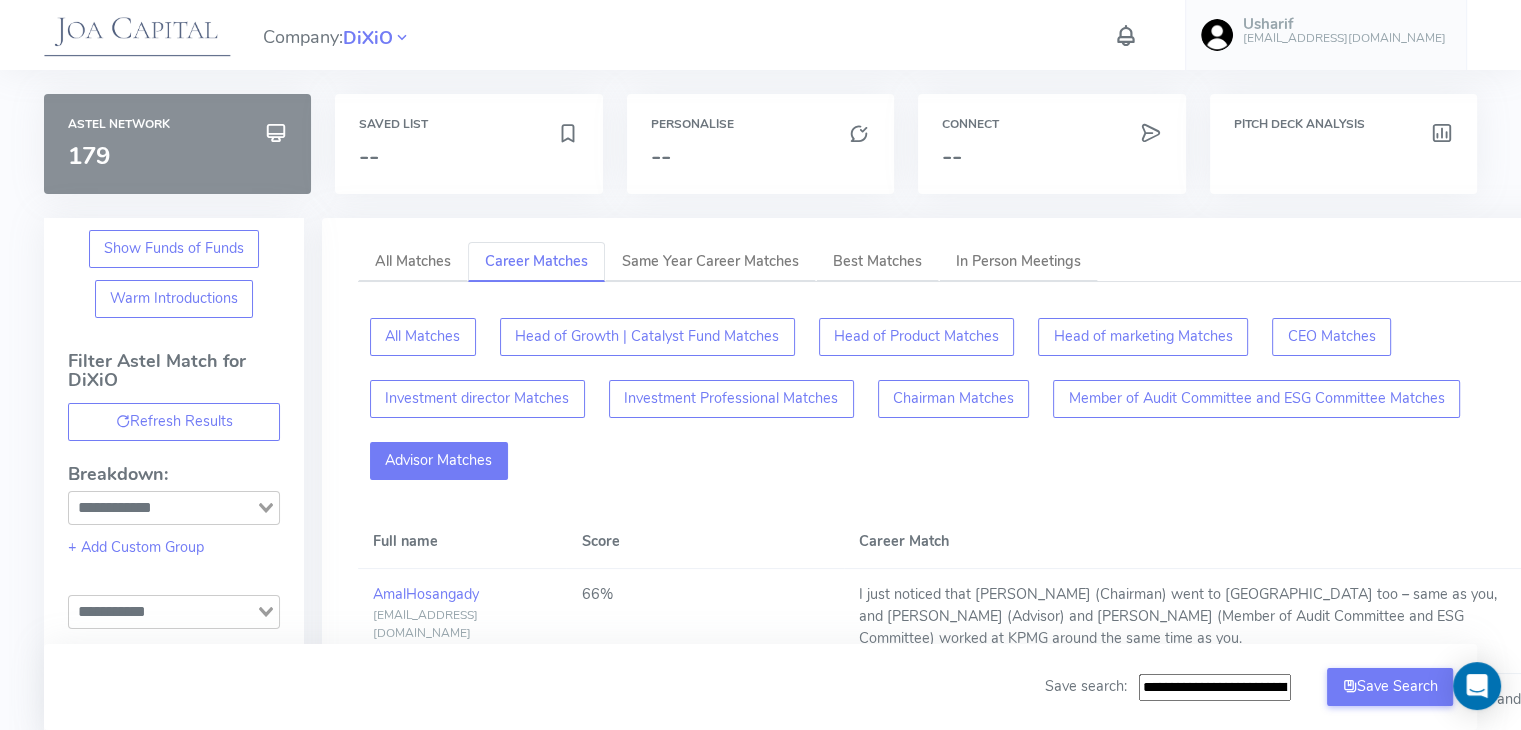click on "179" at bounding box center (177, 156) 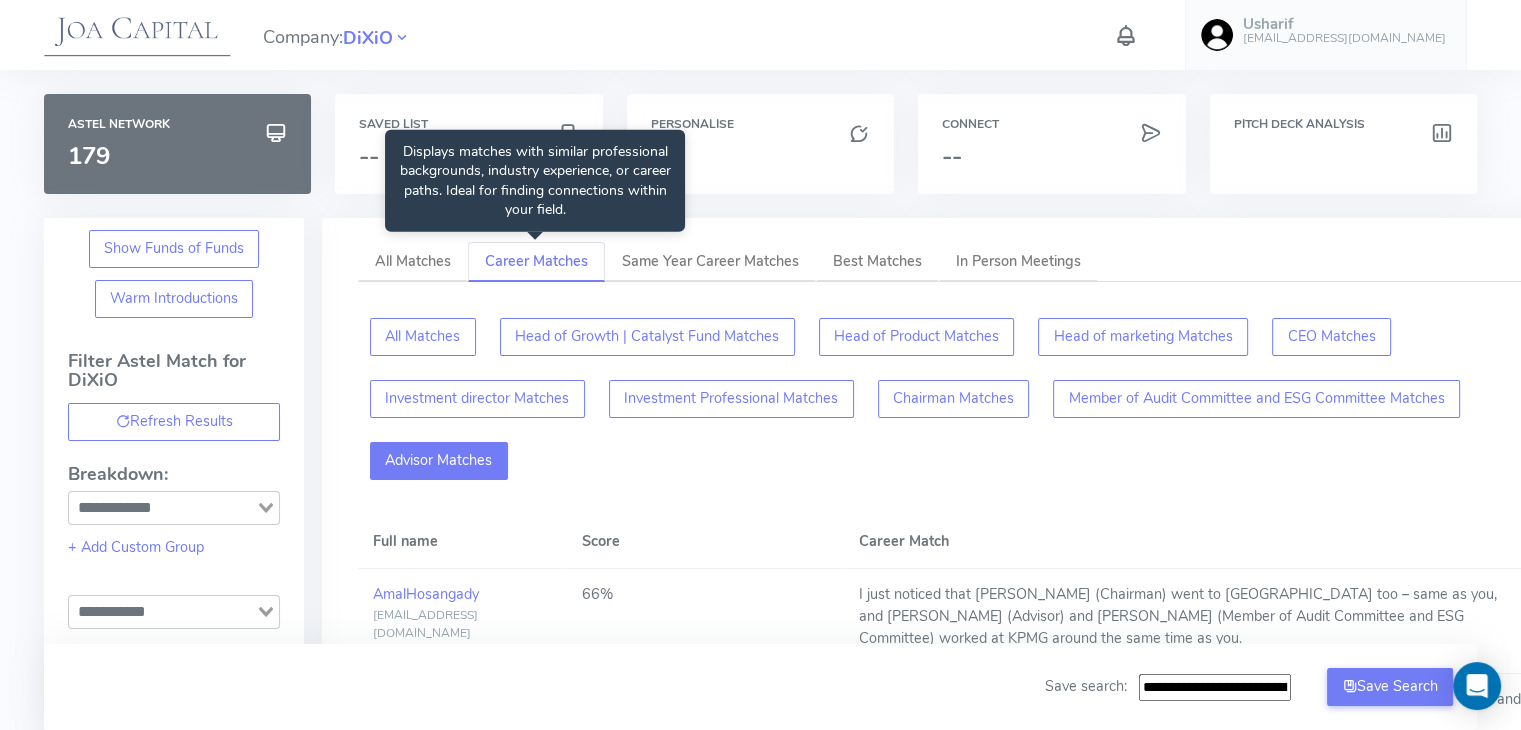 click on "Career Matches" at bounding box center (536, 261) 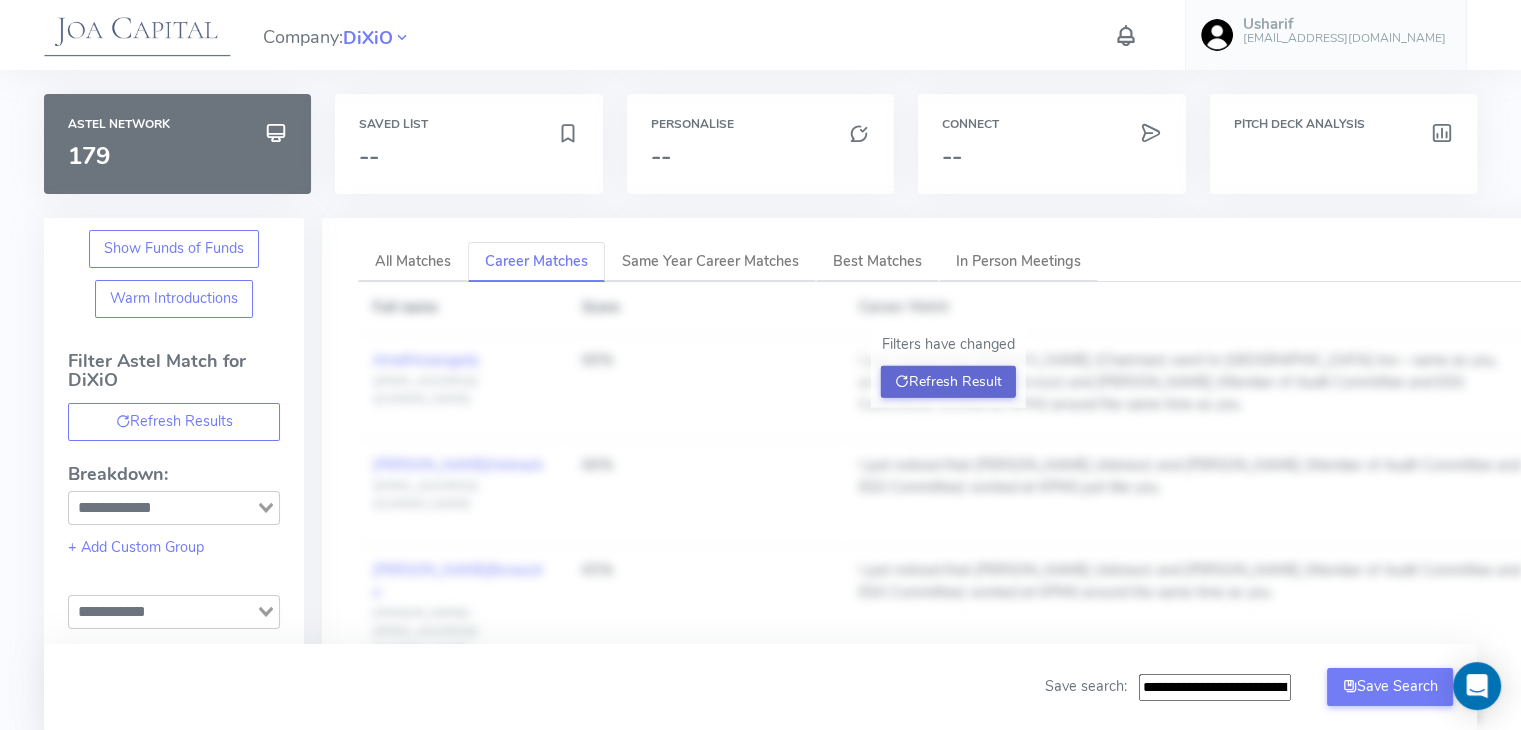 click on "Refresh Result" 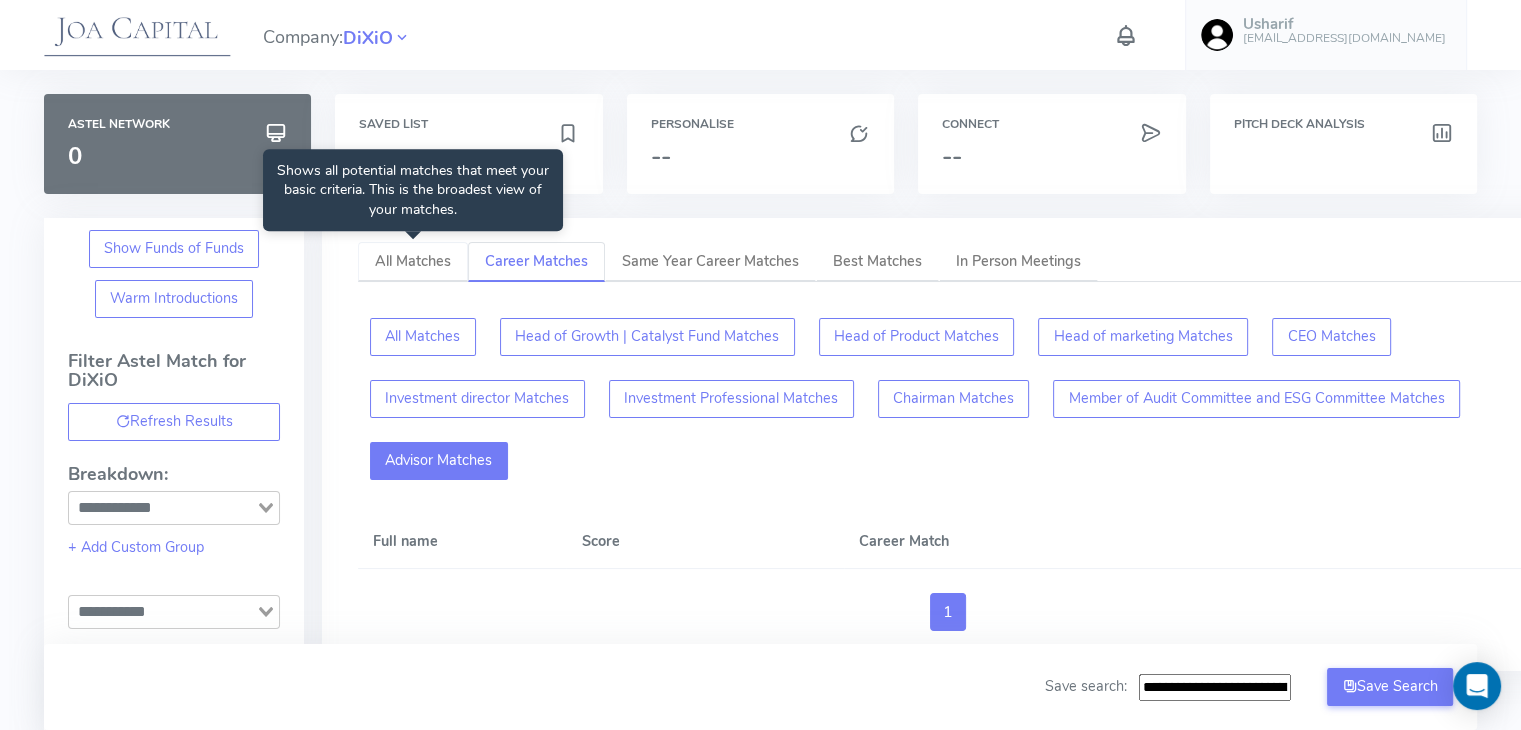 click on "All Matches" at bounding box center (413, 261) 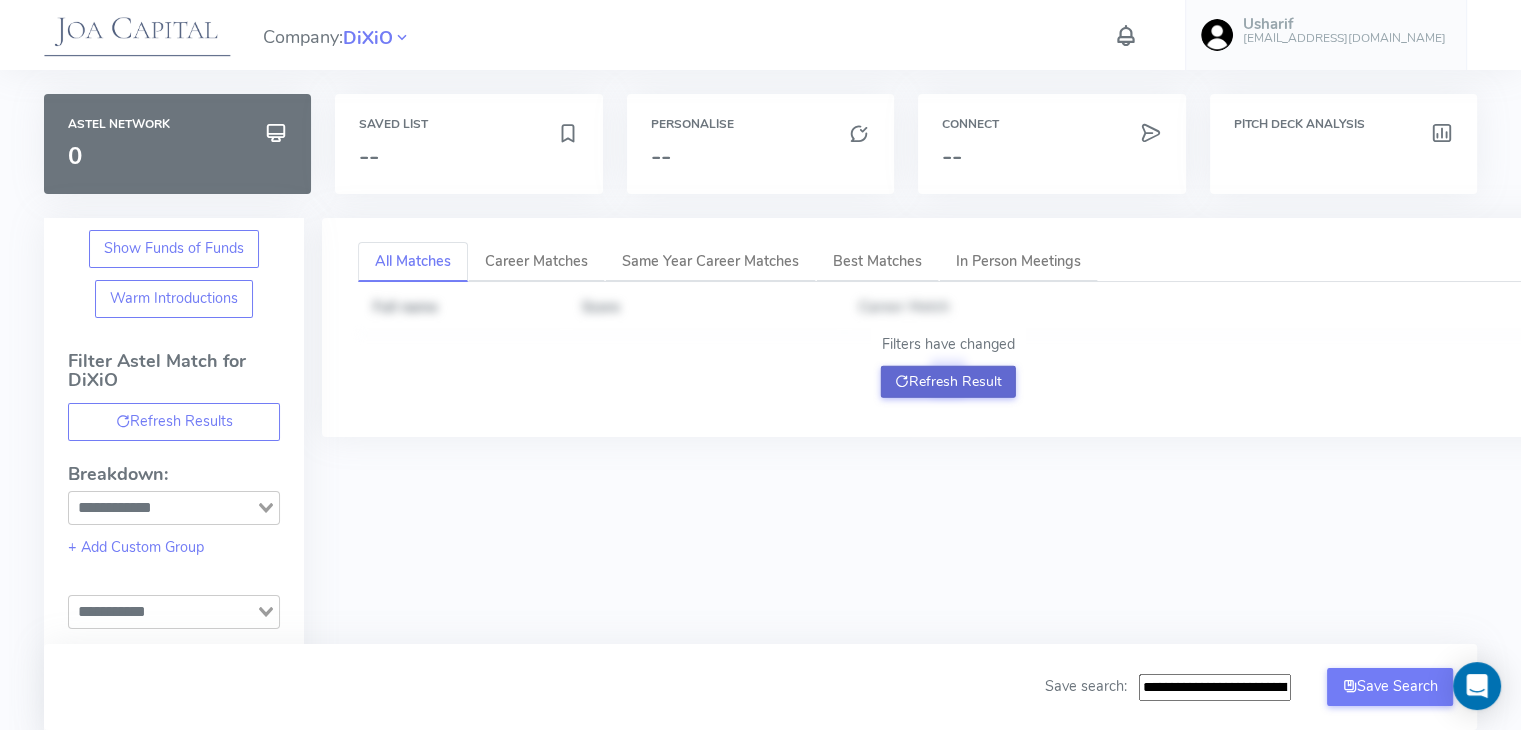click on "Refresh Result" 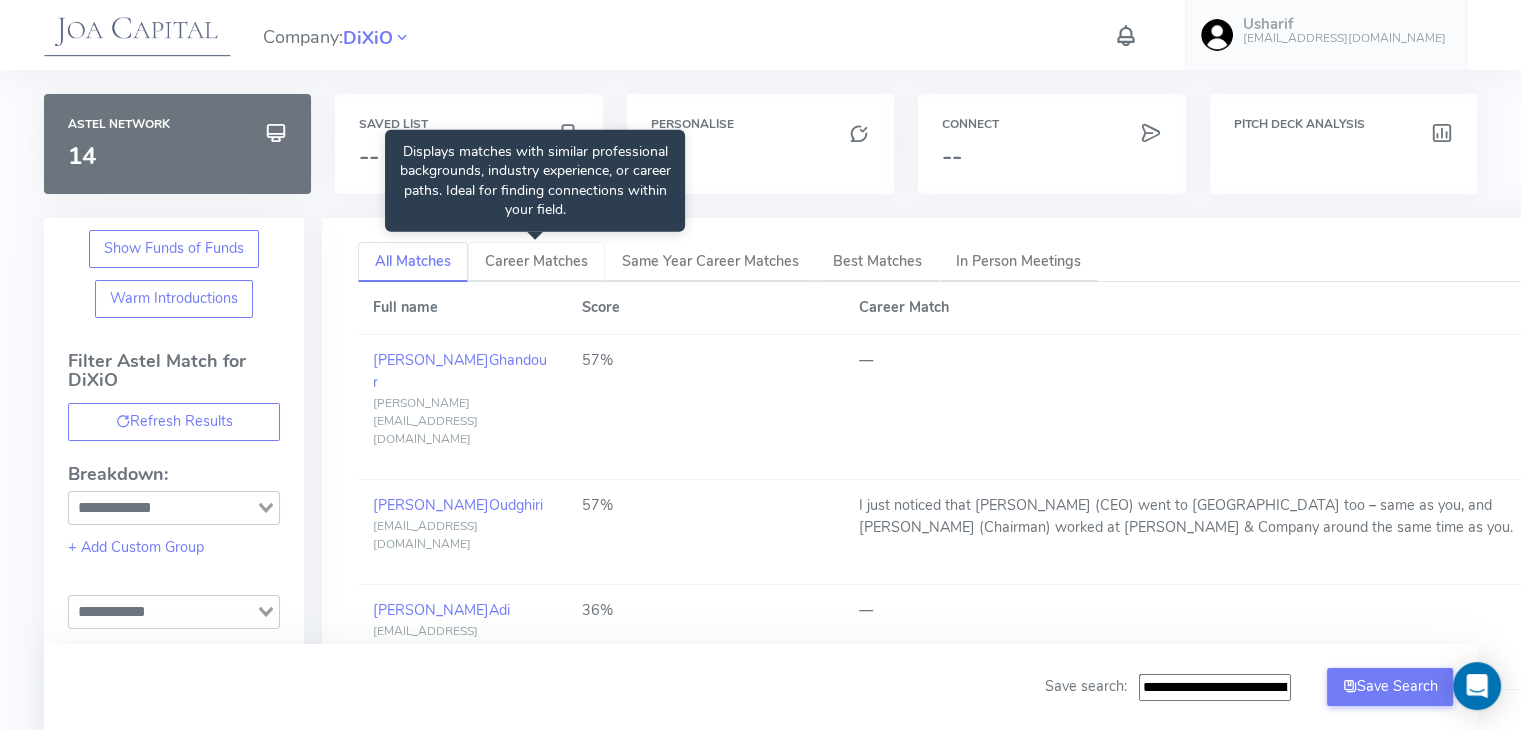 click on "Career Matches" at bounding box center [536, 261] 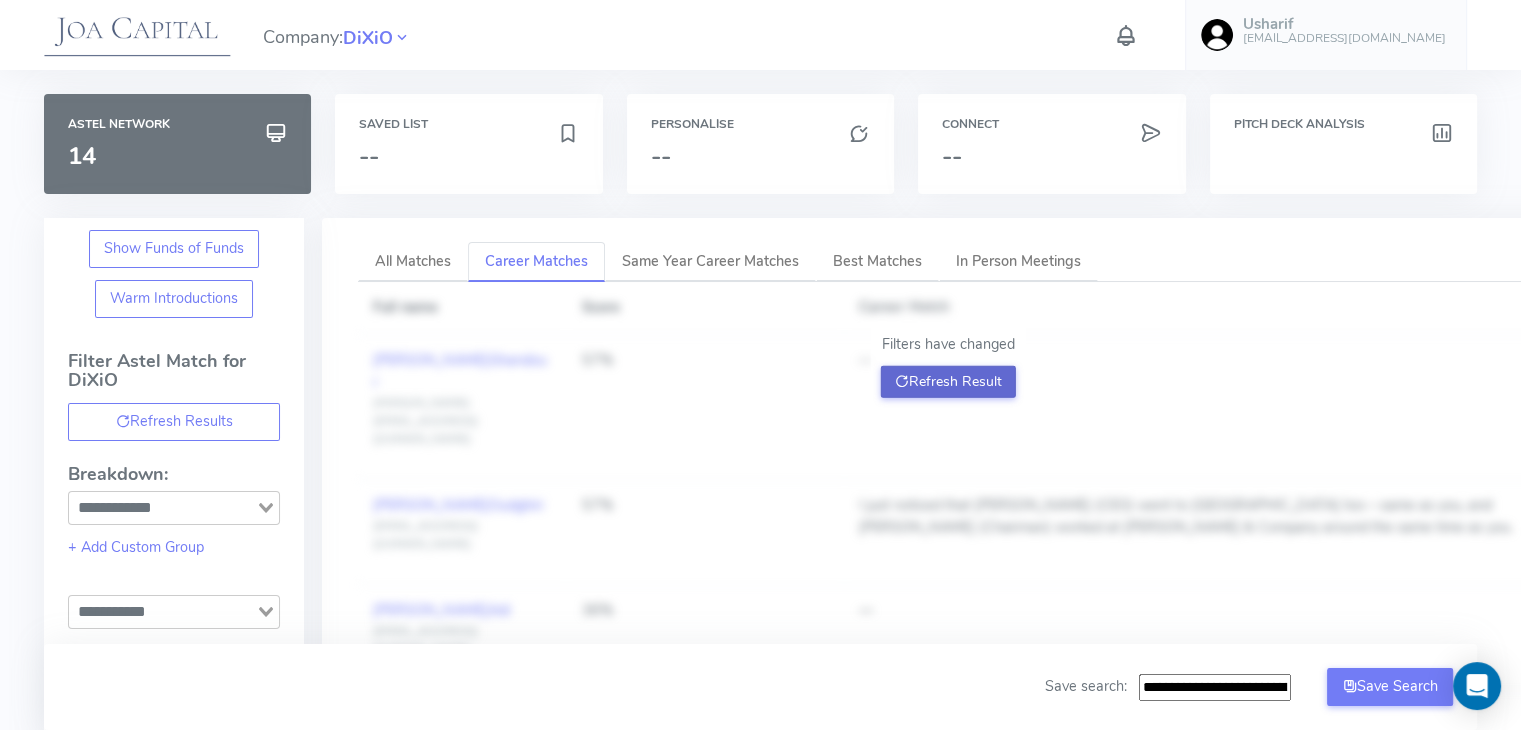 click on "Refresh Result" 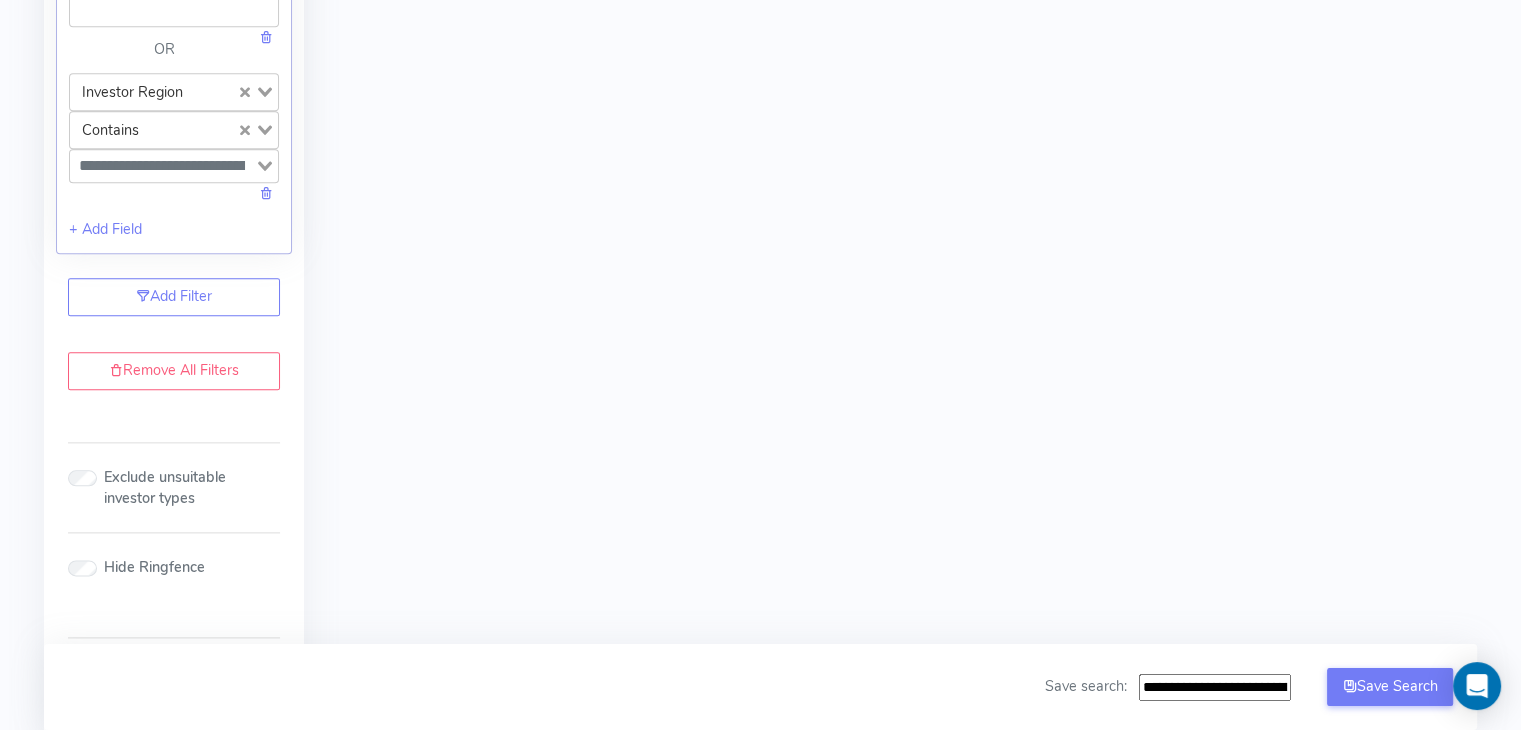 scroll, scrollTop: 2532, scrollLeft: 0, axis: vertical 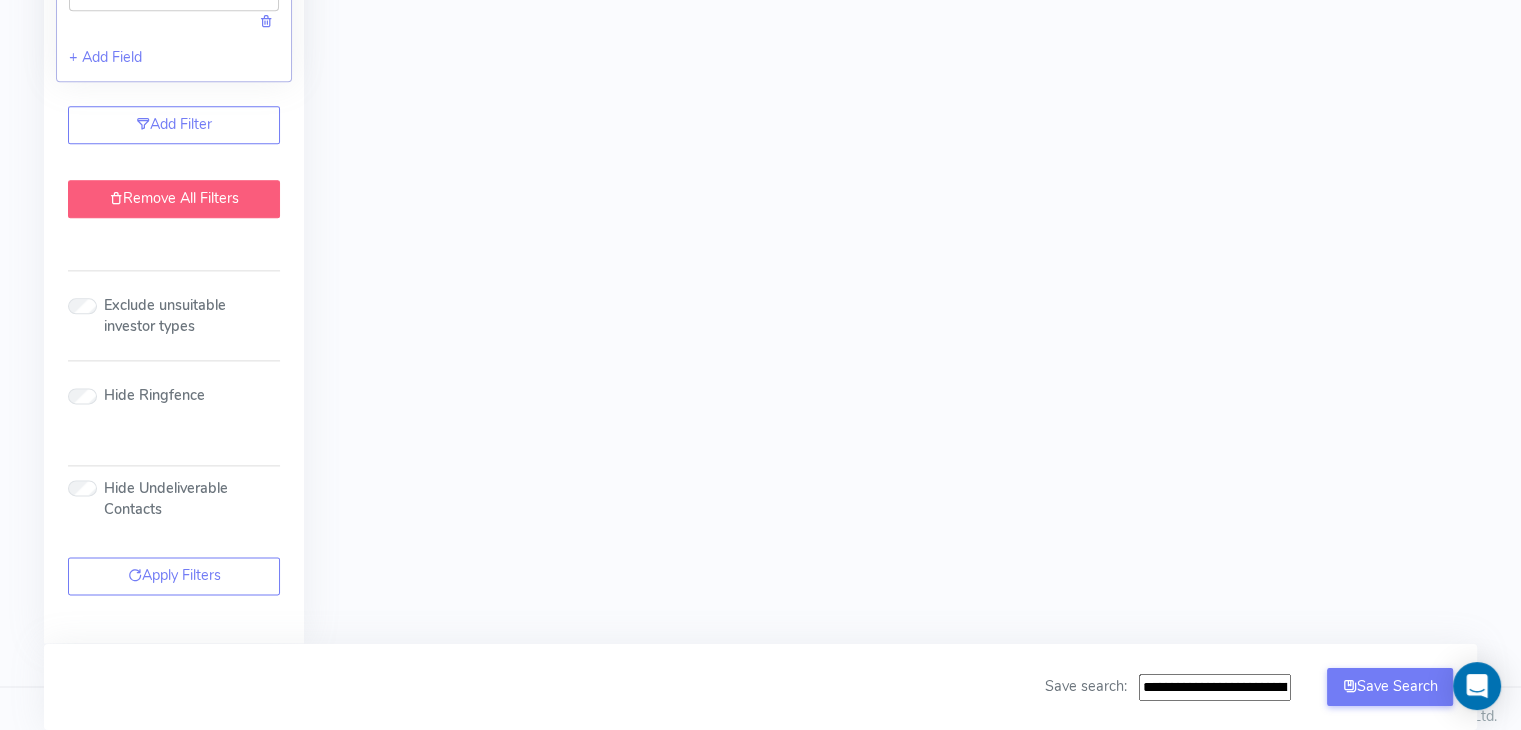 click on "Remove All Filters" at bounding box center [174, 199] 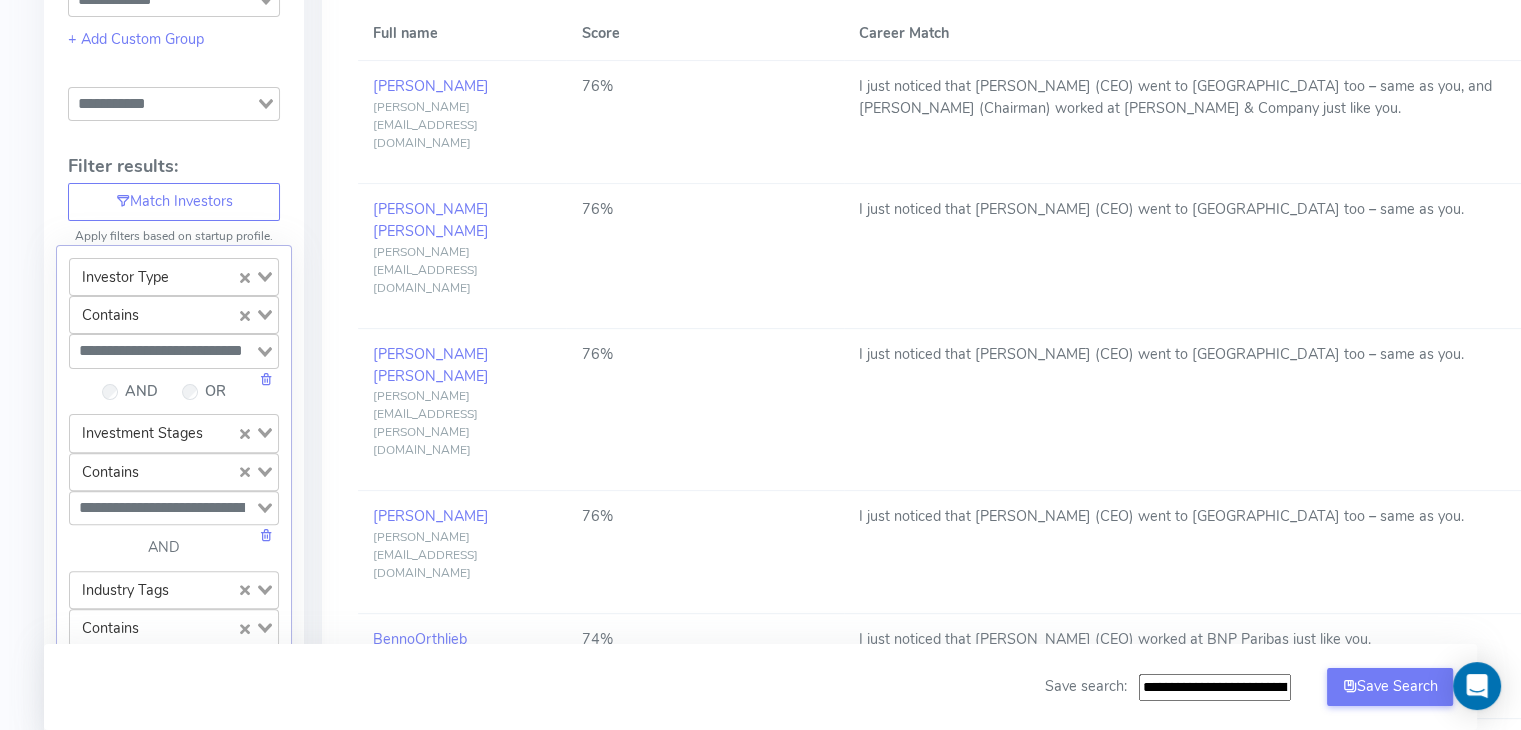 scroll, scrollTop: 0, scrollLeft: 0, axis: both 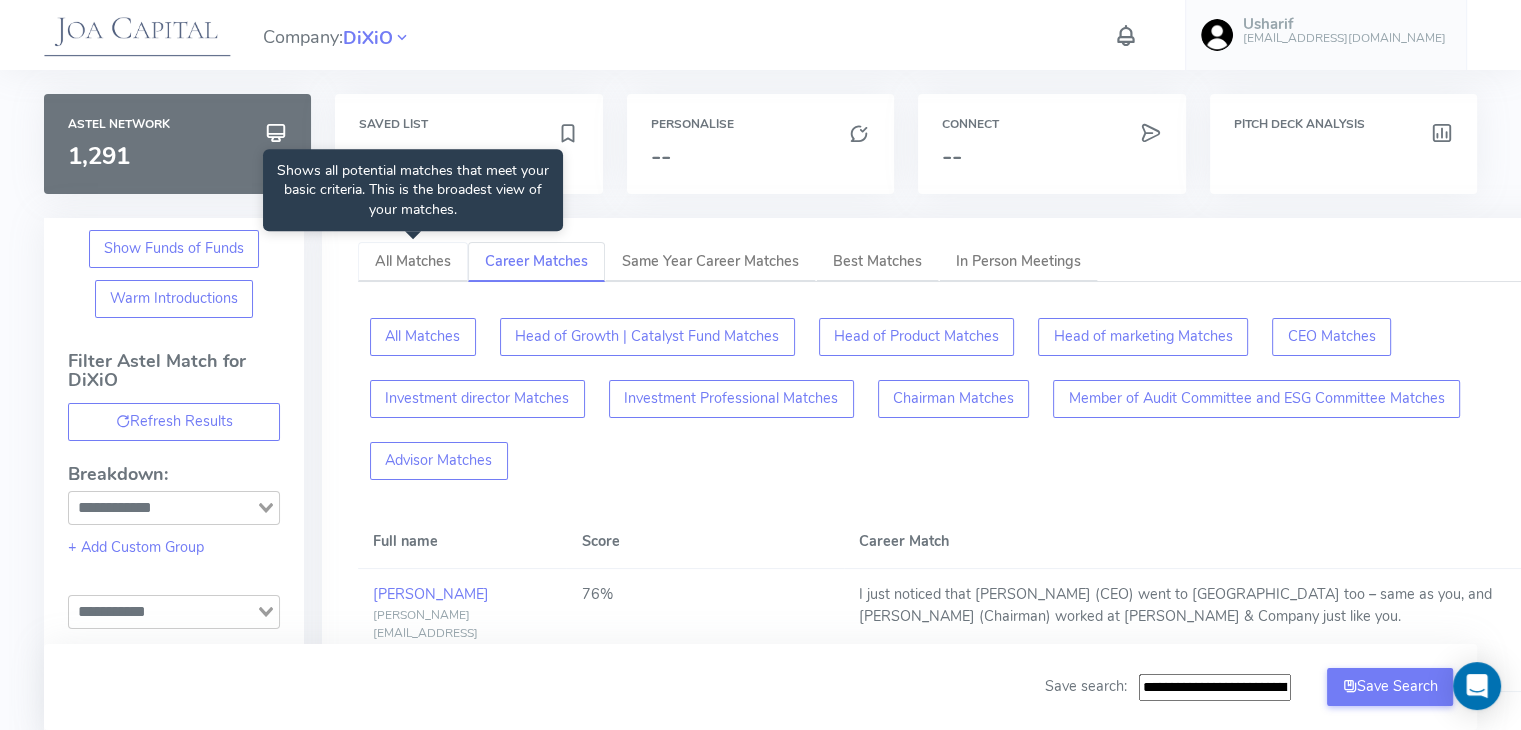 click on "All Matches" at bounding box center (413, 262) 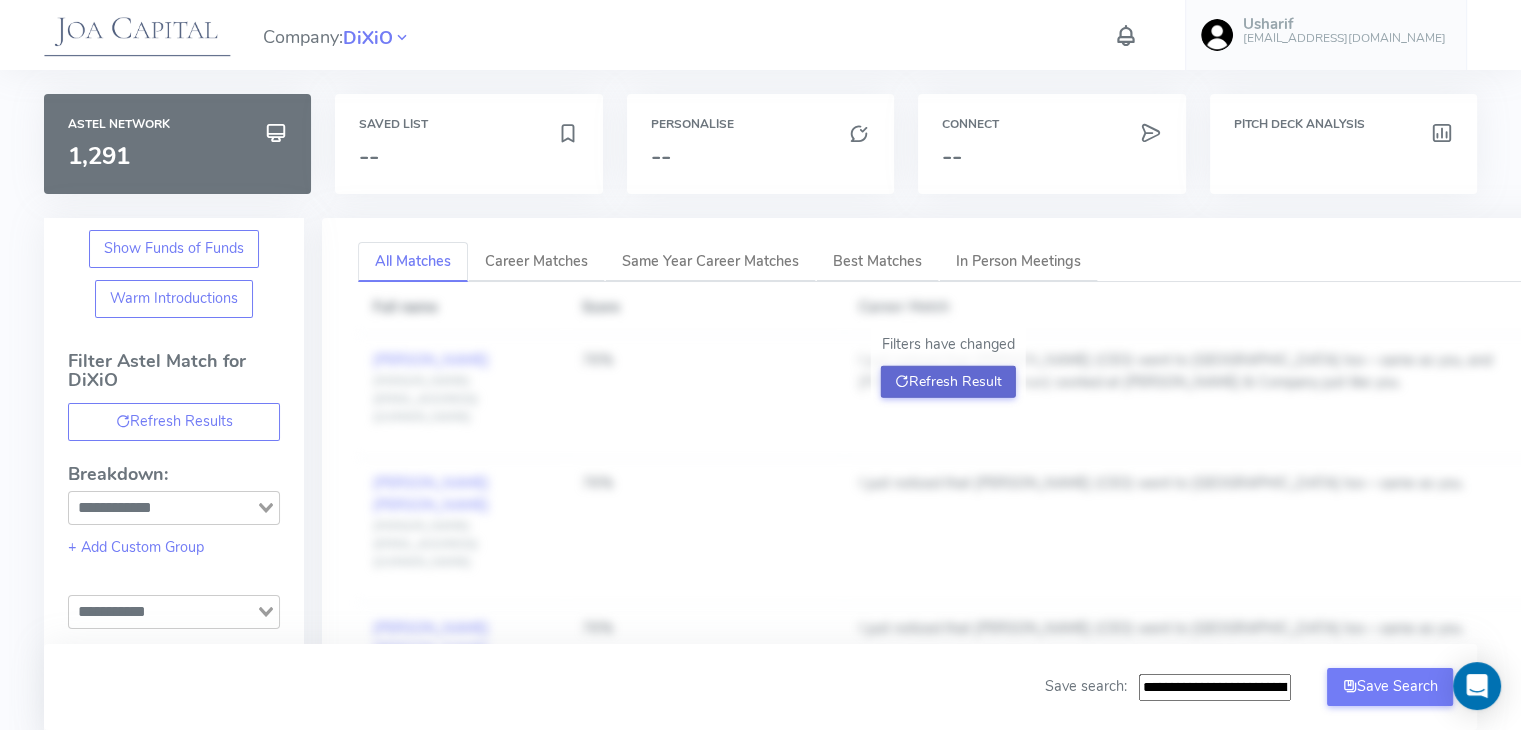 click on "Refresh Result" 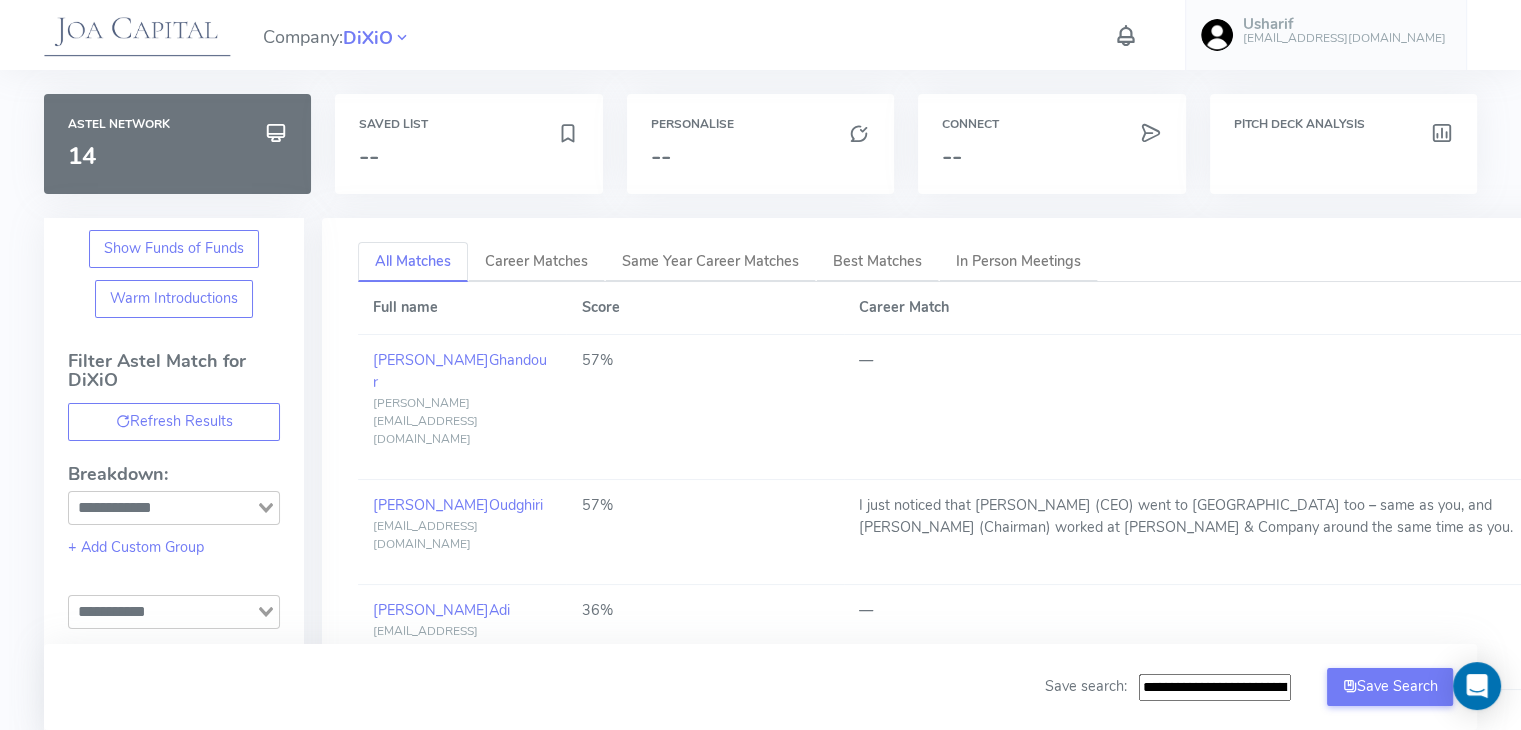 click on "Company:  DiXiO Usharif [EMAIL_ADDRESS][DOMAIN_NAME] Account Upload data AI Keys Usage Engagement Call Info Manage Company Invitation Logout Astel Network 14 Saved List -- Personalise  --  Connect  --  Pitch Deck Analysis      Critical Email Warmup Notice   Critical - You need to make sure you are warming up your email before setting up any sequences as this materially impacts the success of your fundraise. We can add you to our warm up account - please contact your account manager and we will set this up for you immediately.   I understand  Confirm  Show Funds of Funds   Warm Introductions   Filter Astel Match for DiXiO  Refresh Results  Breakdown: Loading... + Add Custom Group Loading... Filter results:  Match Investors  Apply filters based on startup profile. Investor Type Loading... Contains Loading... Venture Capital Loading...  AND   OR  Investment Stages Loading... Contains Loading... Series A Loading... AND Industry Tags Loading... Contains Loading... Fintech B2B Financial Infrastructure Loading... AND B2B 1" at bounding box center [760, 1614] 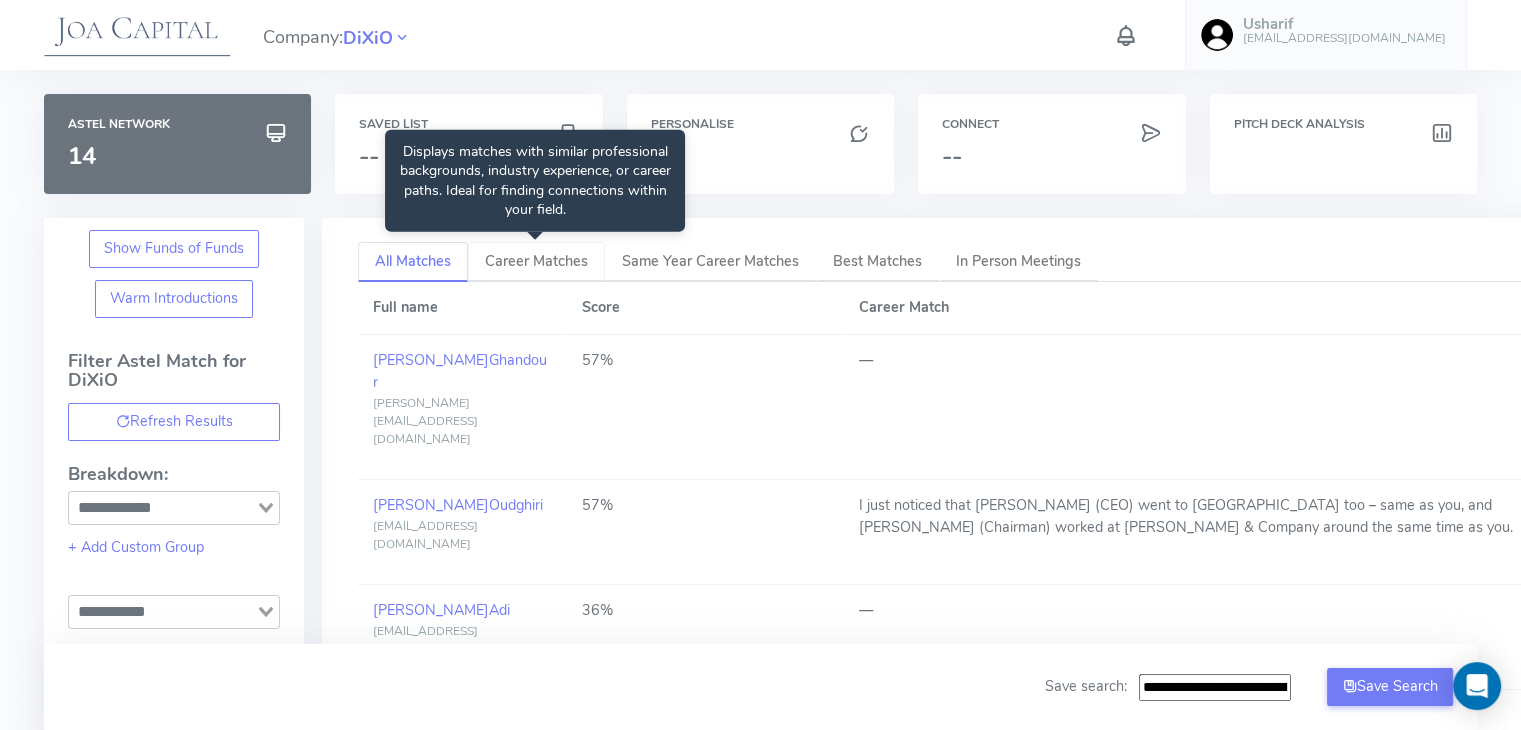click on "Career Matches" at bounding box center [536, 261] 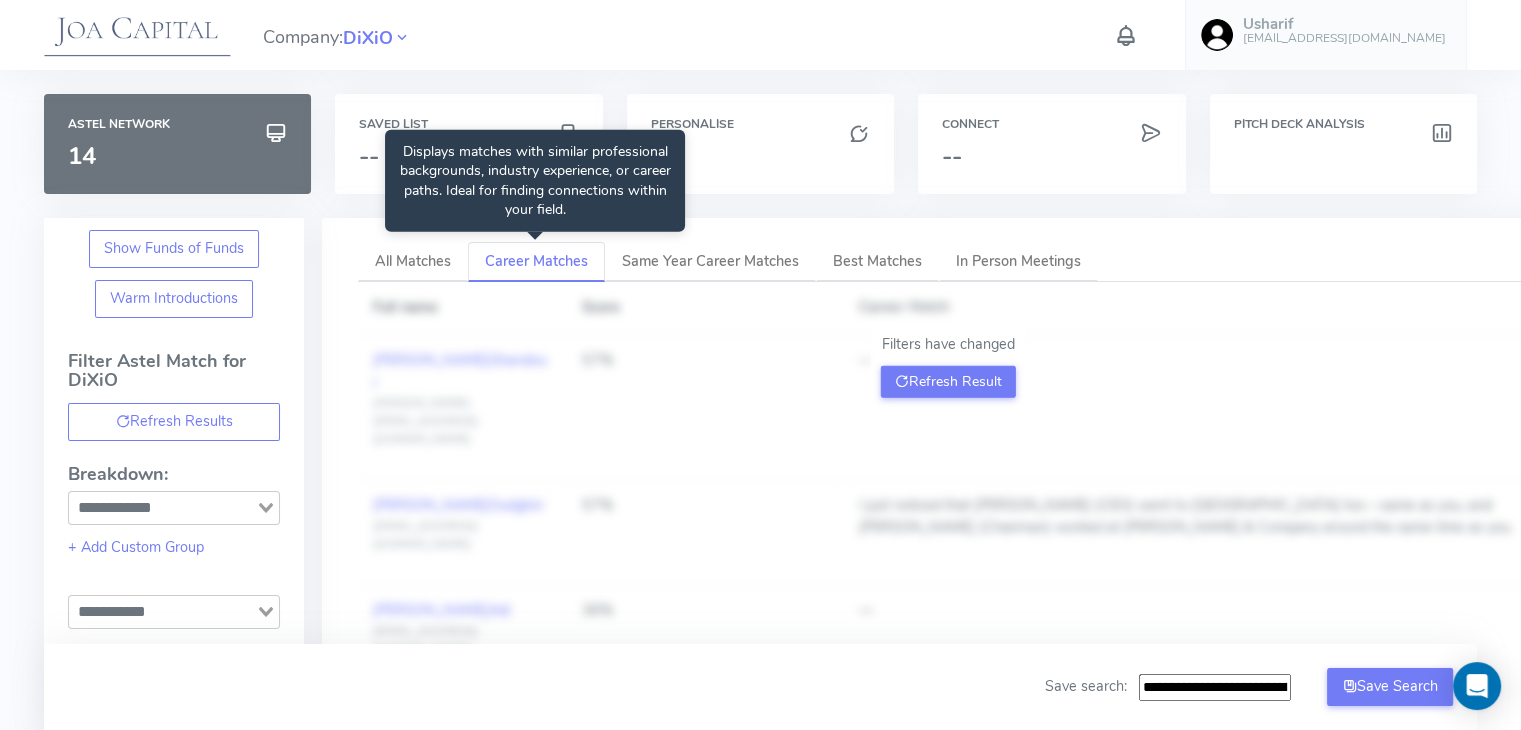type on "**********" 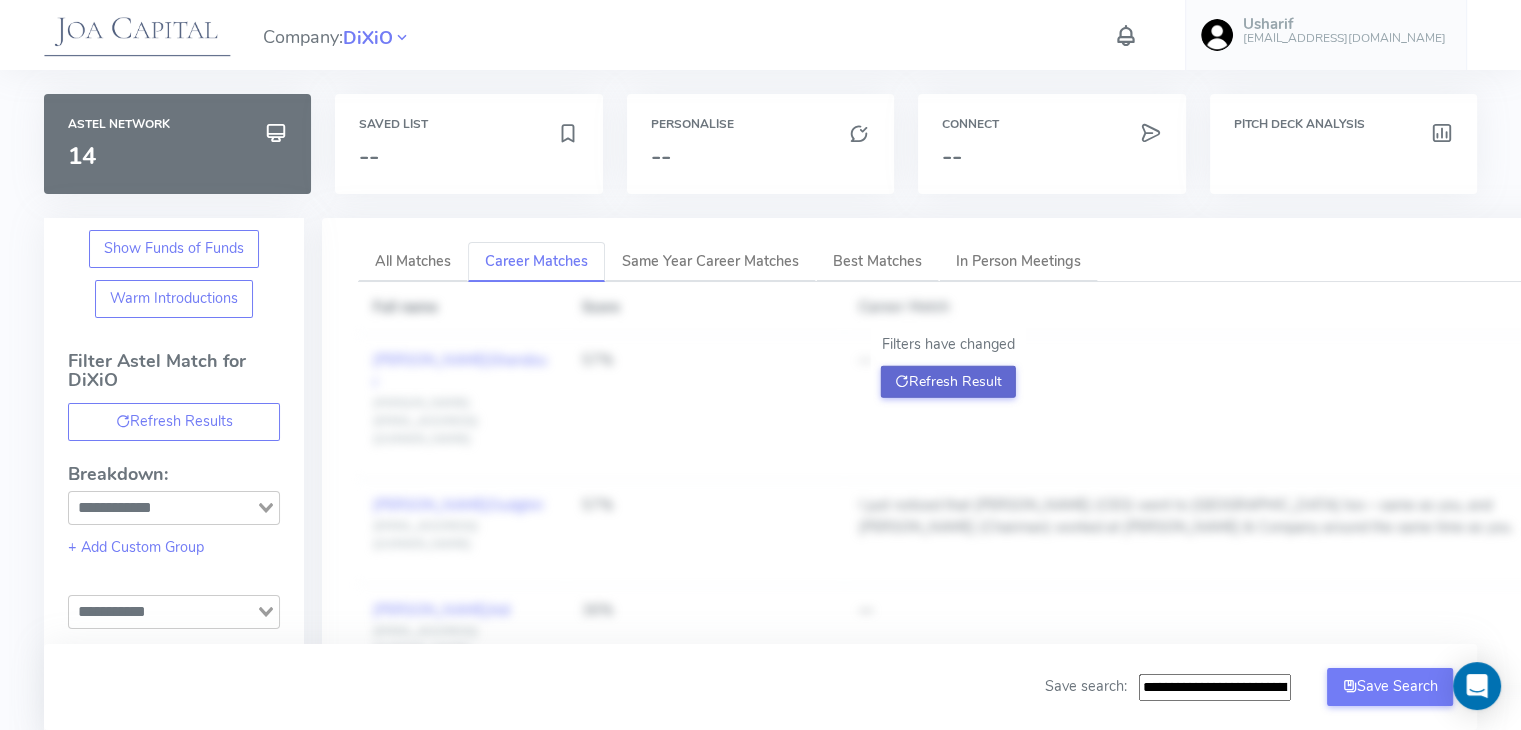 click on "Refresh Result" 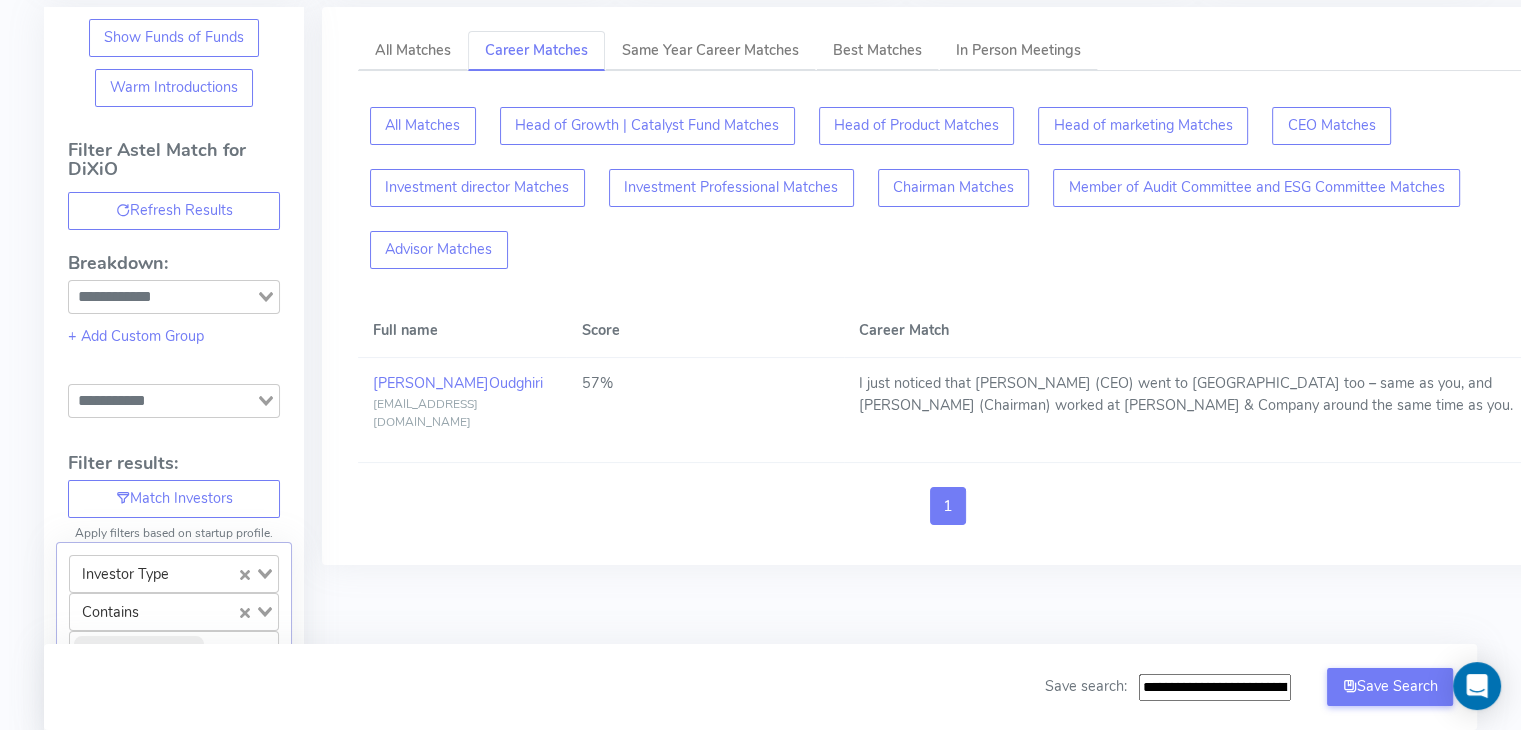 scroll, scrollTop: 210, scrollLeft: 0, axis: vertical 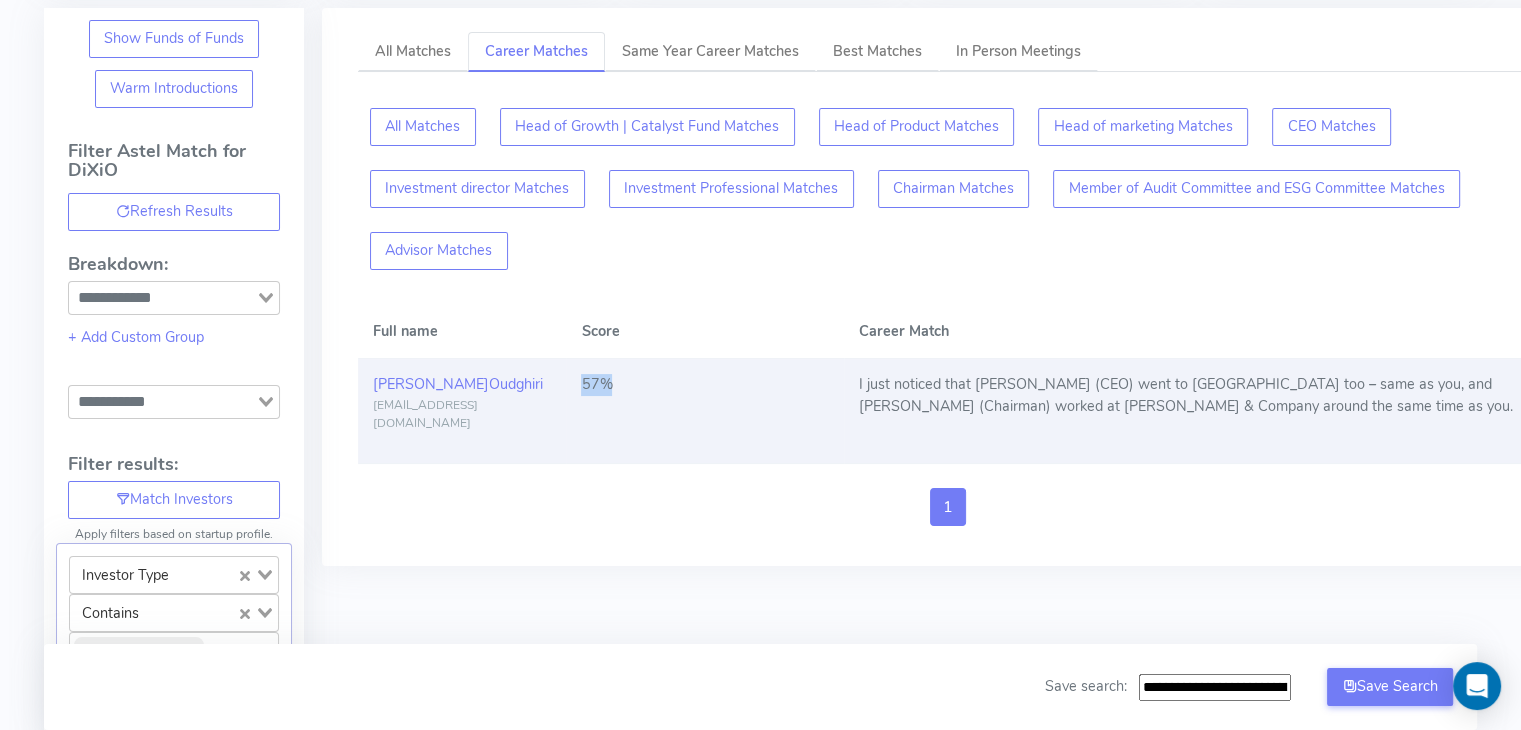 drag, startPoint x: 578, startPoint y: 383, endPoint x: 616, endPoint y: 381, distance: 38.052597 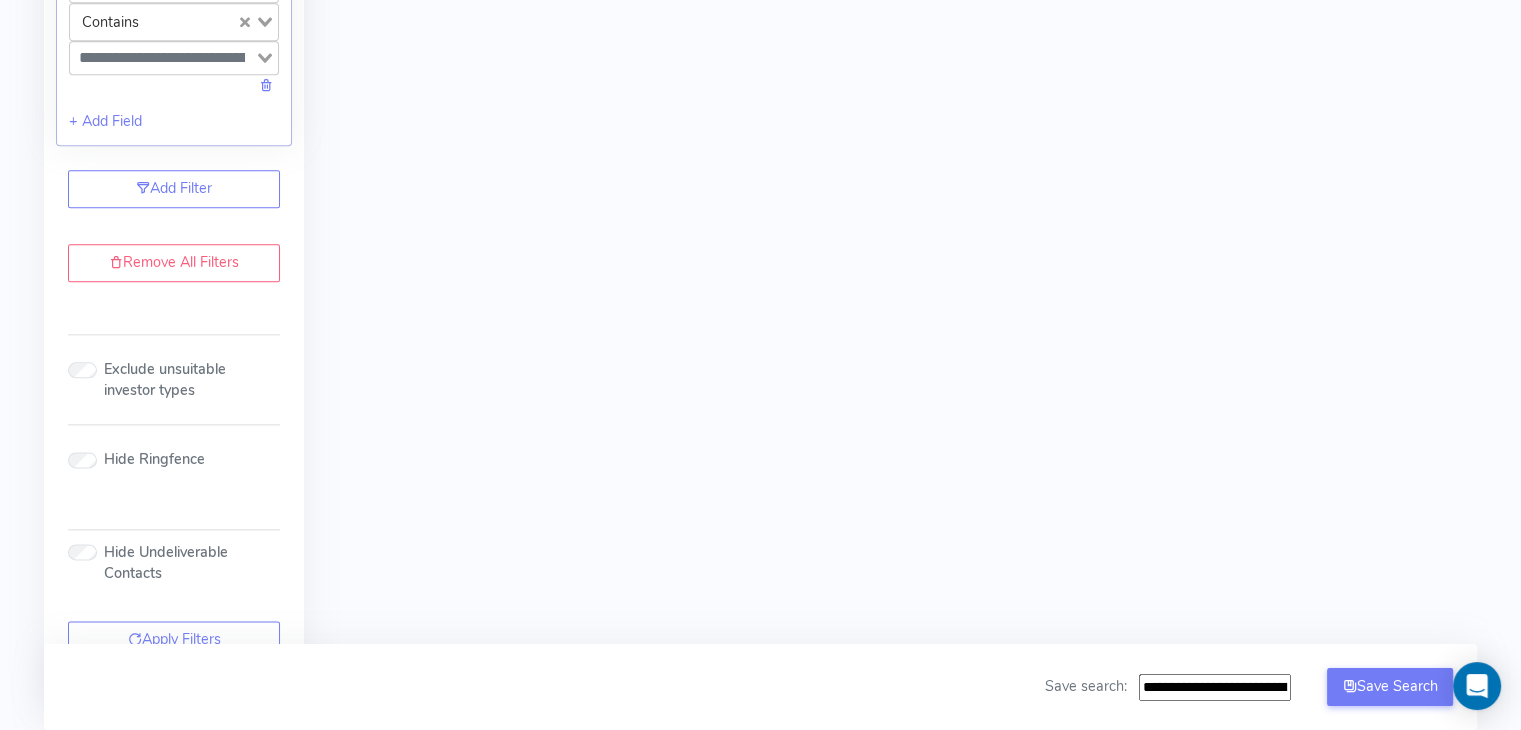 scroll, scrollTop: 2464, scrollLeft: 0, axis: vertical 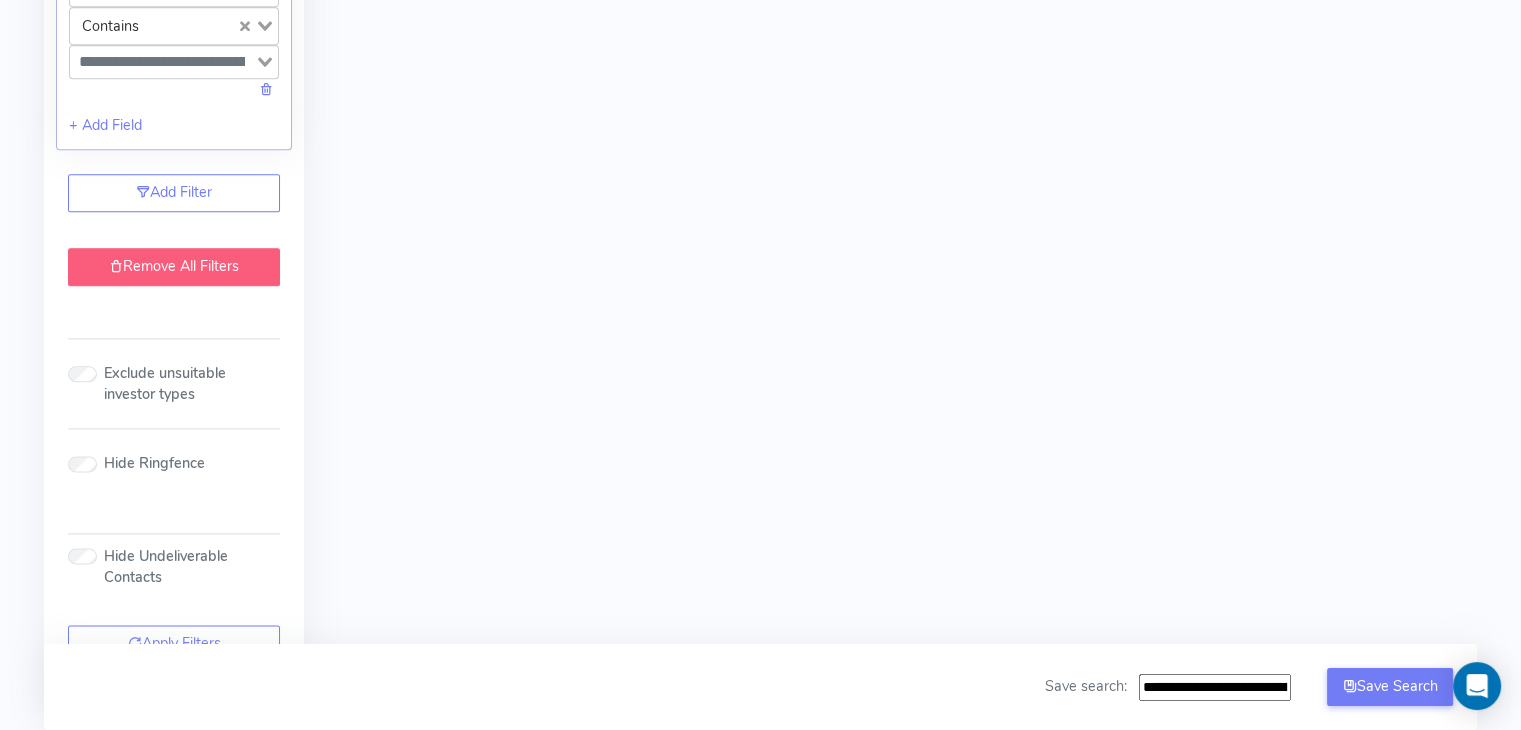 click on "Remove All Filters" at bounding box center (174, 267) 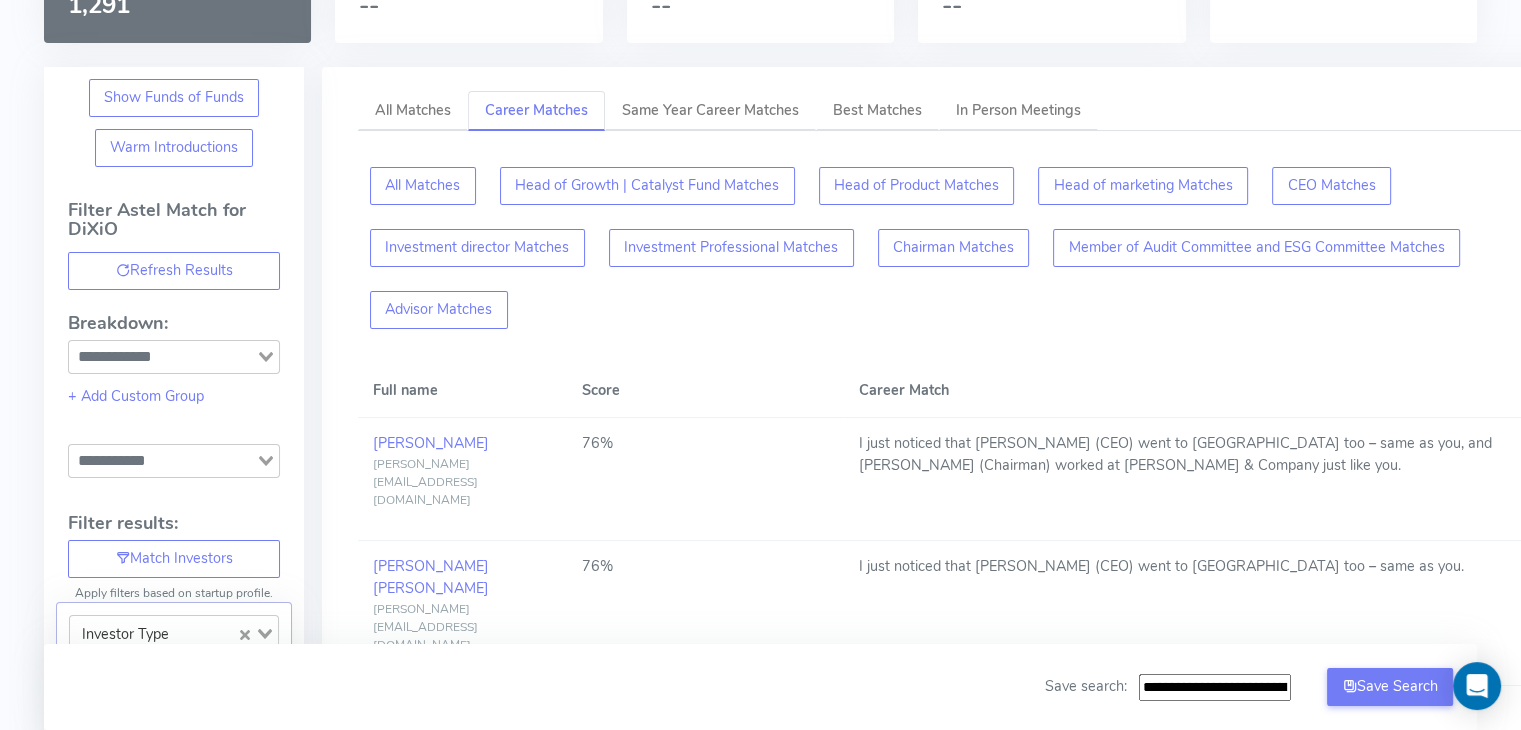 scroll, scrollTop: 150, scrollLeft: 0, axis: vertical 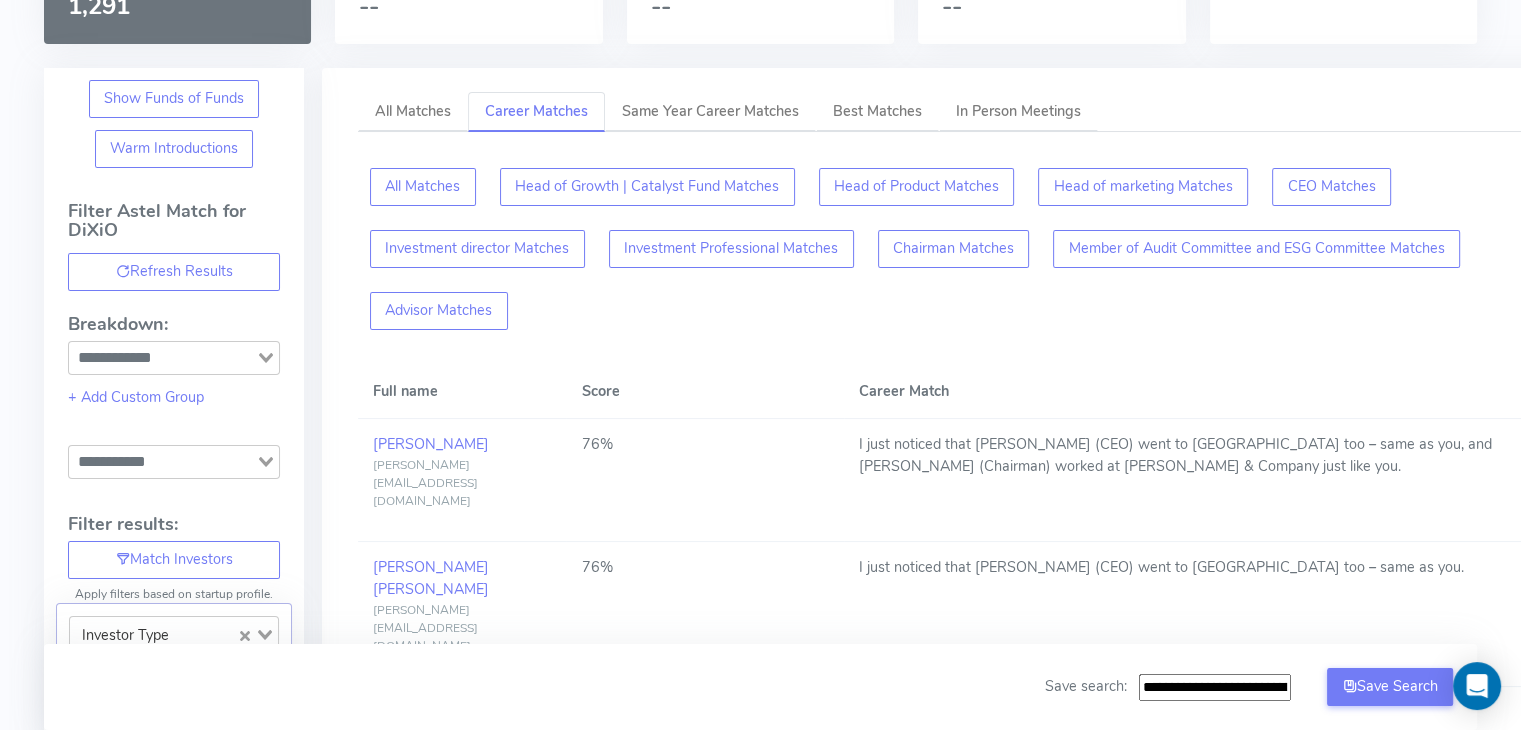 click on "All Matches Career Matches Same Year Career Matches Best Matches In Person Meetings" at bounding box center [948, 112] 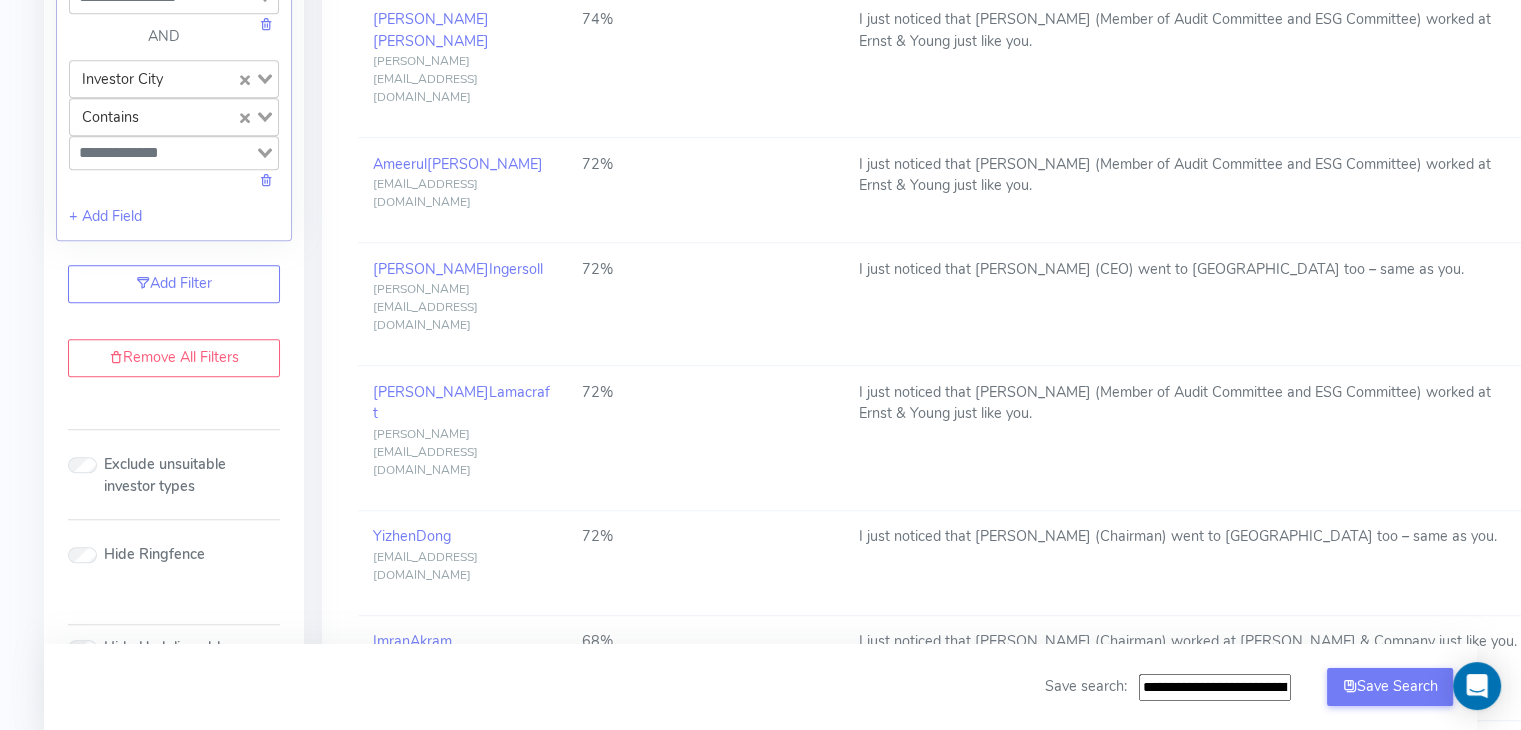 scroll, scrollTop: 1355, scrollLeft: 0, axis: vertical 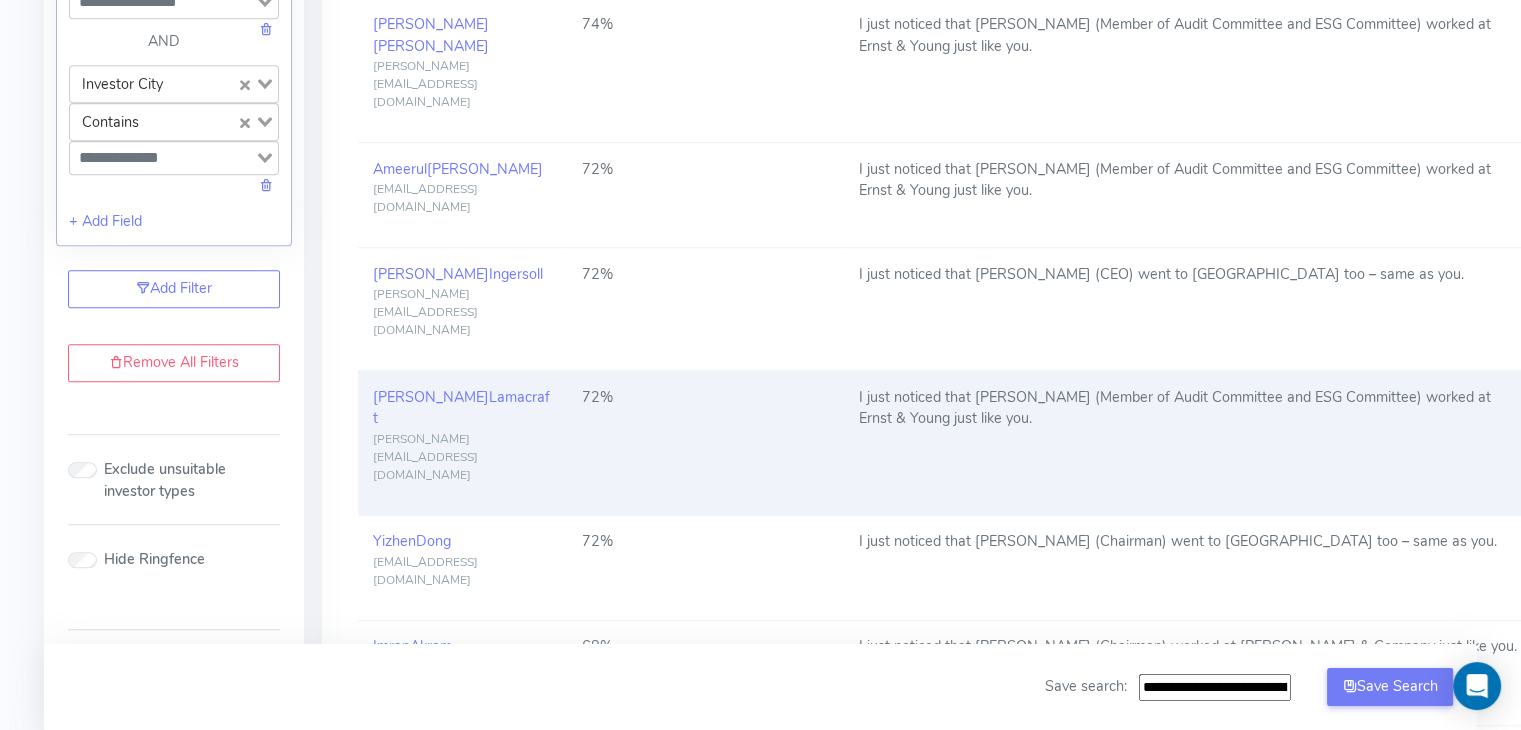 click on "I just noticed that [PERSON_NAME] (Member of Audit Committee and ESG Committee) worked at Ernst & Young just like you." at bounding box center [1191, 443] 